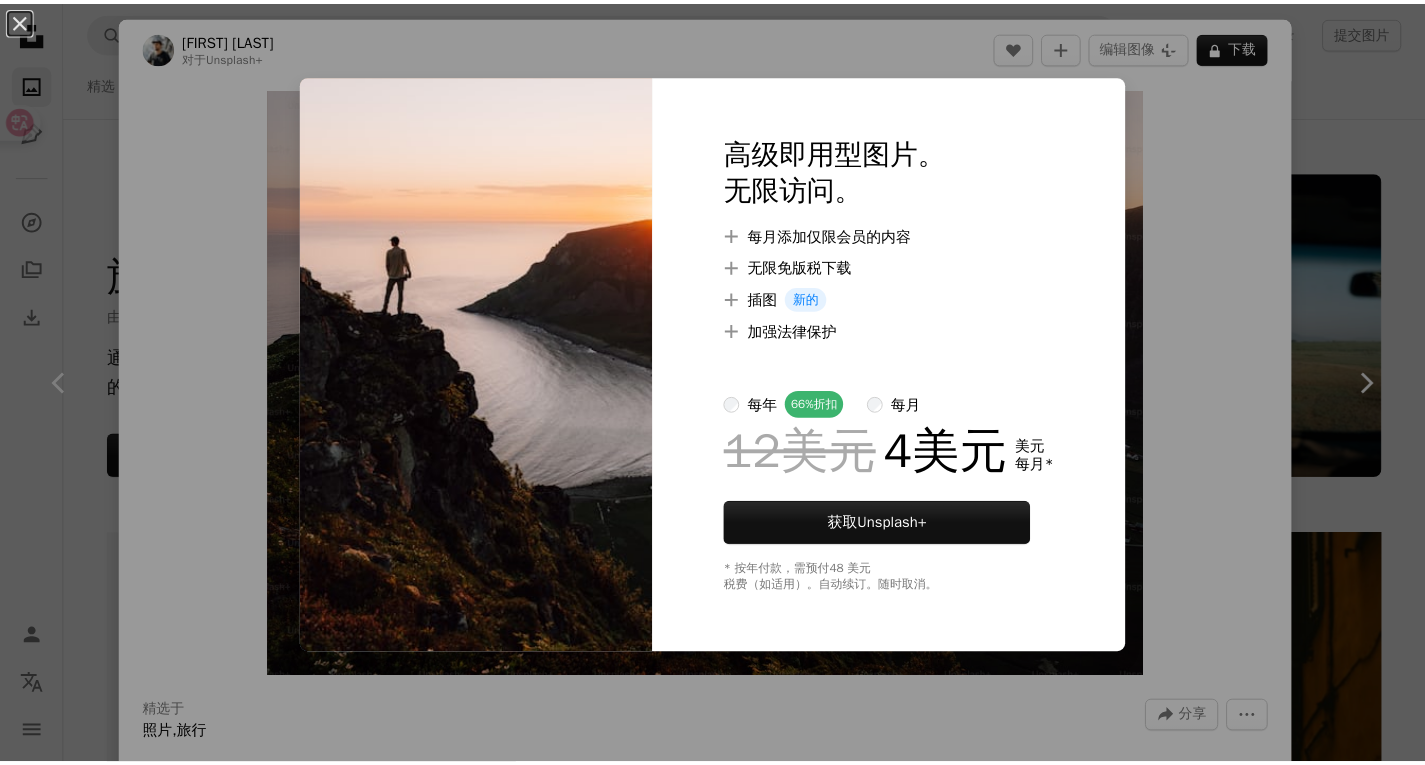 scroll, scrollTop: 3700, scrollLeft: 0, axis: vertical 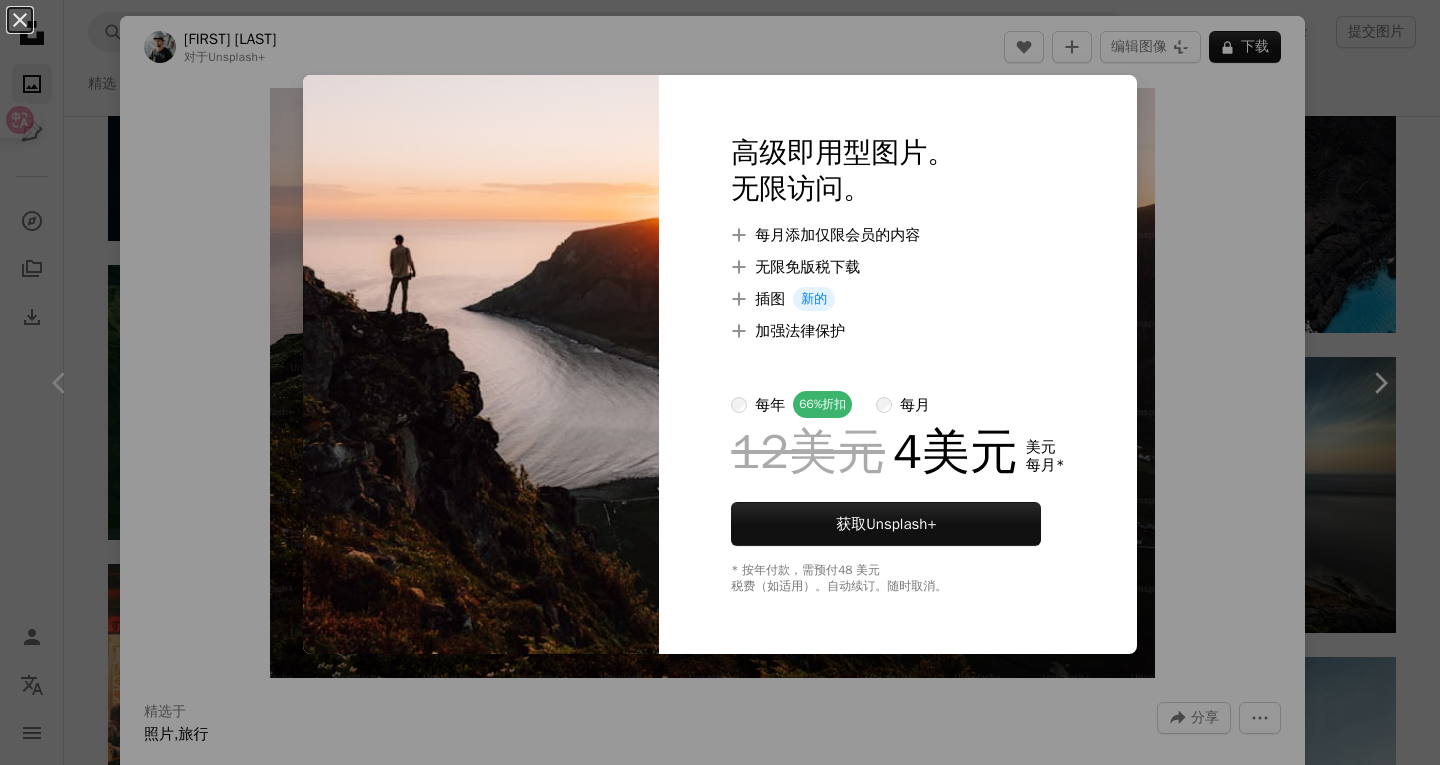 click on "An X shape 高级即用型图片。 无限访问。 A plus sign 每月添加仅限会员的内容 A plus sign 无限免版税下载 A plus sign 插图 新的 A plus sign 加强法律保护 每年 66% 折扣 每月 12美元   4美元 美元 每月 * 获取 Unsplash+ * 按年付款，需预付 48 美元 税费（如适用）。自动续订。随时取消。" at bounding box center (720, 382) 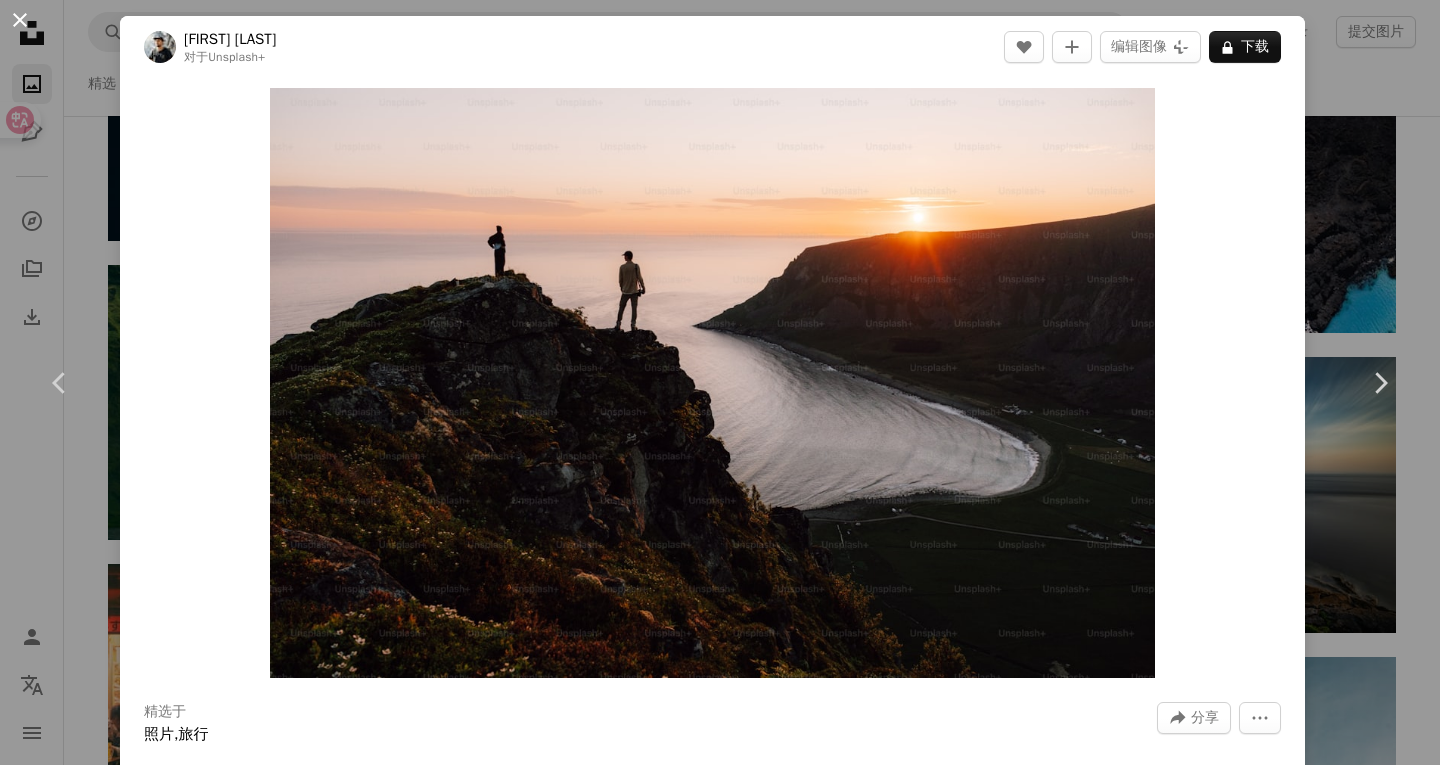 click on "An X shape" at bounding box center (20, 20) 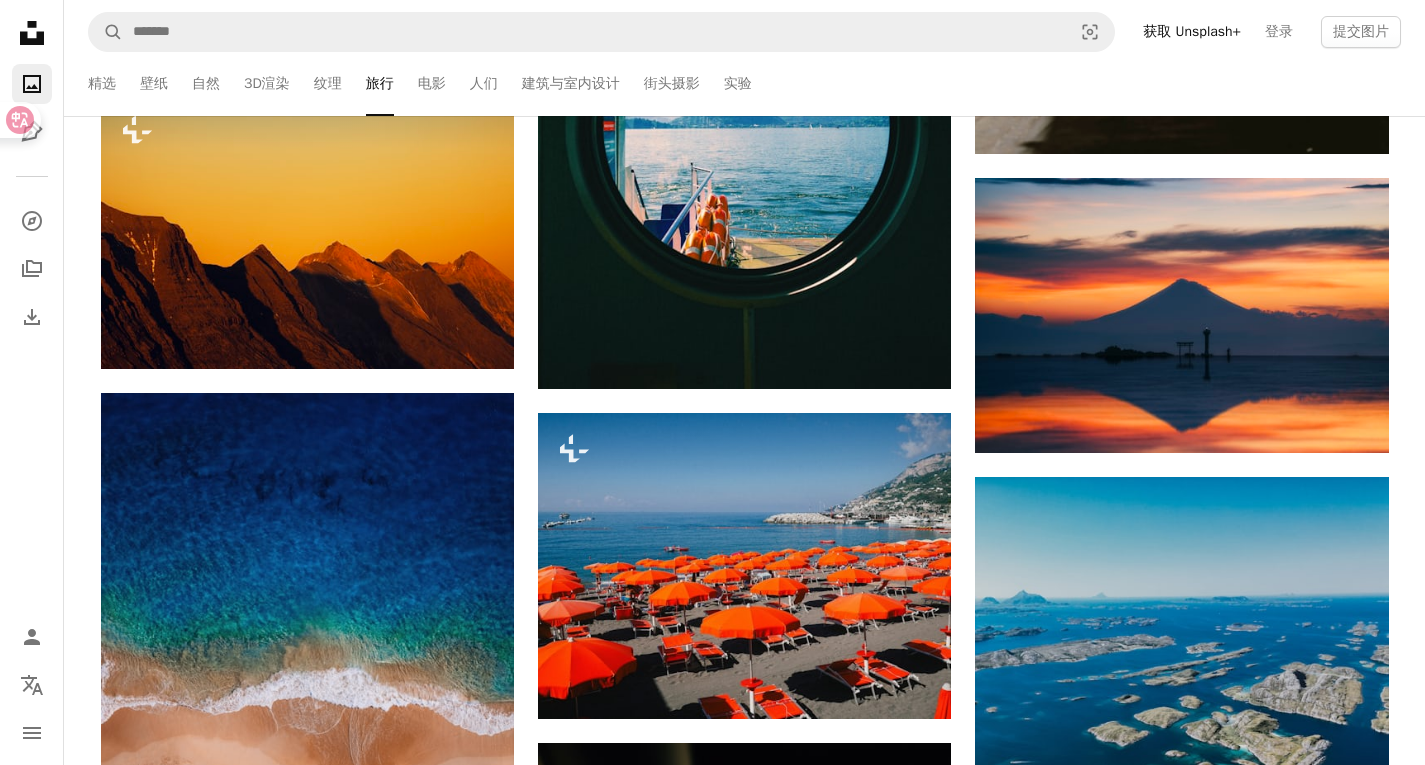 scroll, scrollTop: 700, scrollLeft: 0, axis: vertical 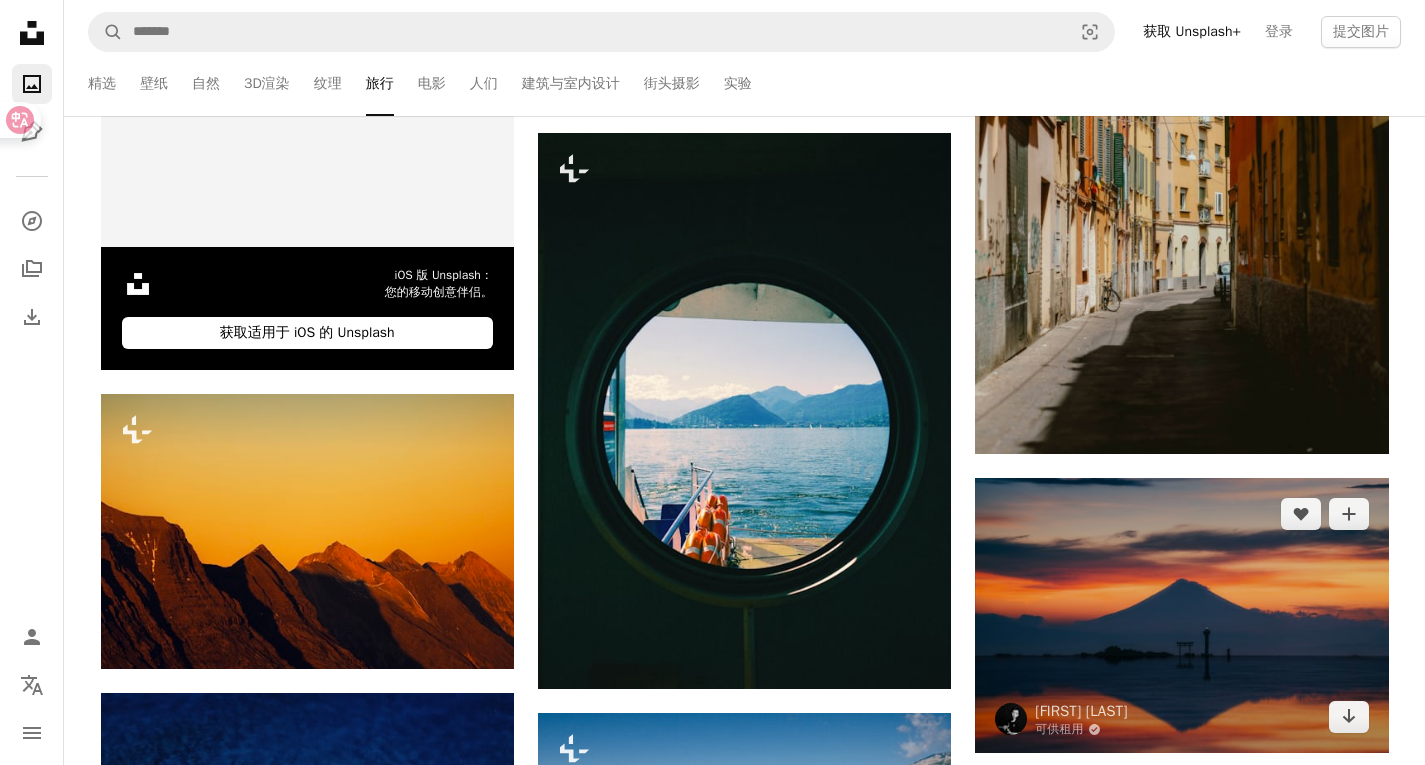 click at bounding box center (1181, 615) 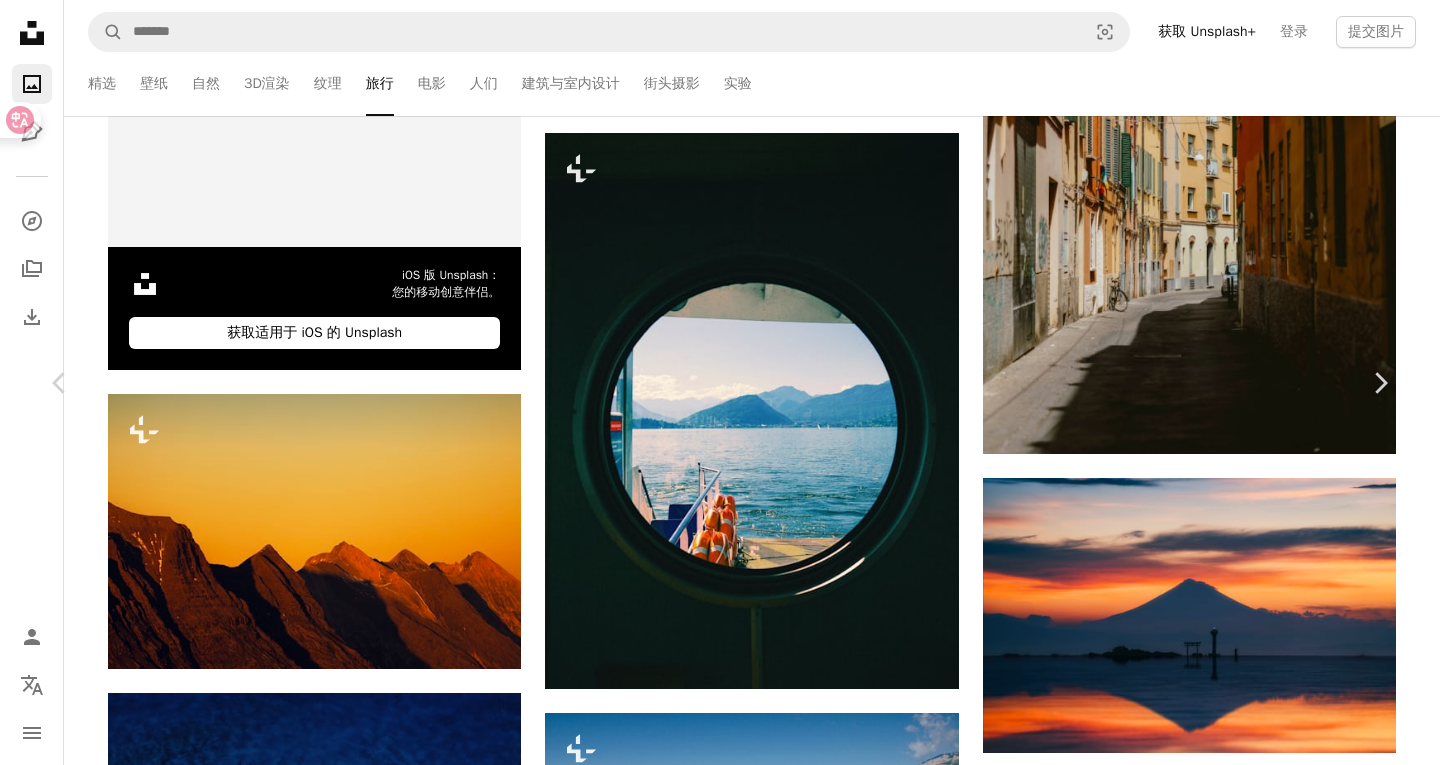 click on "An X shape" at bounding box center (20, 20) 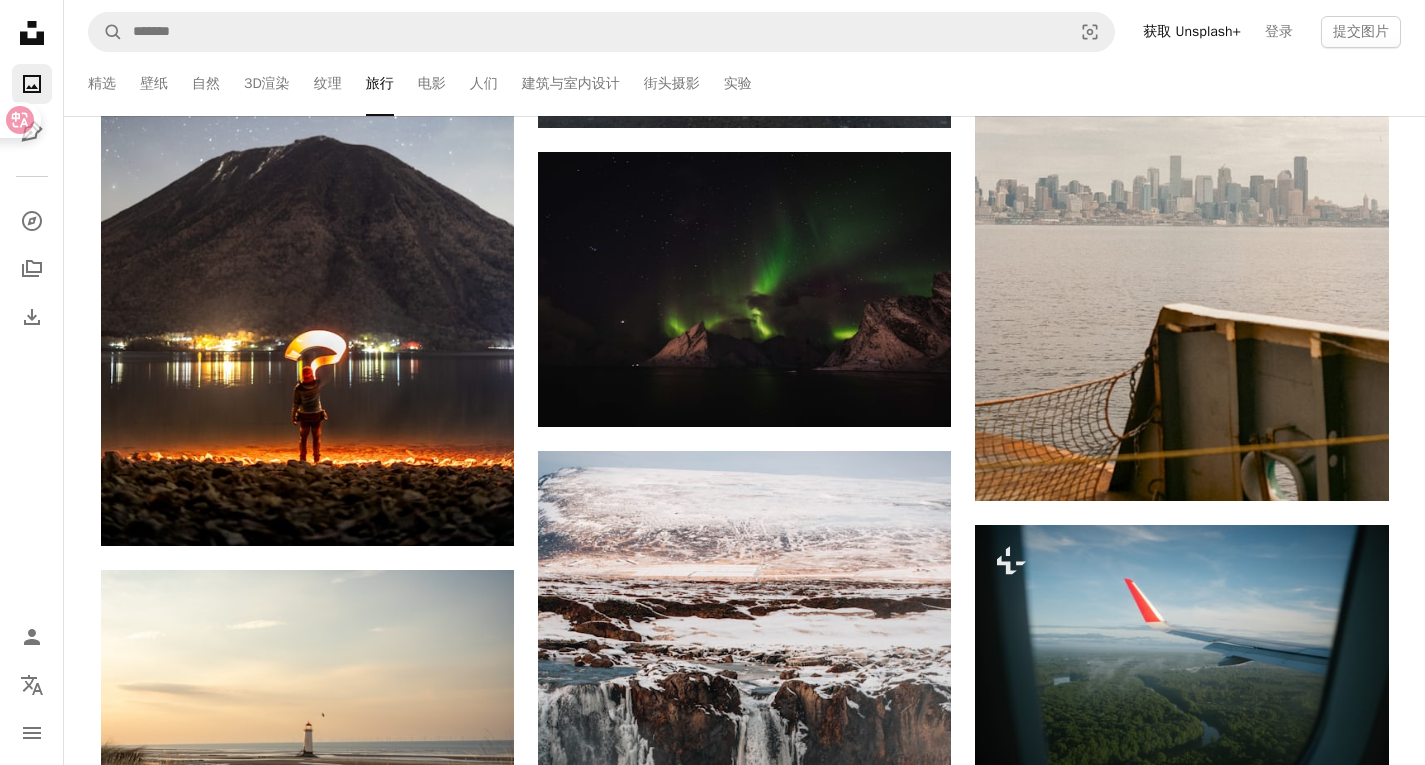 scroll, scrollTop: 10500, scrollLeft: 0, axis: vertical 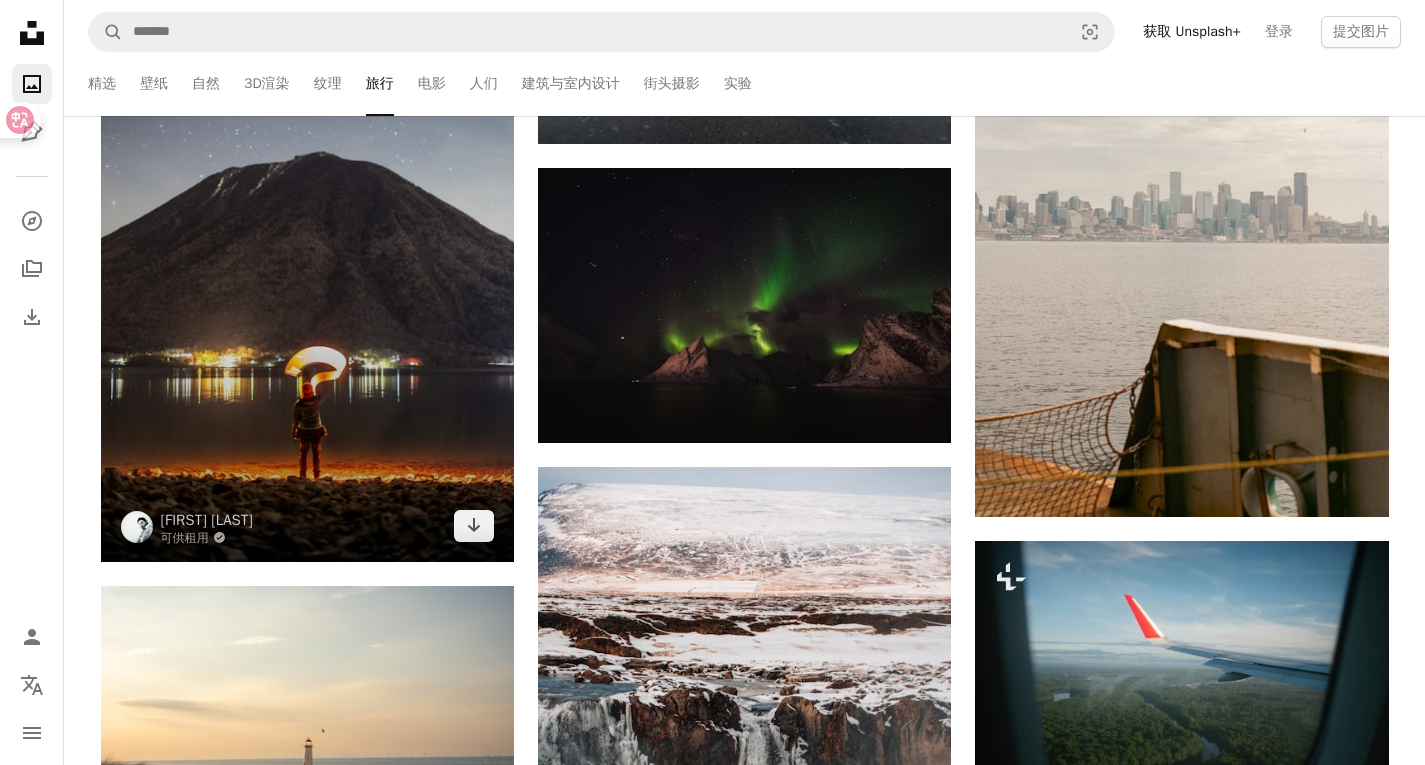 click at bounding box center (307, 240) 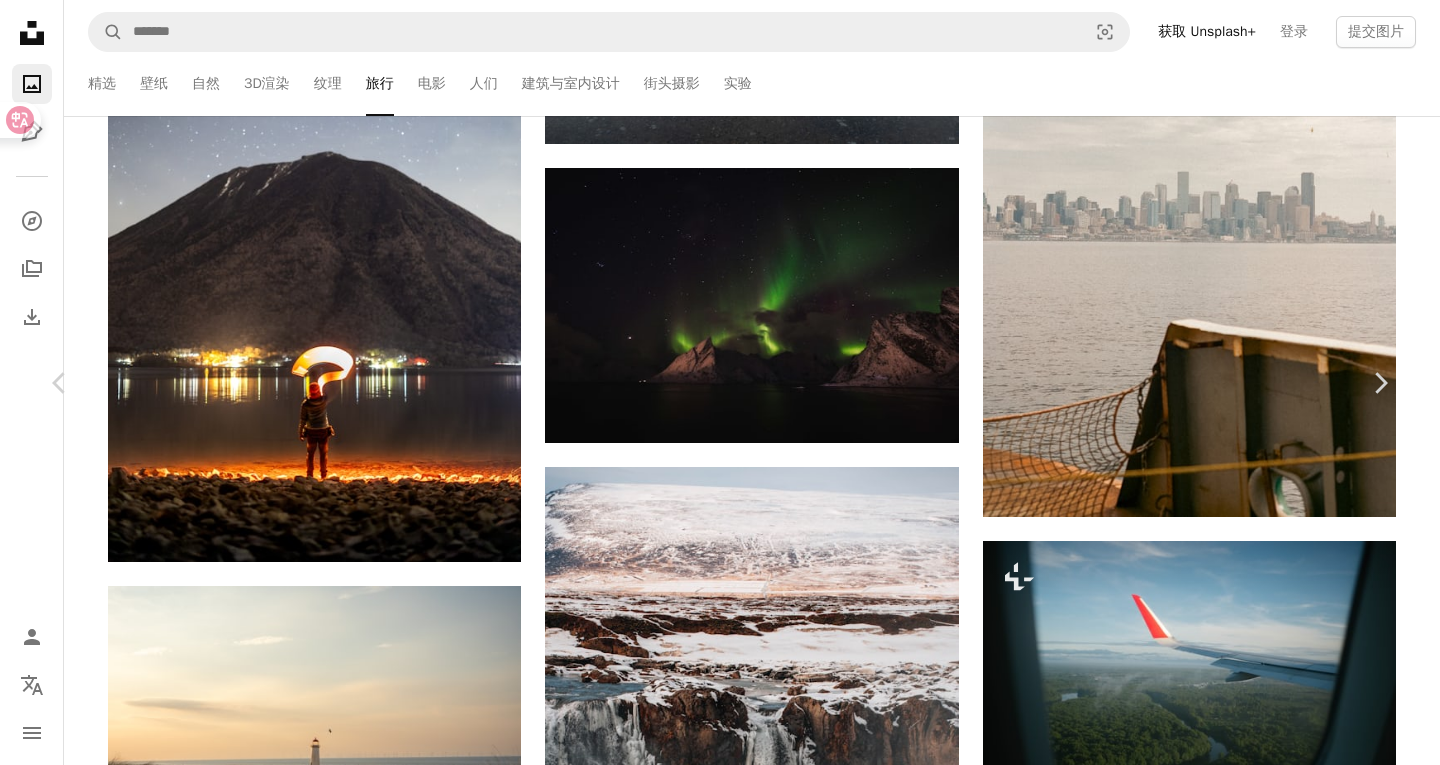 click on "An X shape" at bounding box center [20, 20] 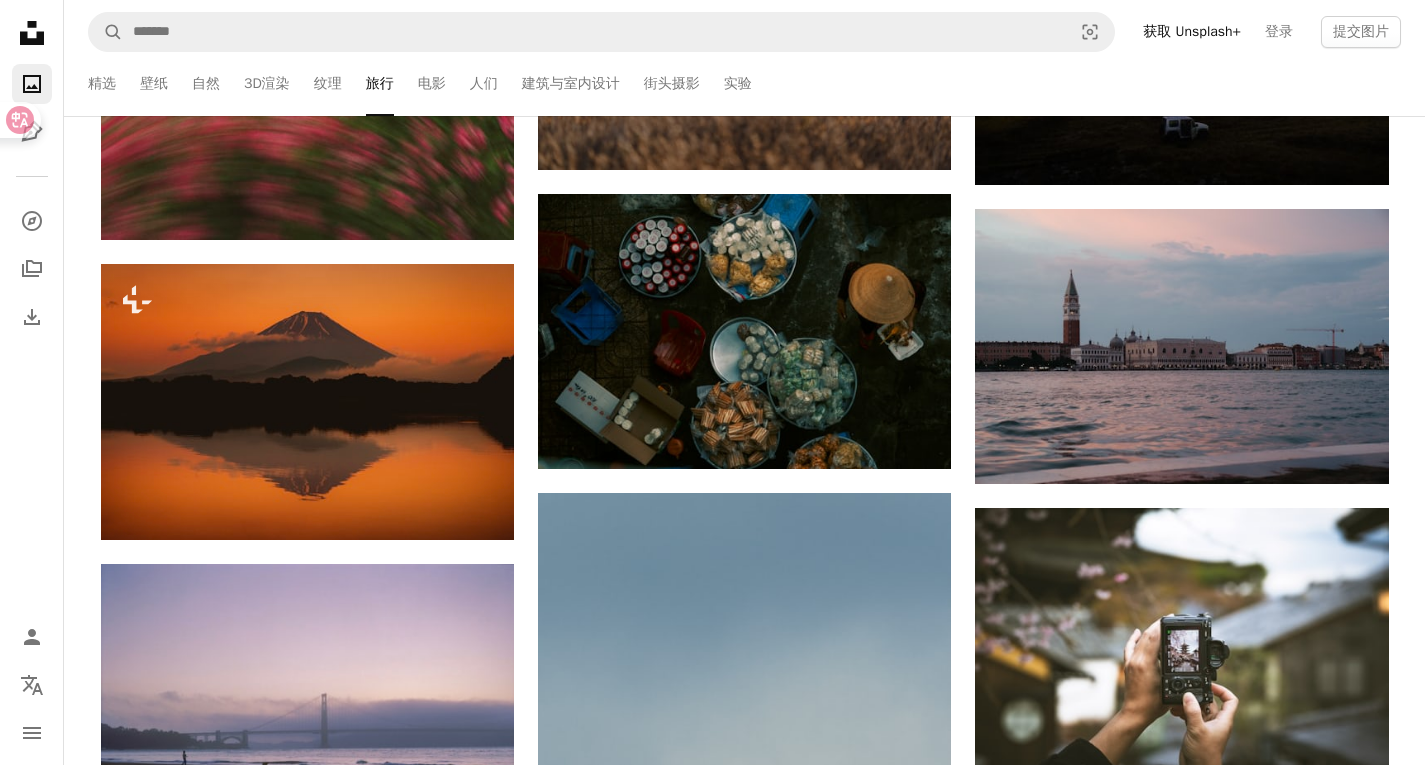 scroll, scrollTop: 26100, scrollLeft: 0, axis: vertical 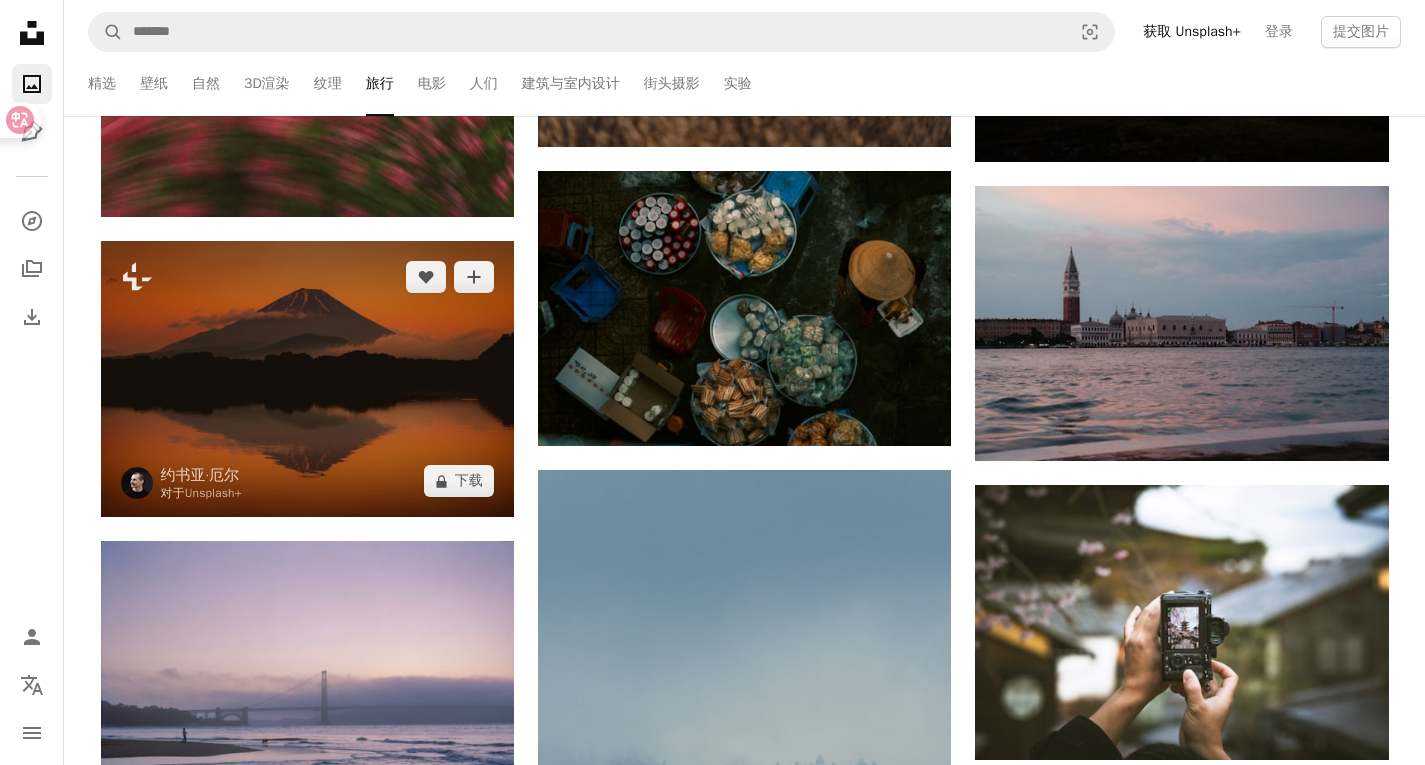 click at bounding box center [307, 379] 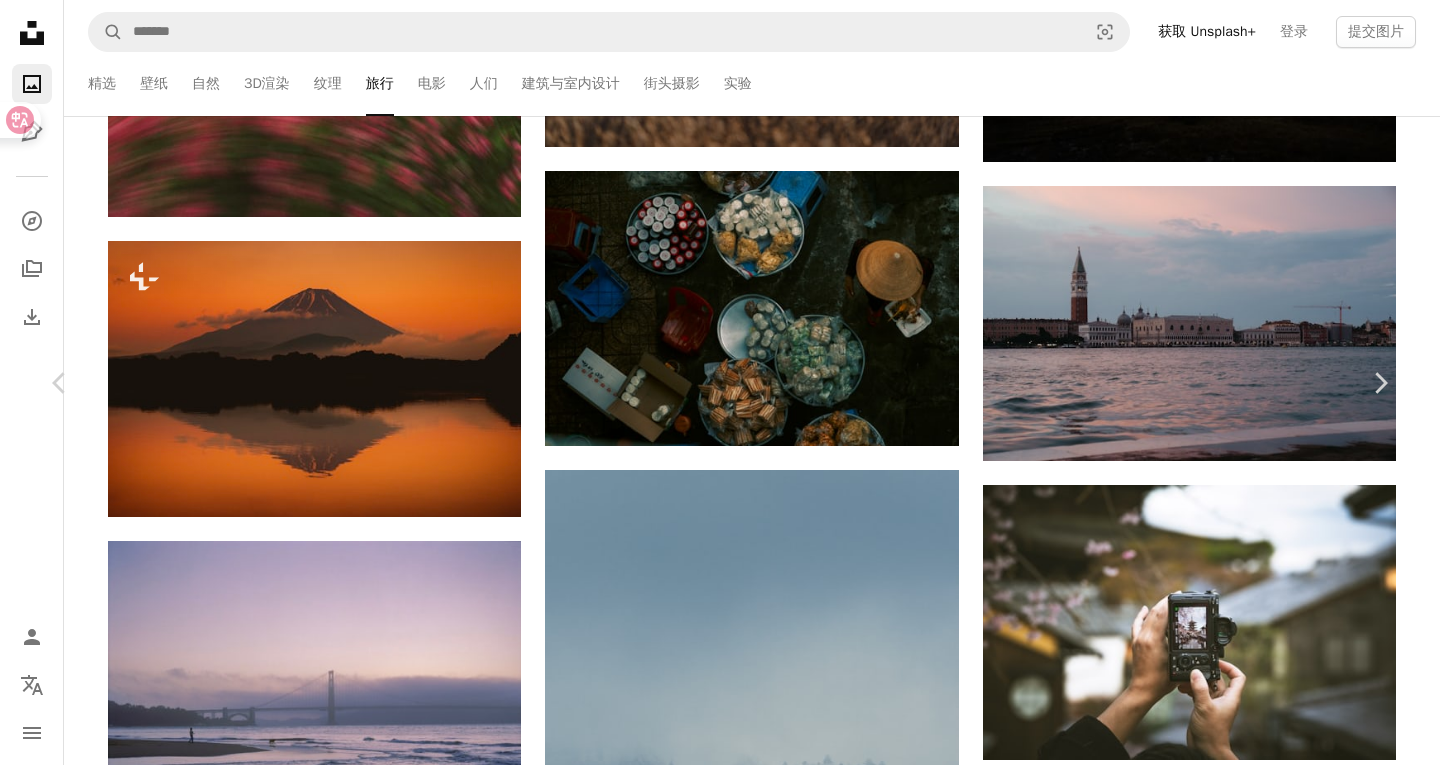 click on "An X shape" at bounding box center (20, 20) 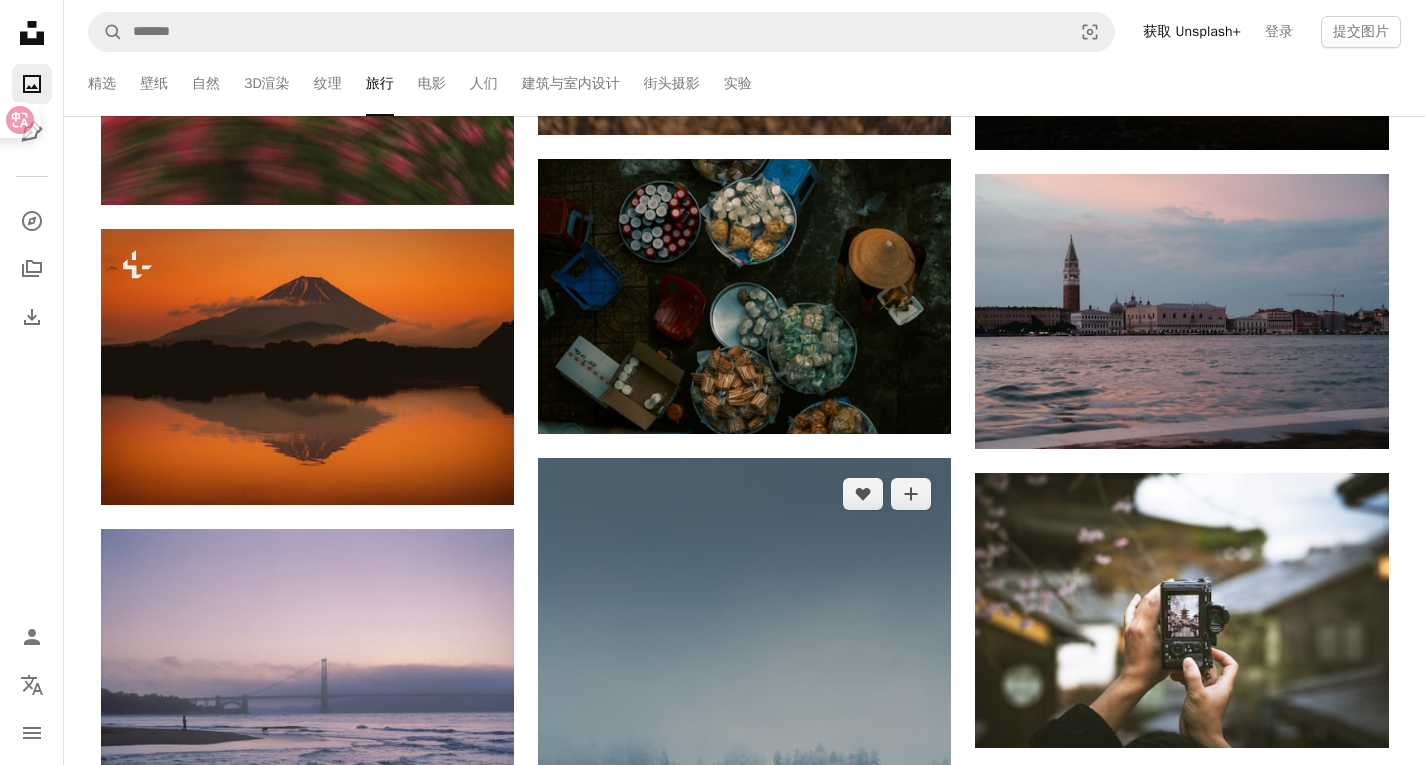 scroll, scrollTop: 26100, scrollLeft: 0, axis: vertical 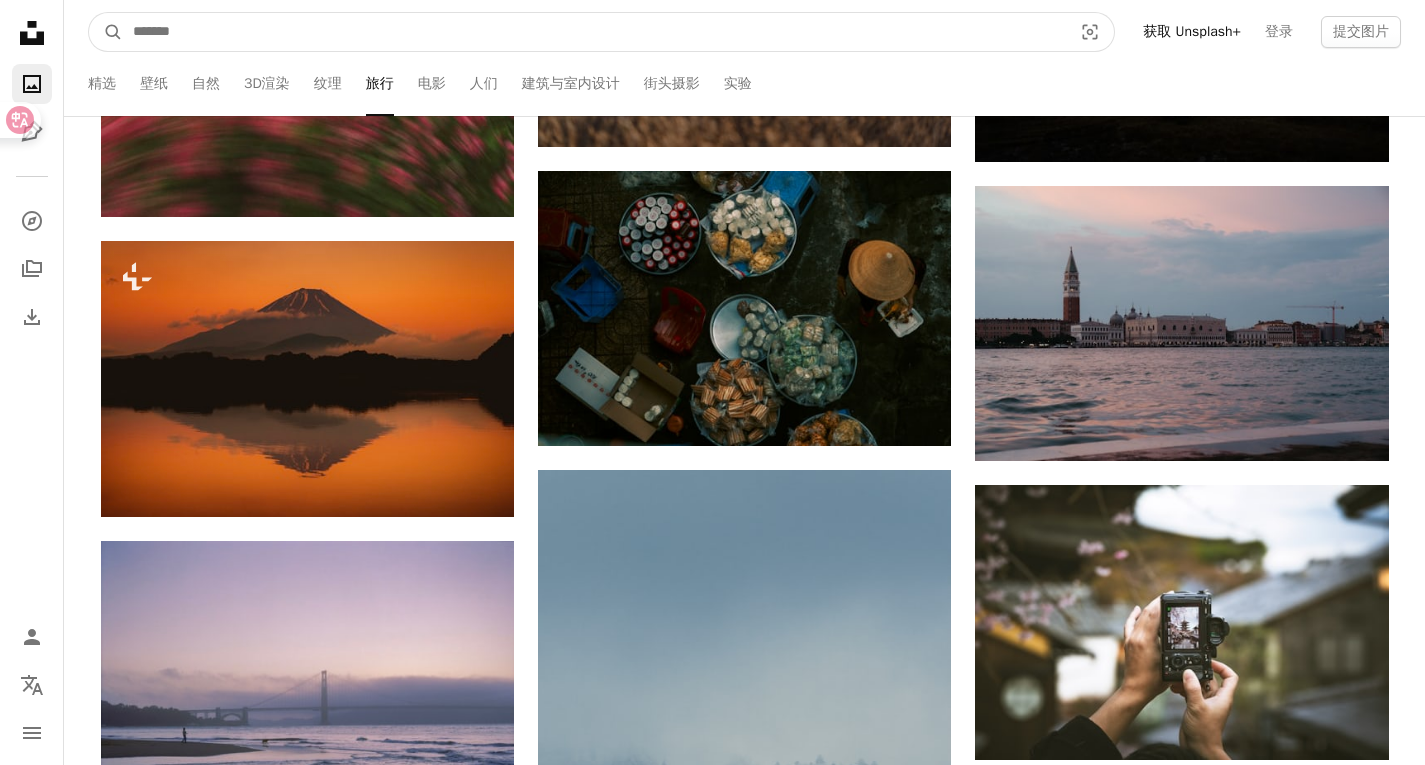 click at bounding box center [594, 32] 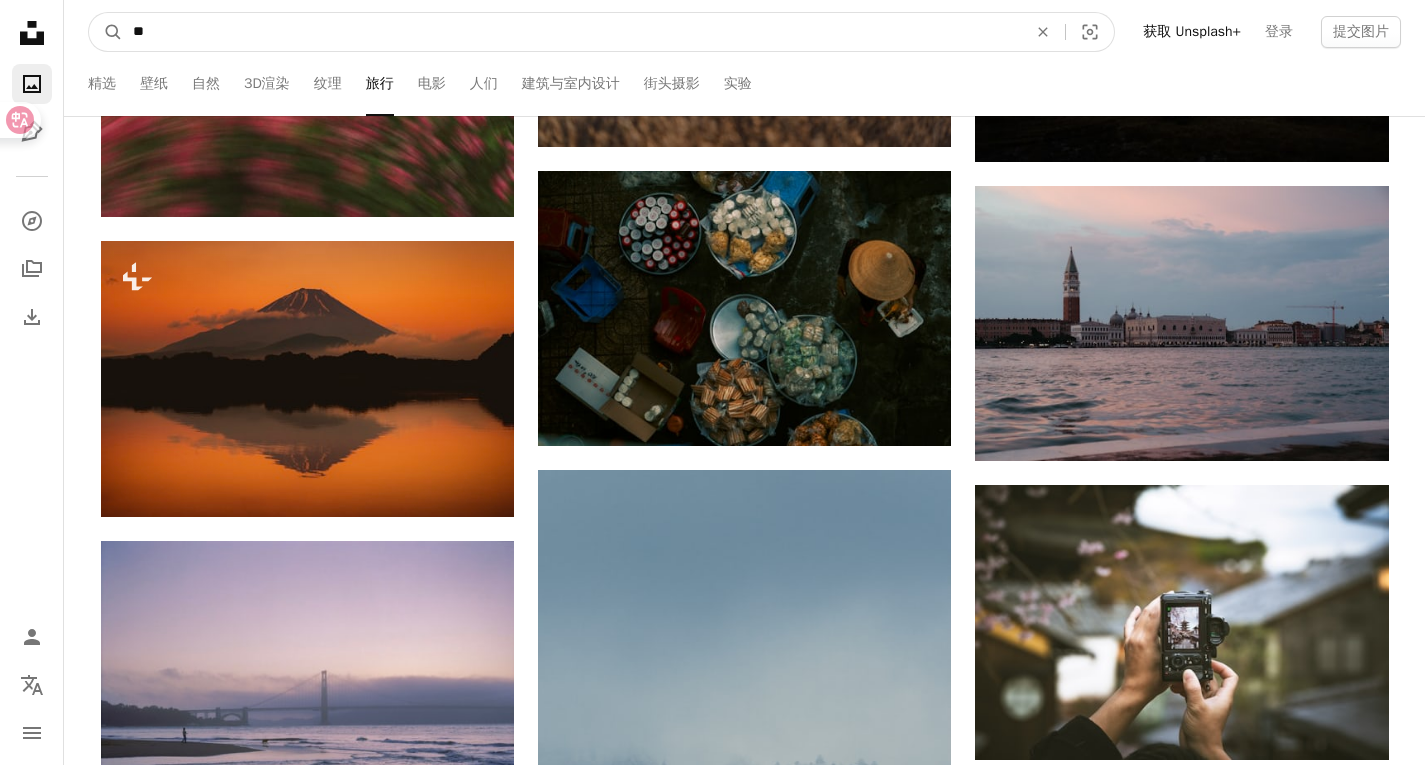 type on "**" 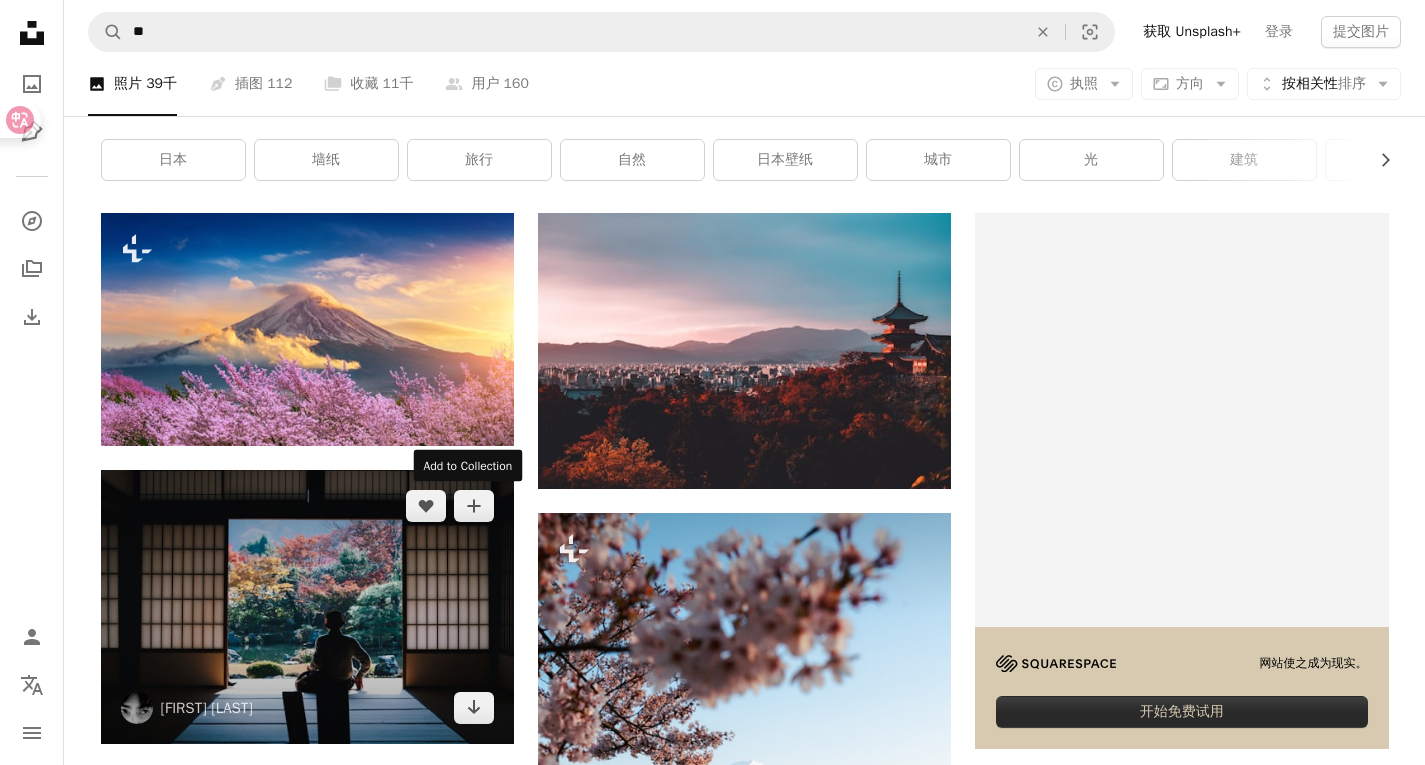 scroll, scrollTop: 255, scrollLeft: 0, axis: vertical 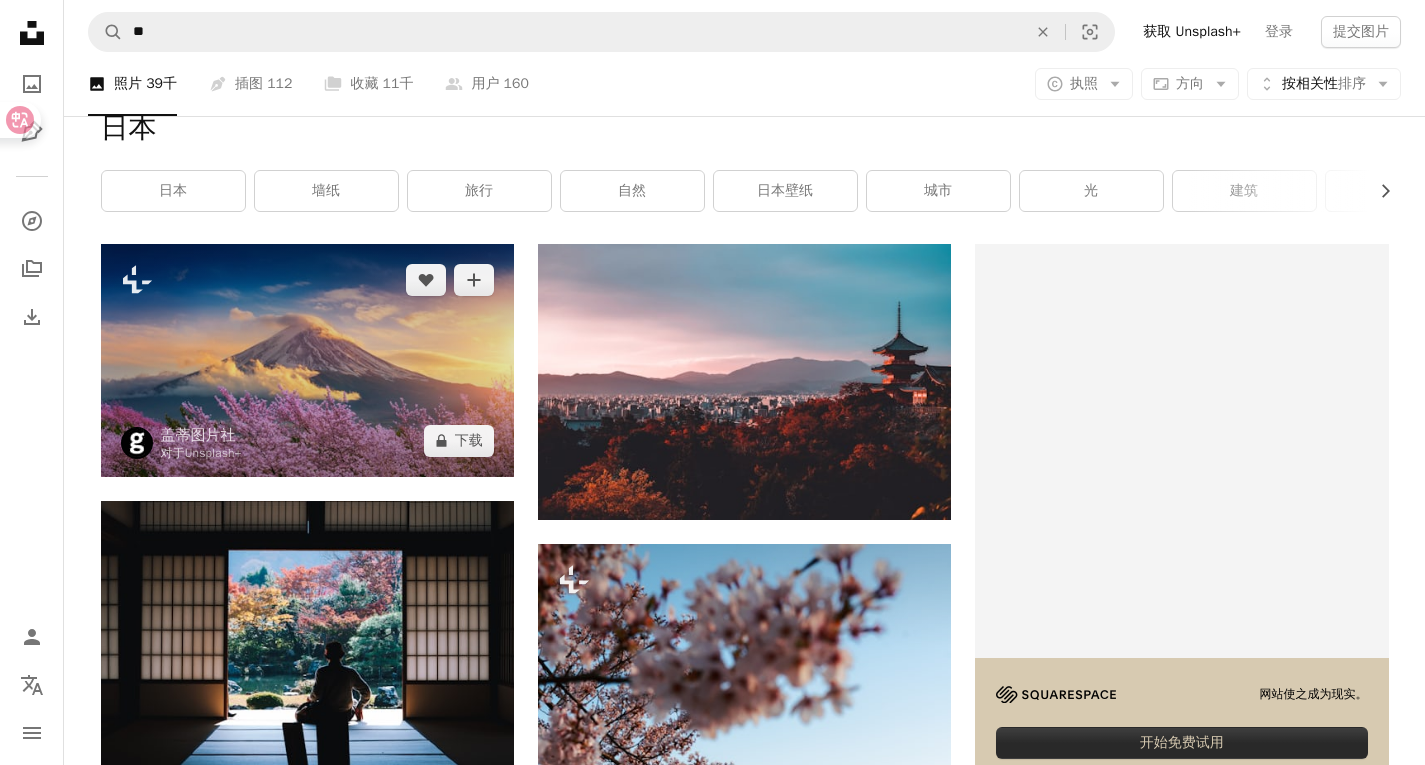click at bounding box center [307, 360] 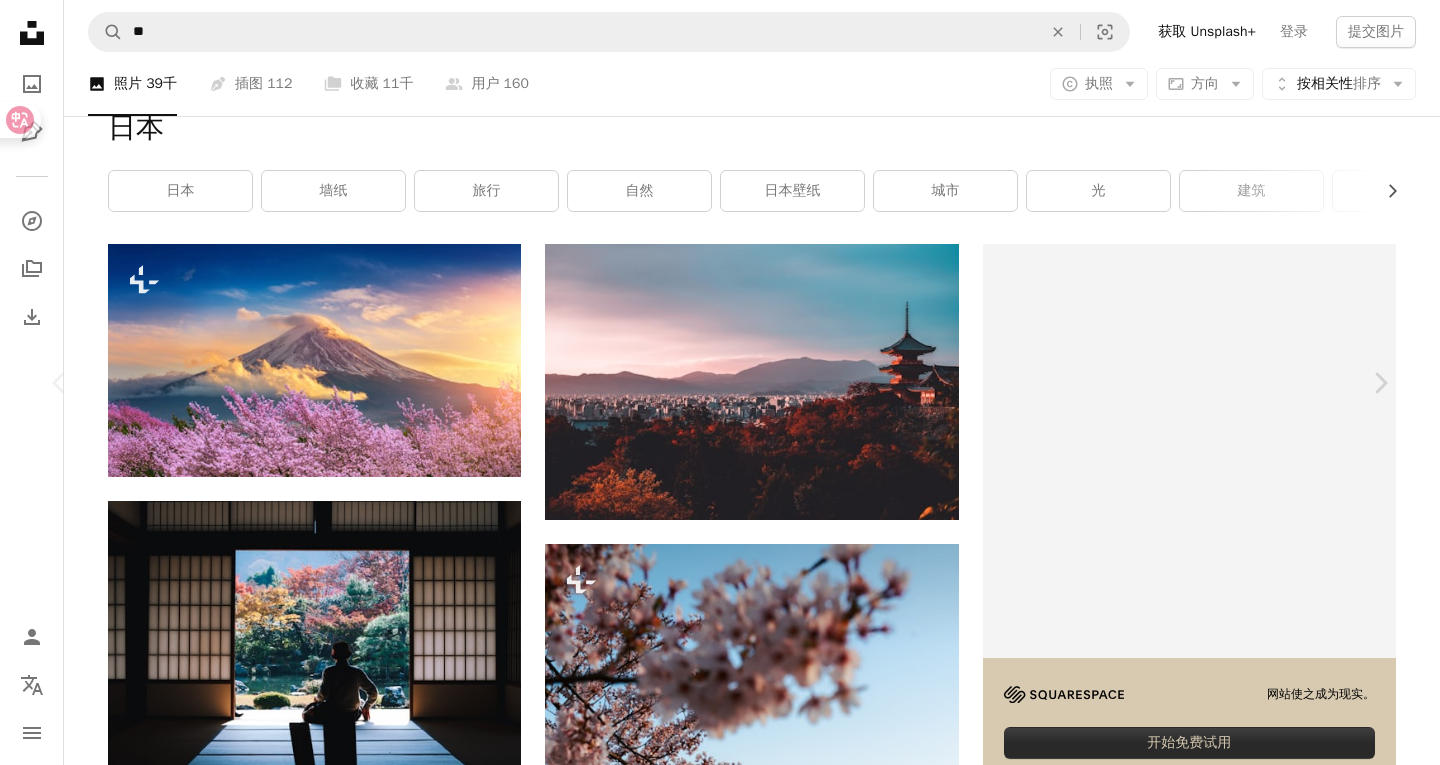 click on "An X shape" at bounding box center [20, 20] 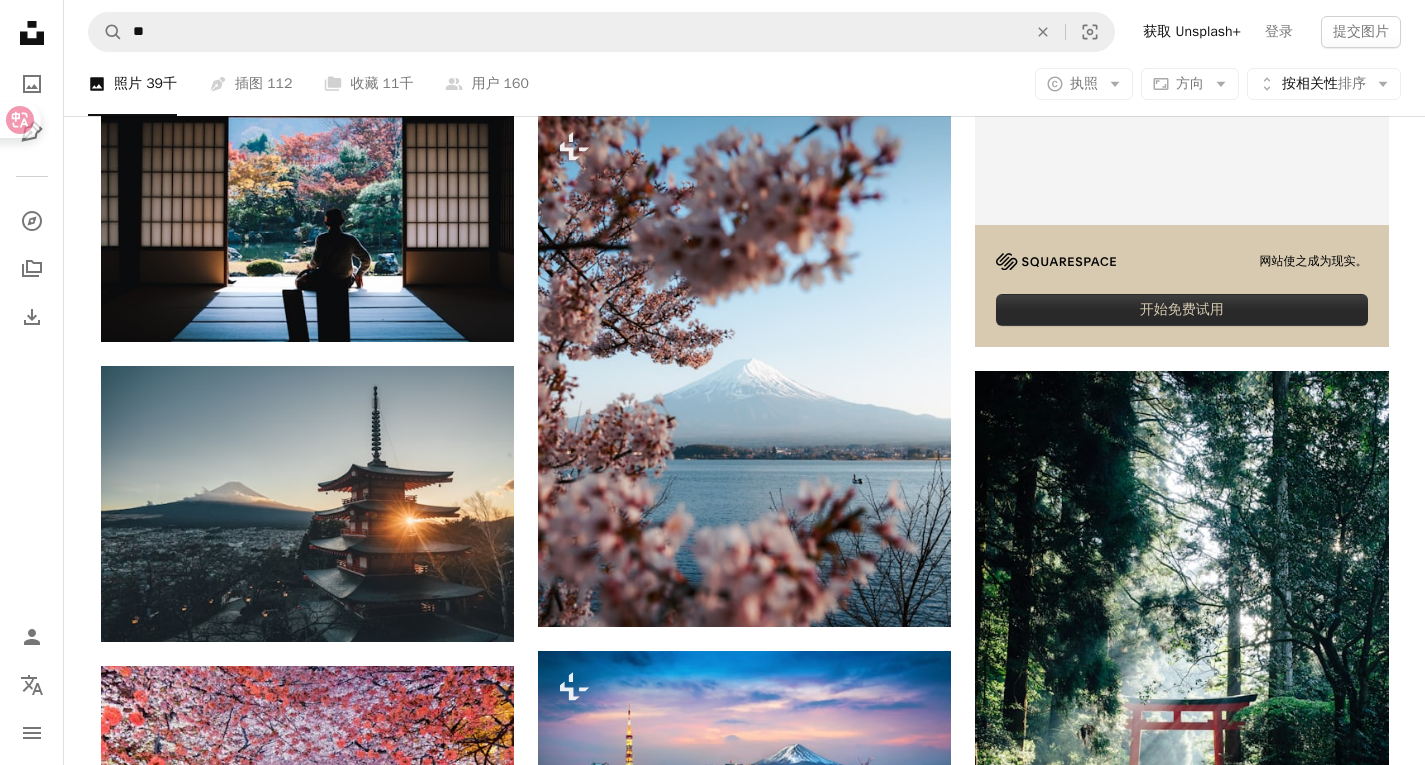 scroll, scrollTop: 689, scrollLeft: 0, axis: vertical 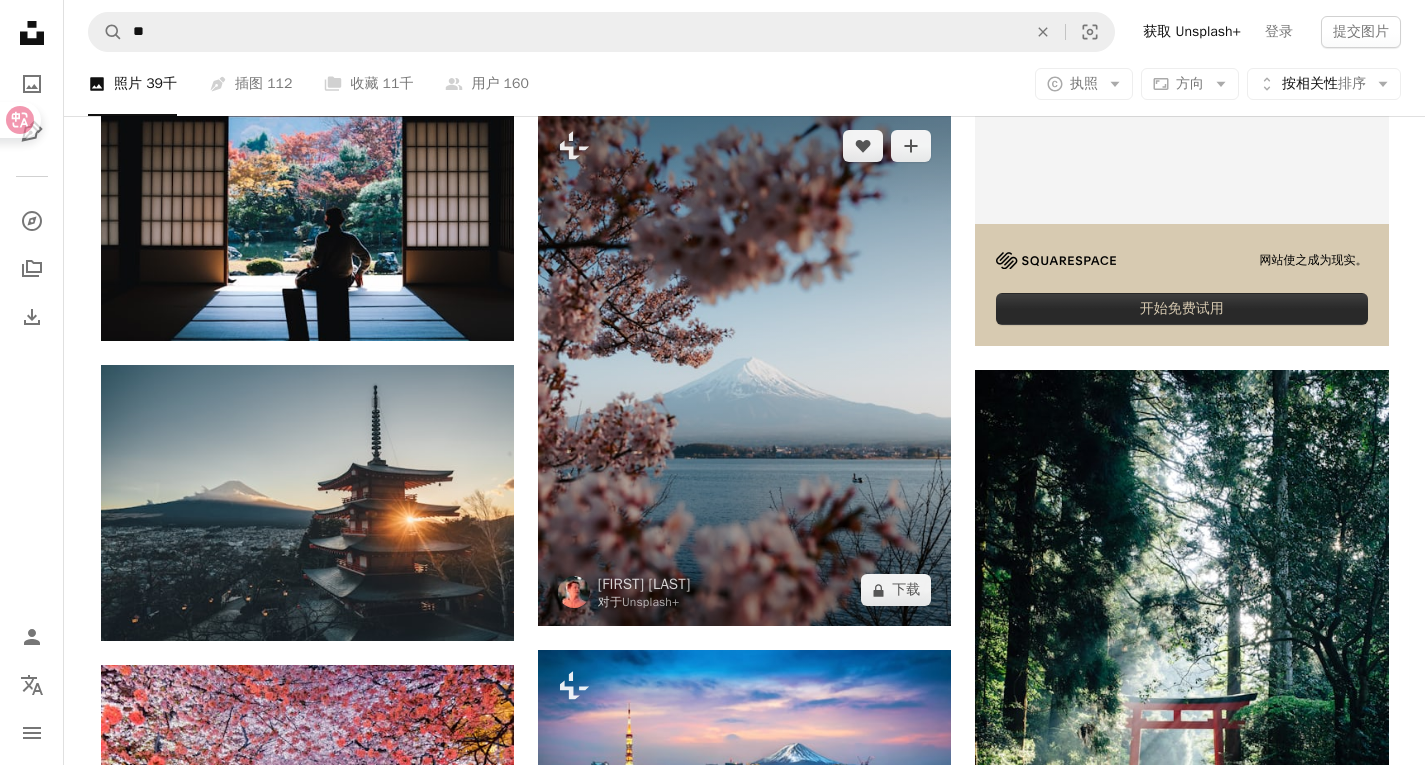 click at bounding box center (744, 368) 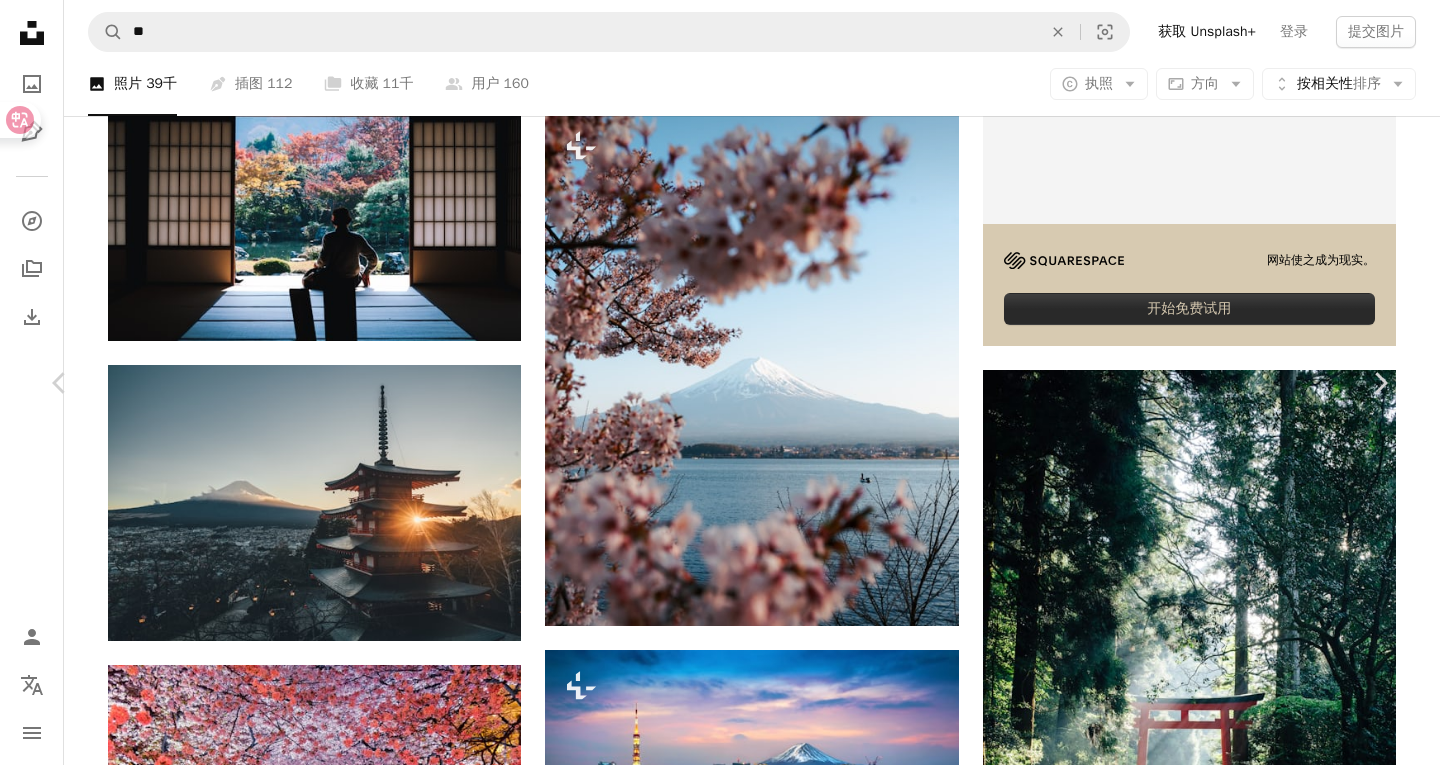 click on "An X shape" at bounding box center [20, 20] 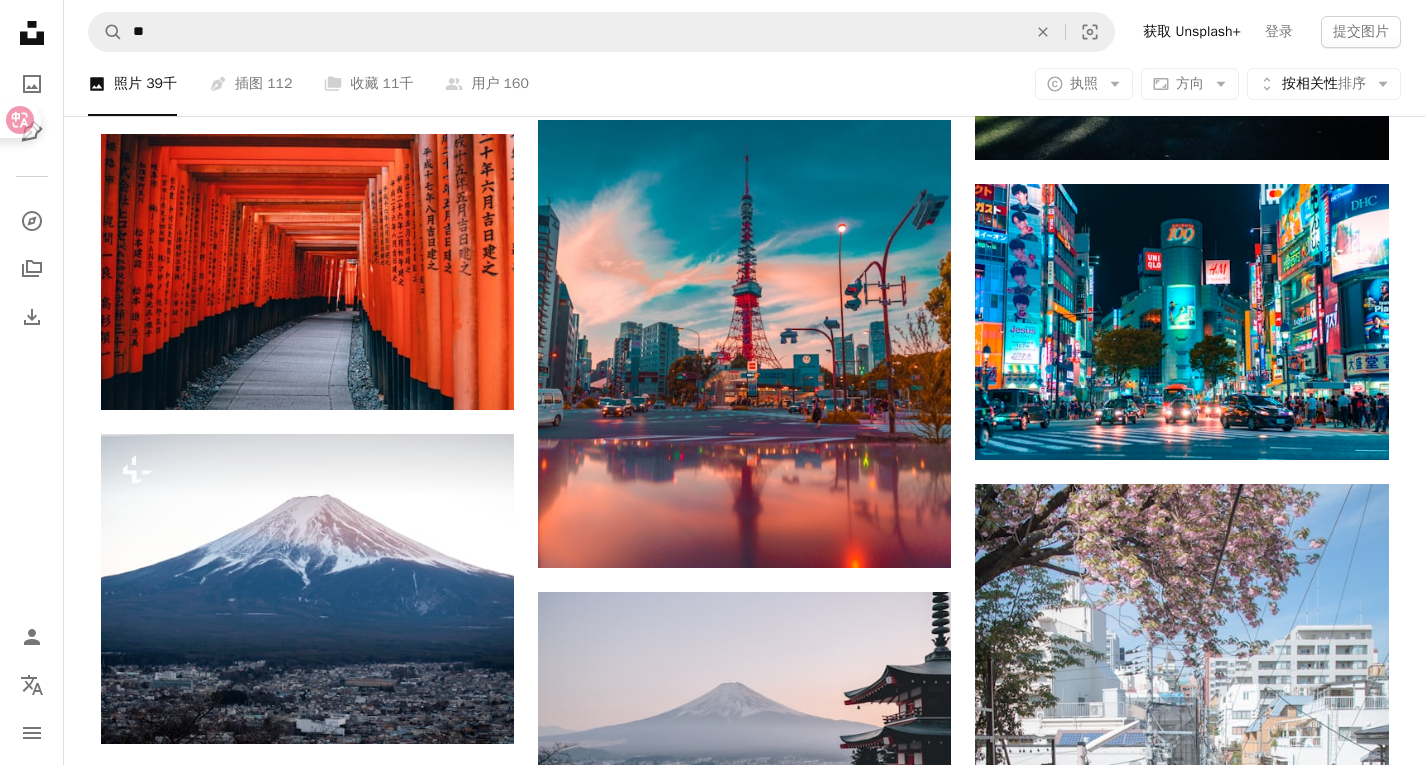 scroll, scrollTop: 1520, scrollLeft: 0, axis: vertical 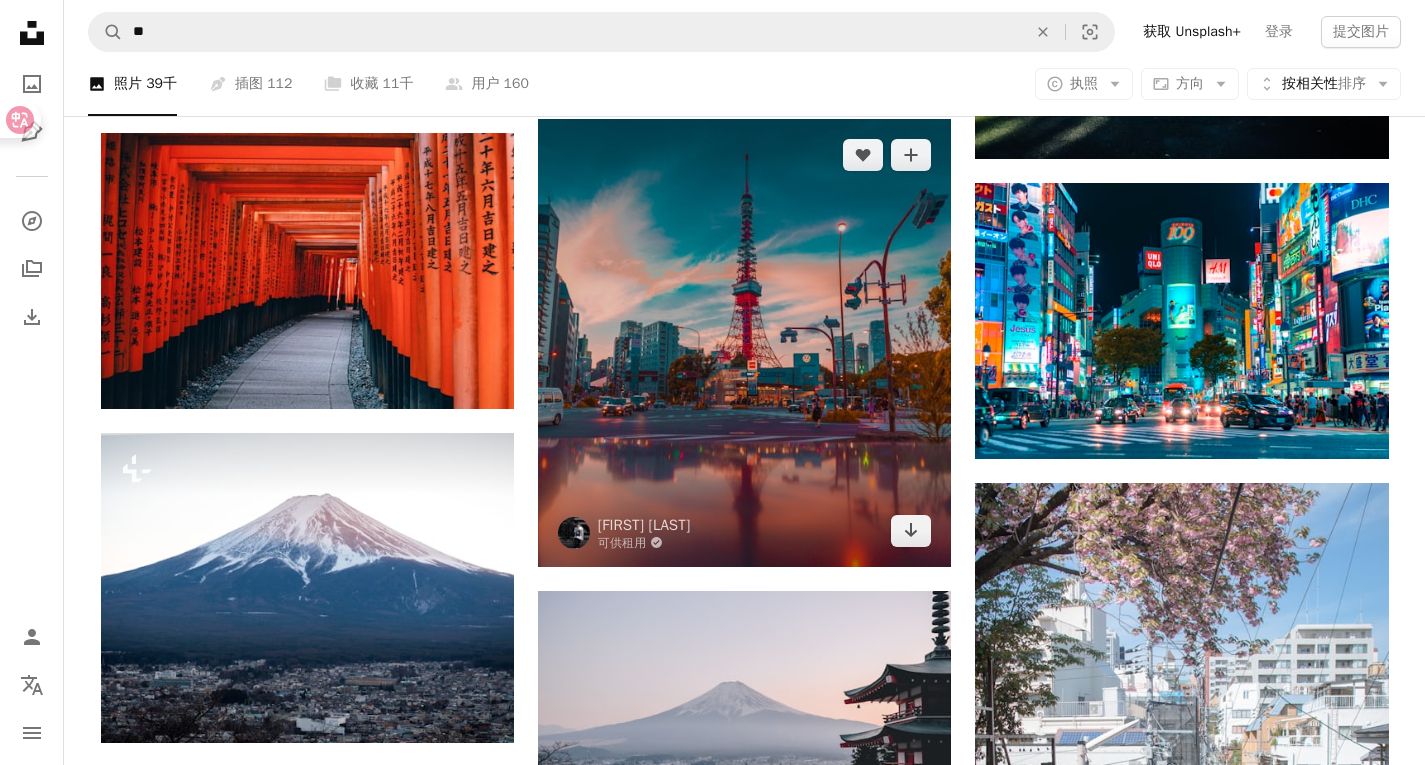 click at bounding box center [744, 343] 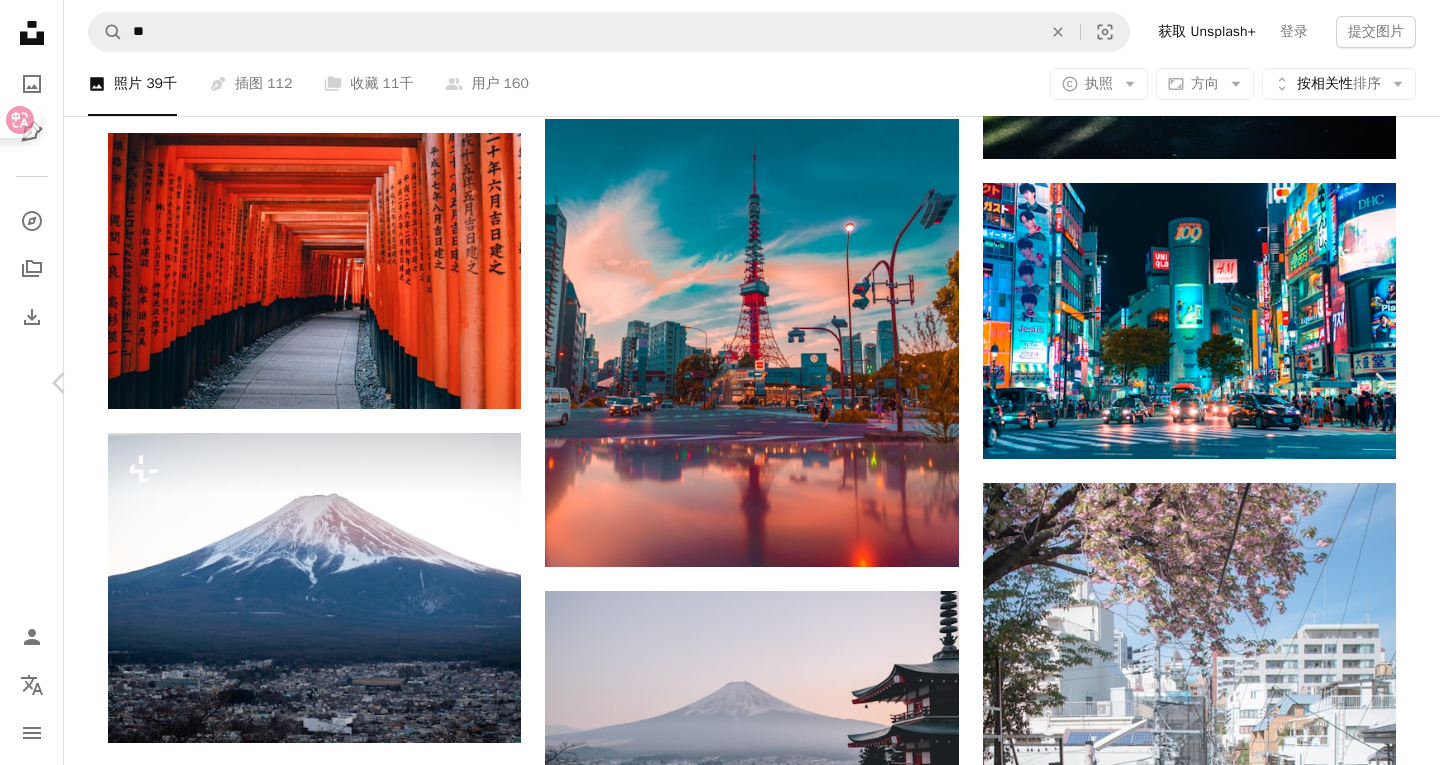 click on "An X shape" at bounding box center (20, 20) 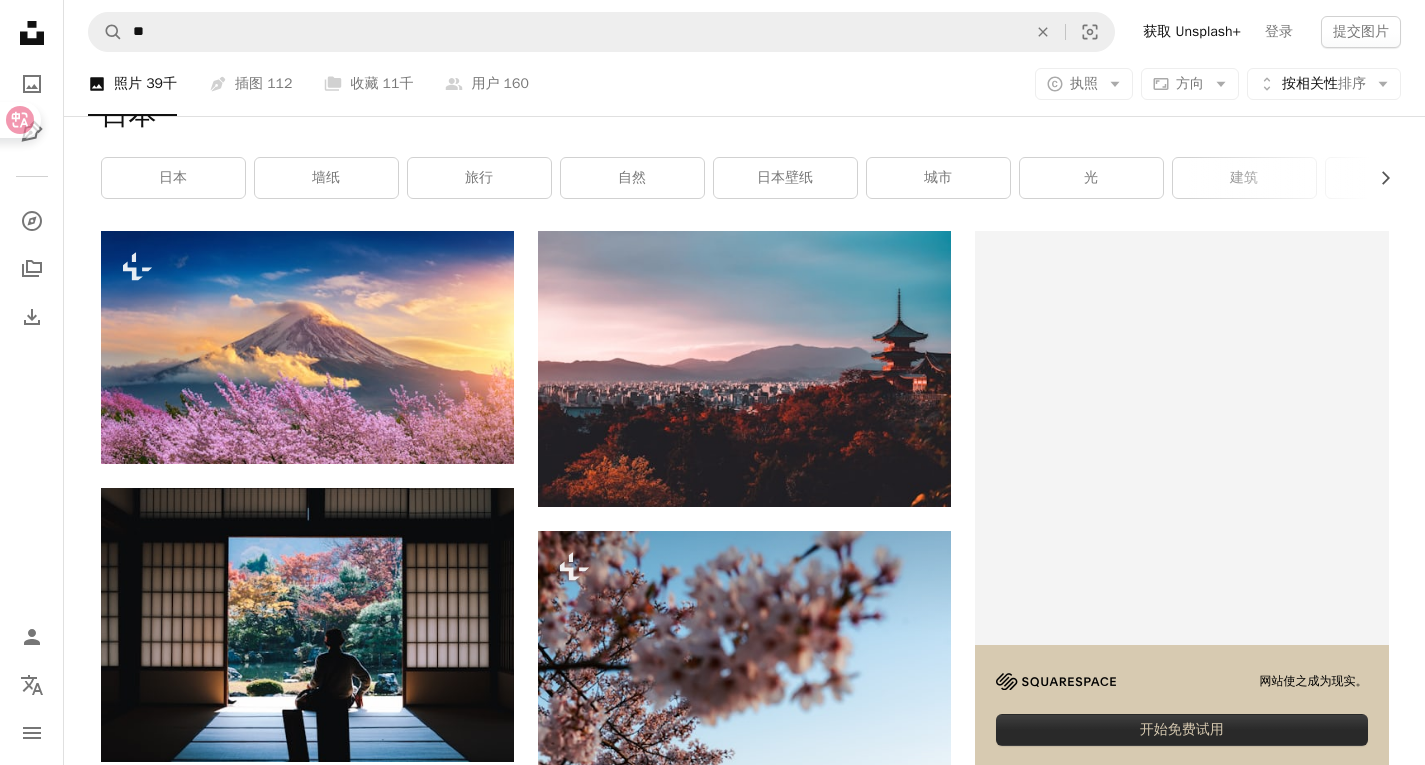 scroll, scrollTop: 0, scrollLeft: 0, axis: both 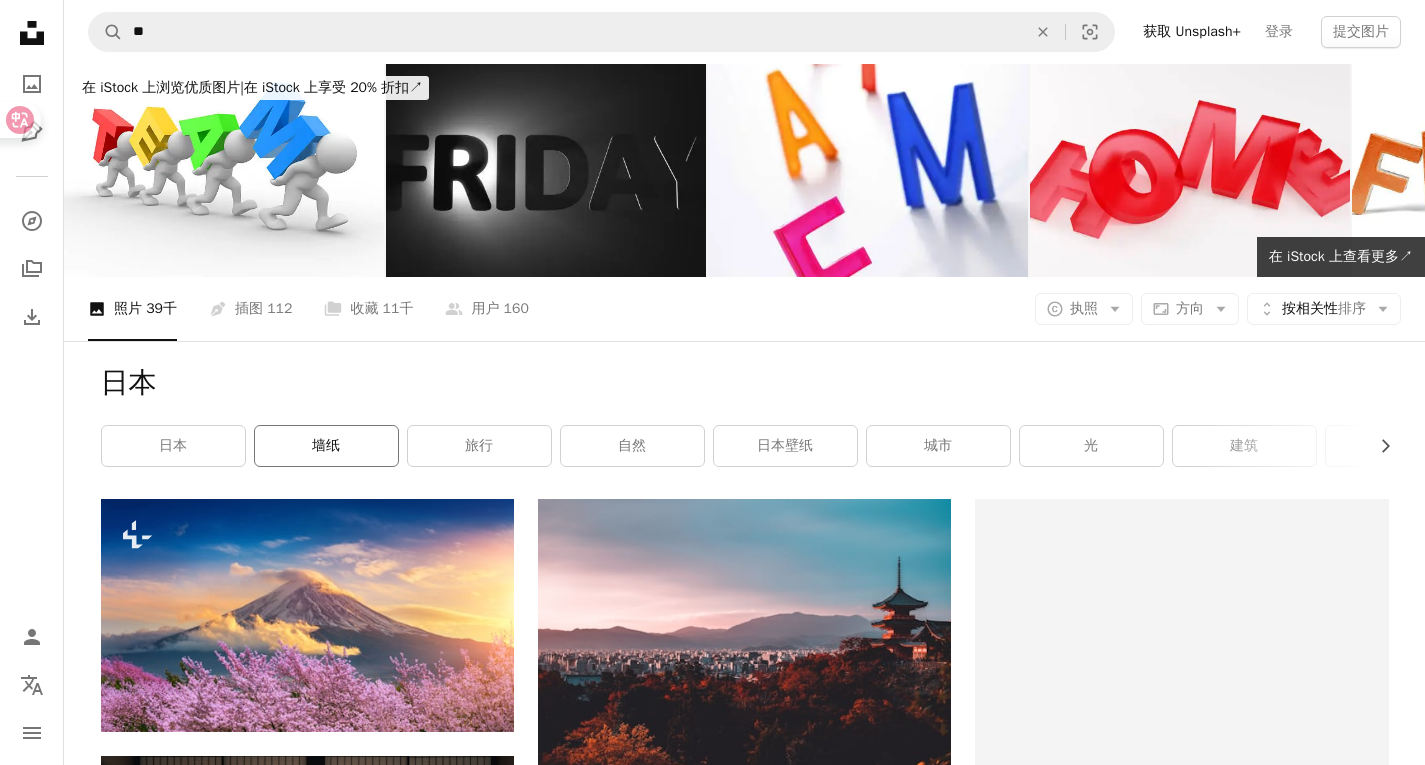 click on "墙纸" at bounding box center [326, 446] 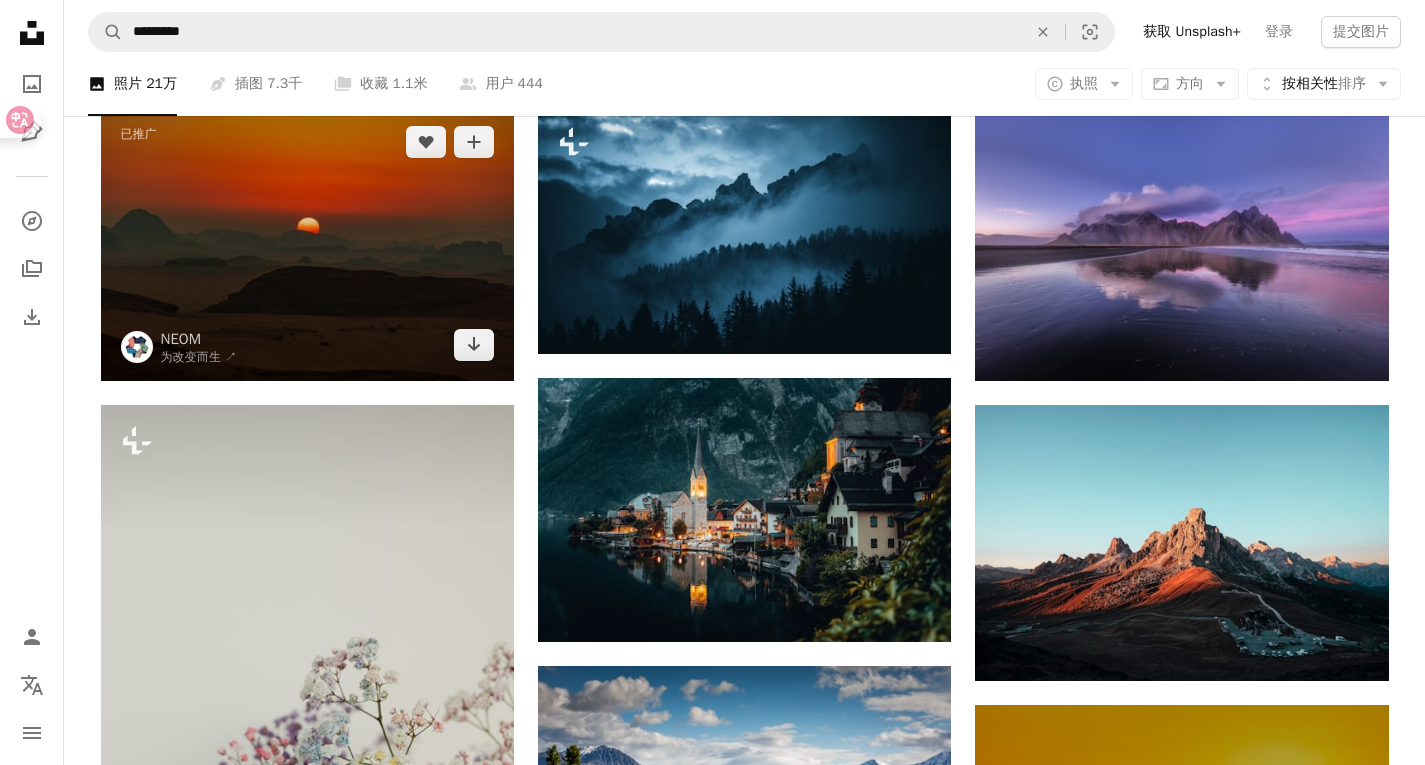 scroll, scrollTop: 0, scrollLeft: 0, axis: both 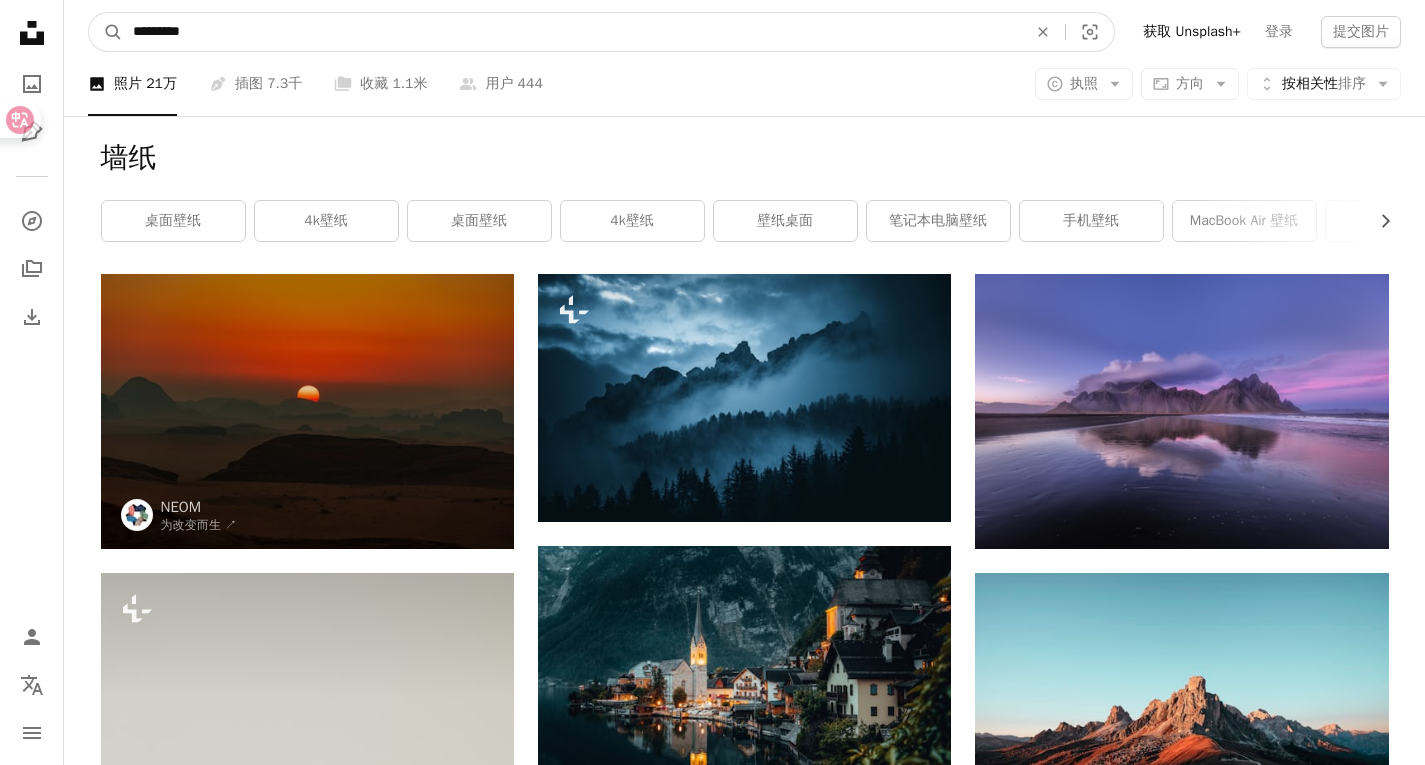 click on "*********" at bounding box center [572, 32] 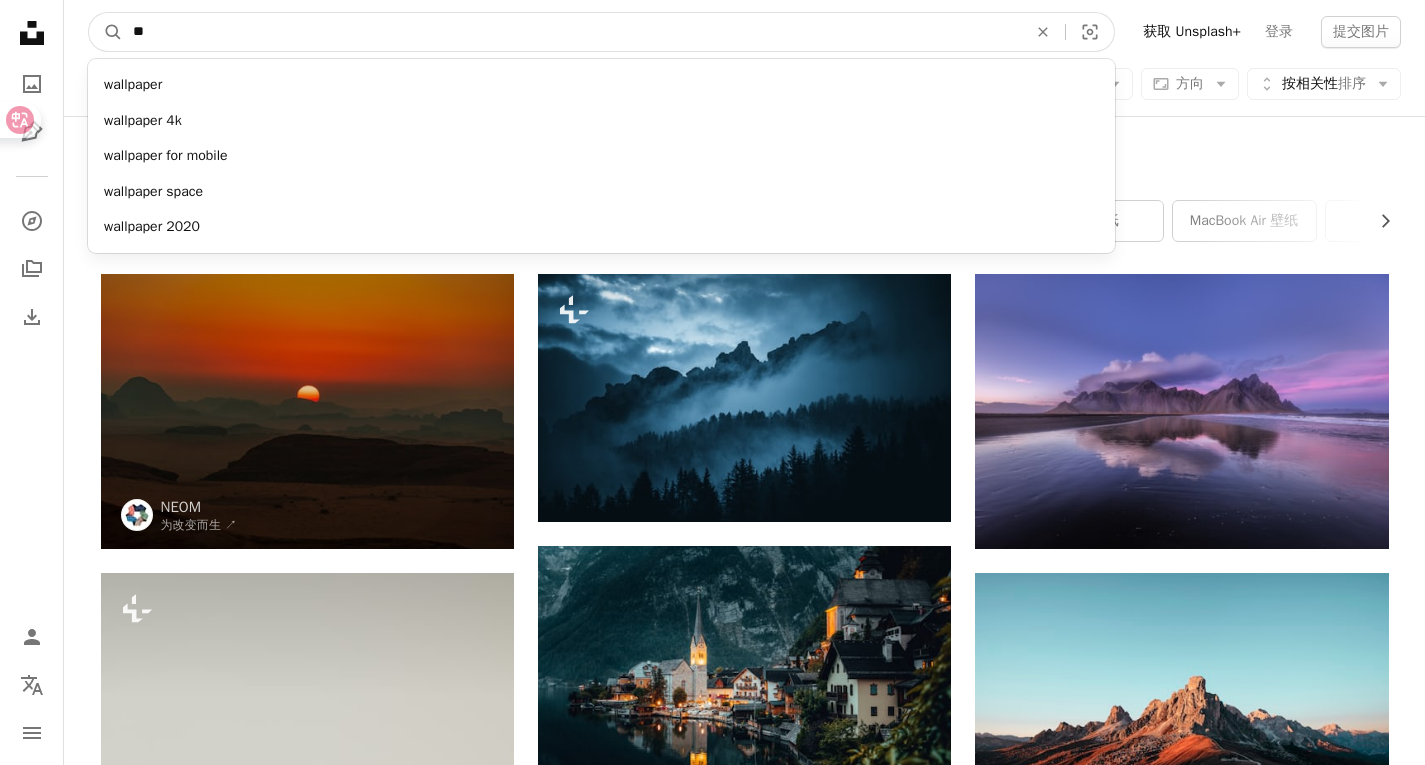 type on "*" 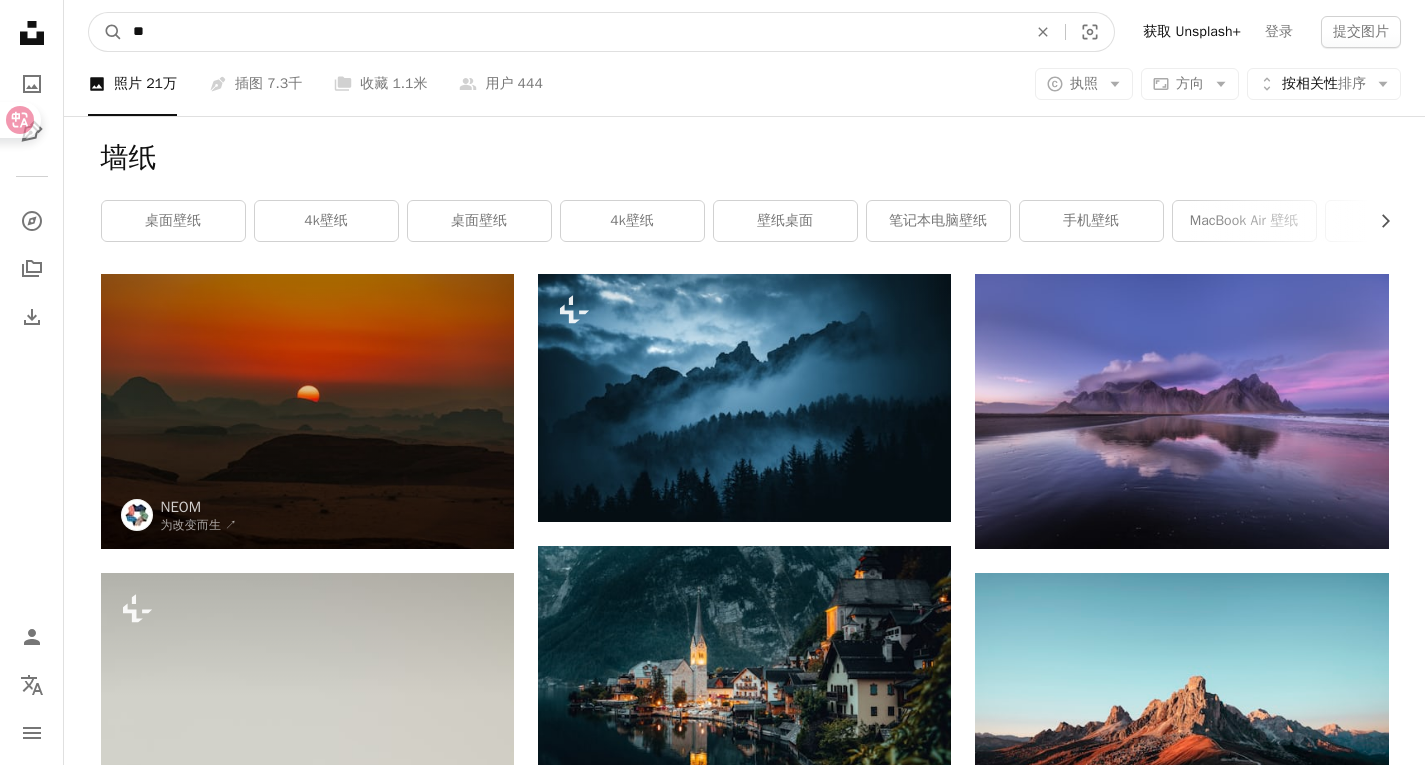 type on "**" 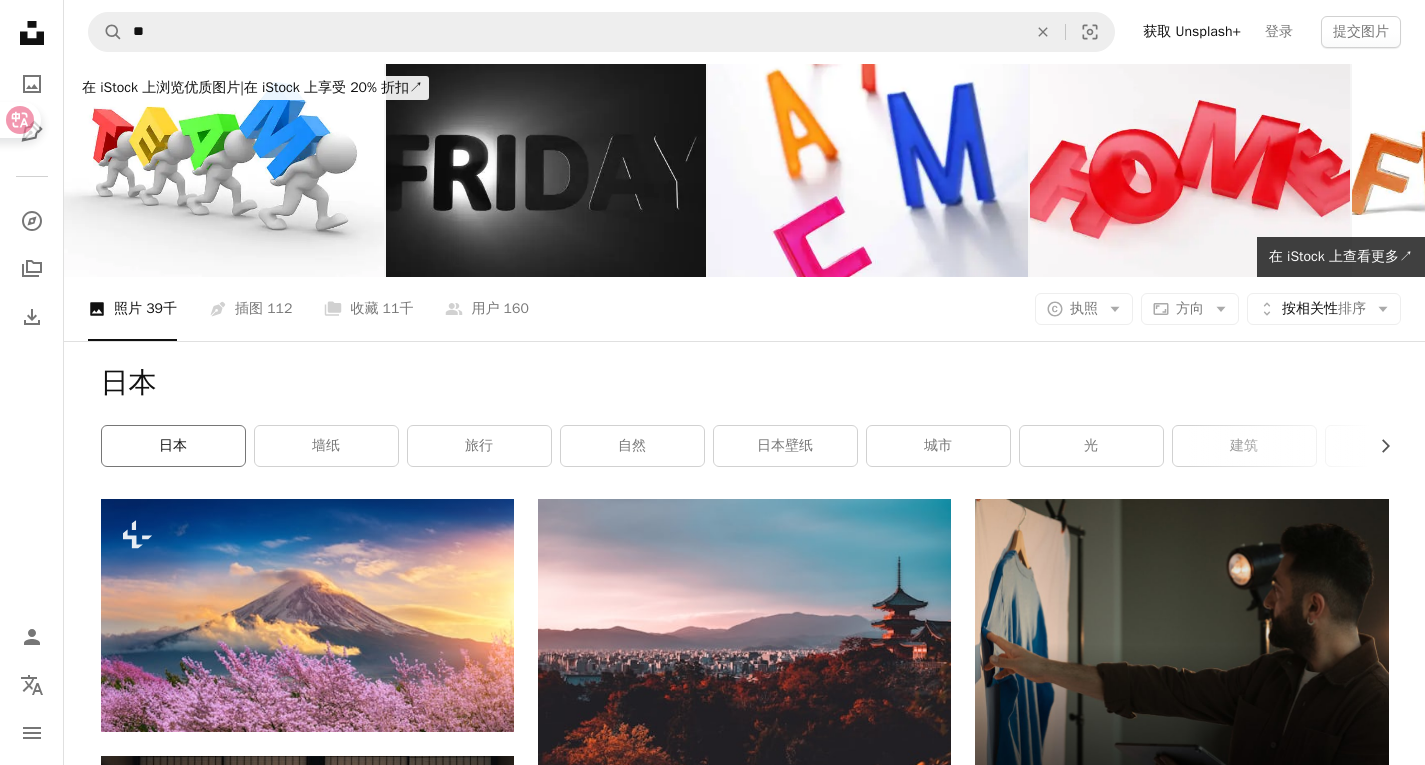 click on "日本" at bounding box center [173, 446] 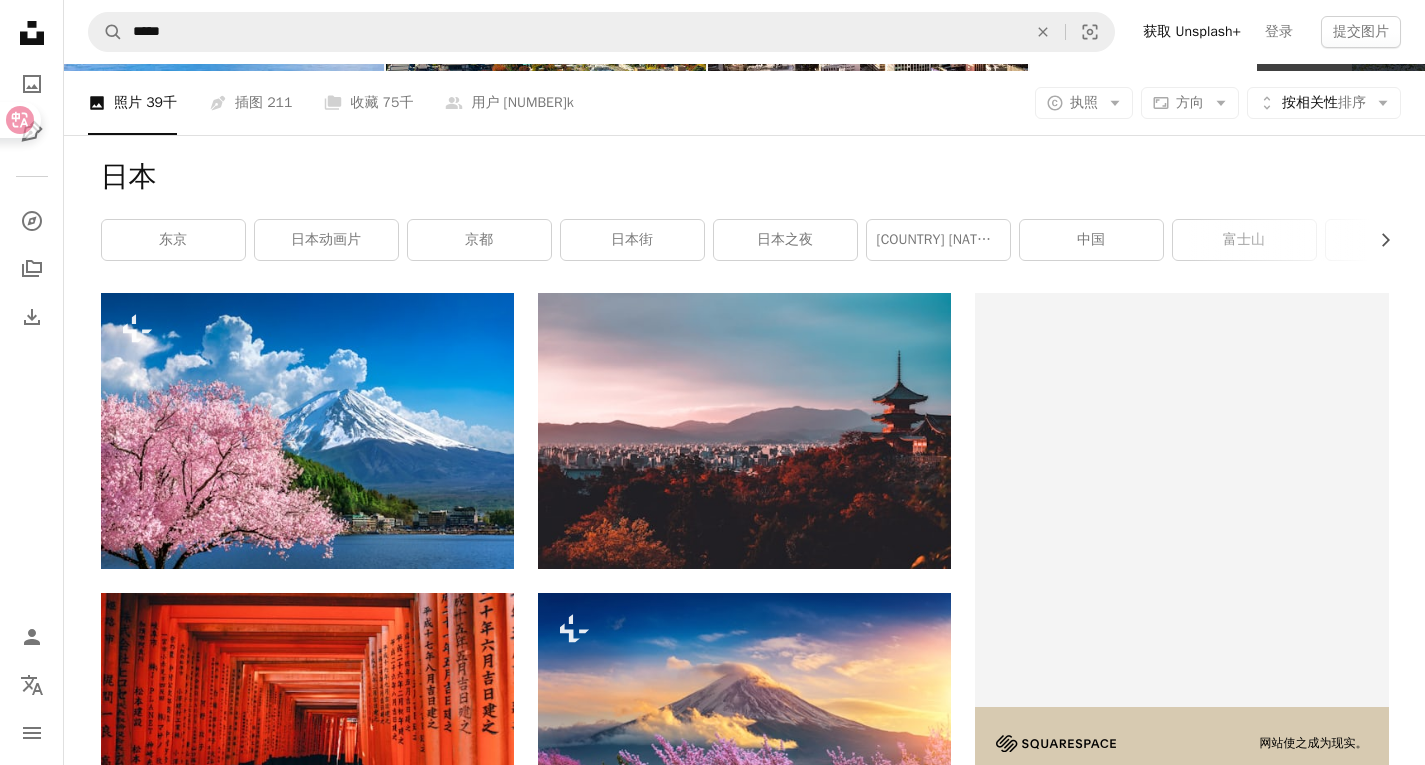 scroll, scrollTop: 301, scrollLeft: 0, axis: vertical 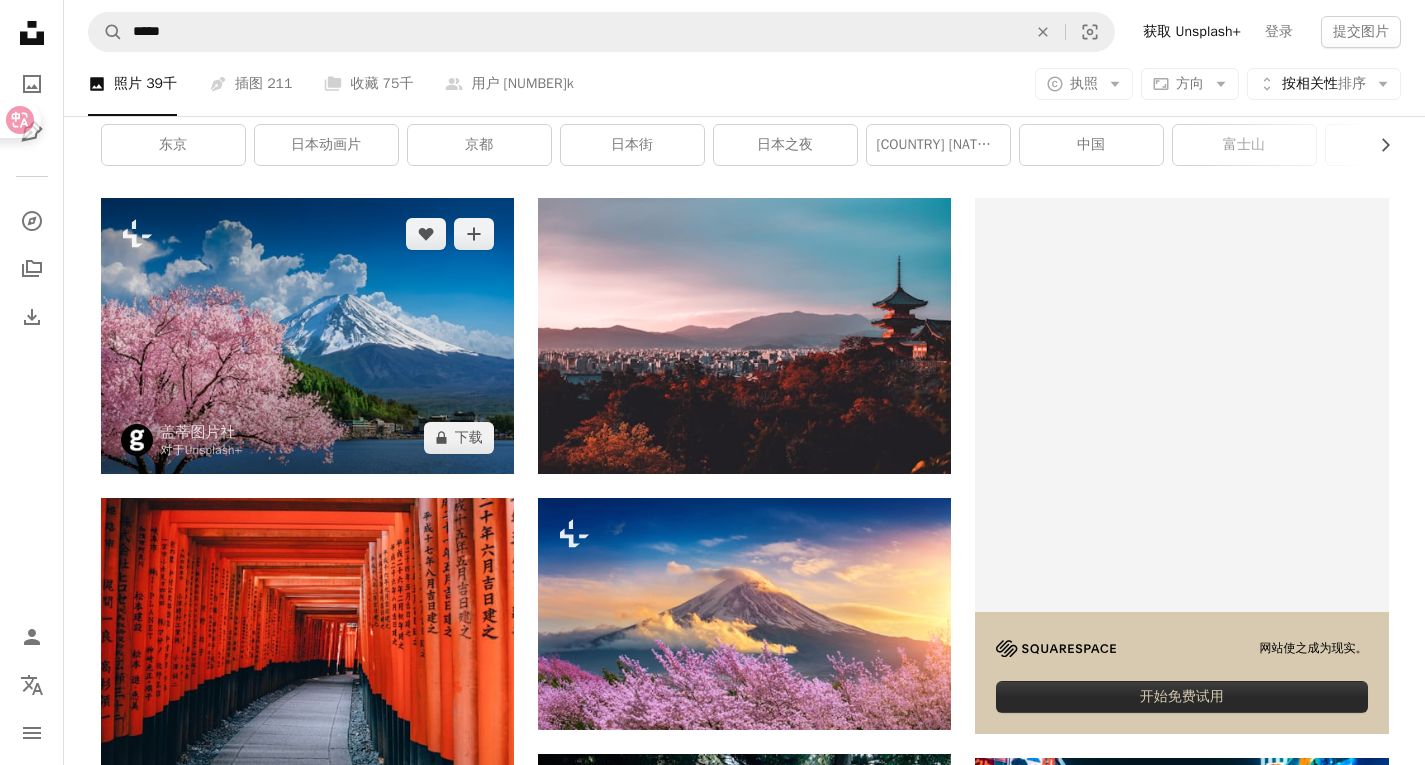 click at bounding box center [307, 335] 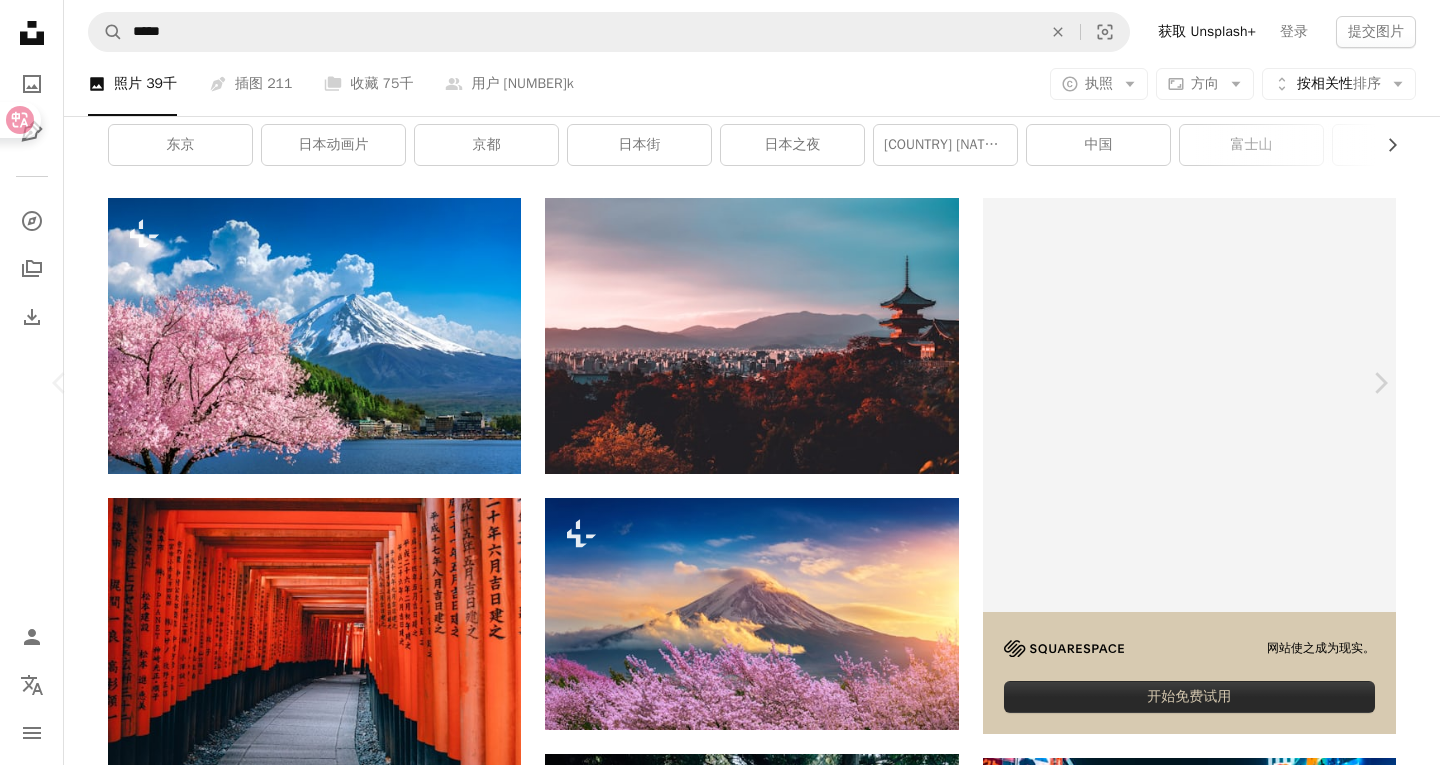 click on "Zoom in" at bounding box center [712, 4749] 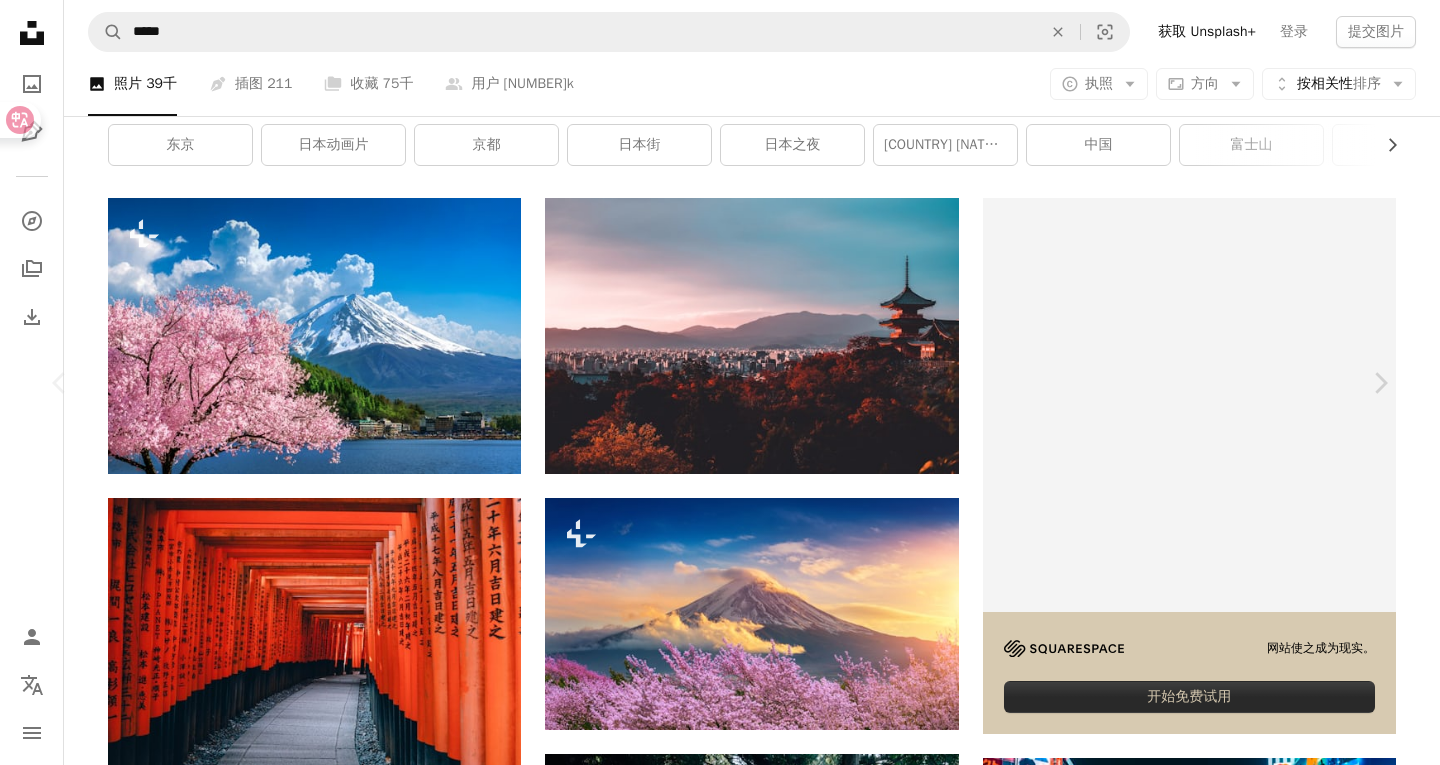 click on "下载" at bounding box center [1255, 4412] 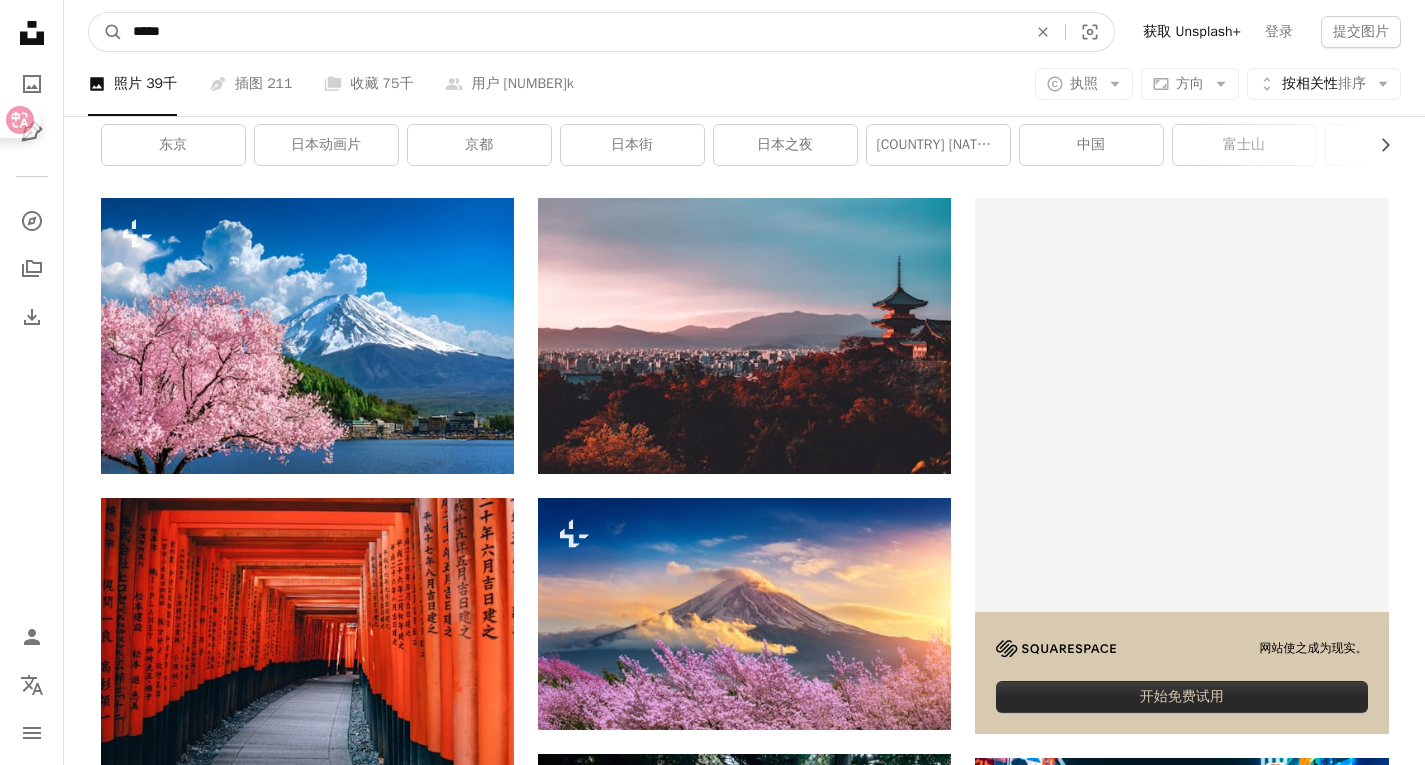 click on "*****" at bounding box center (572, 32) 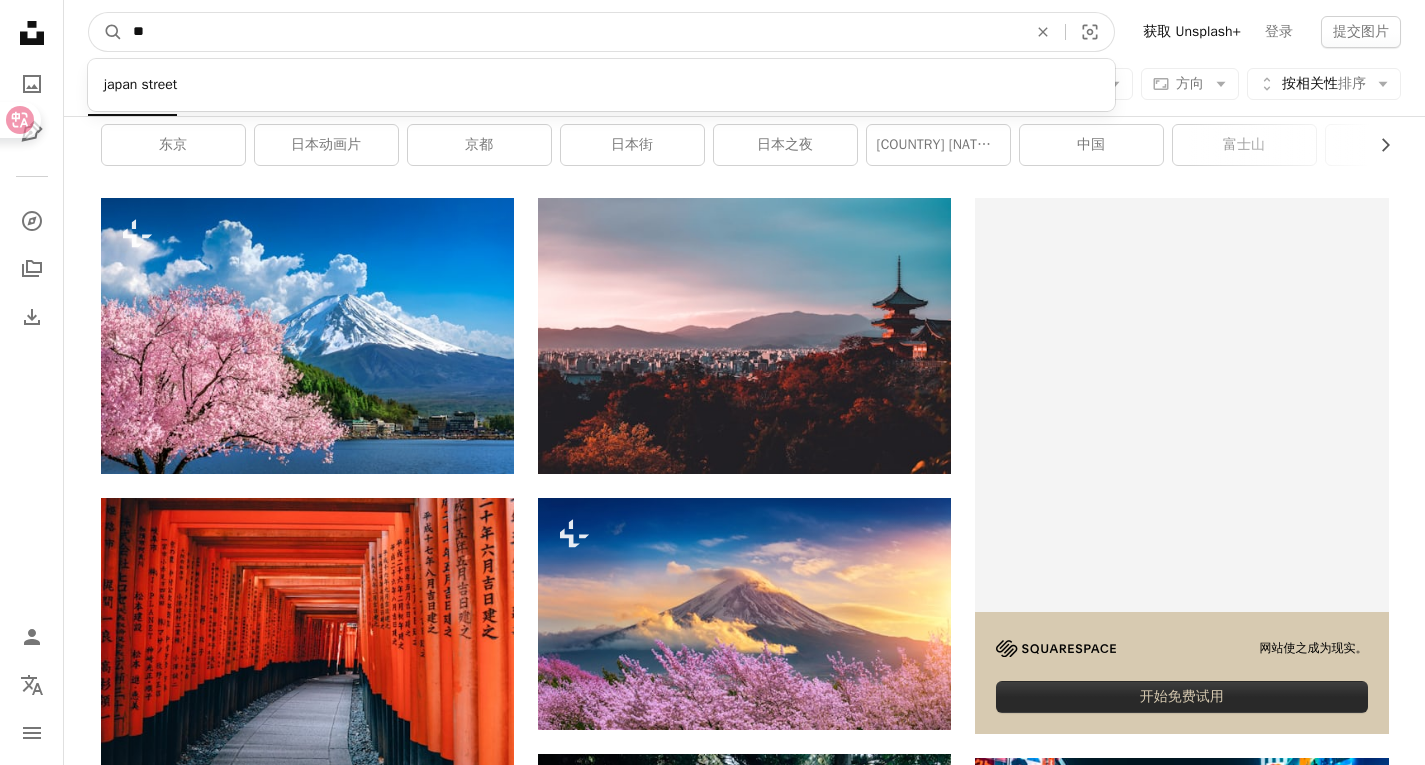 type on "*" 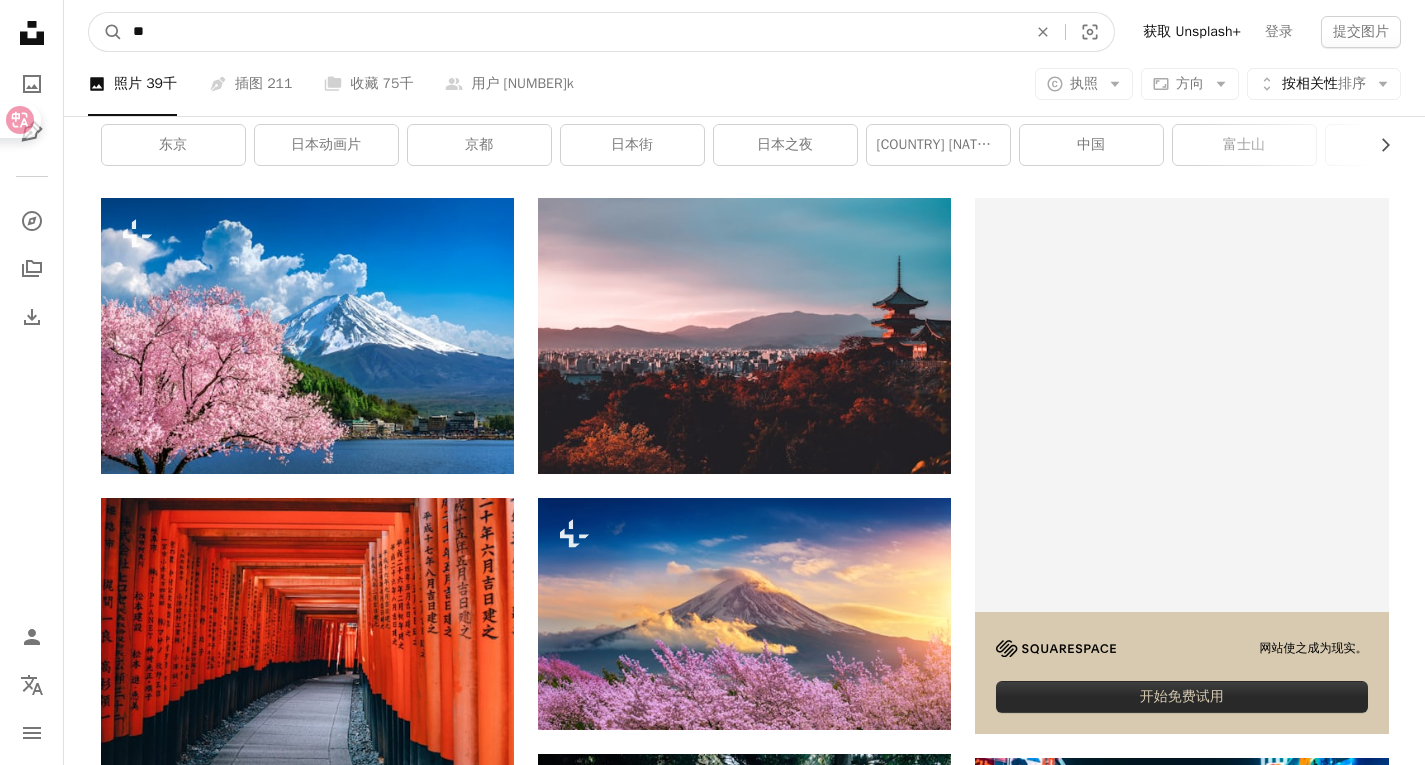 type on "*" 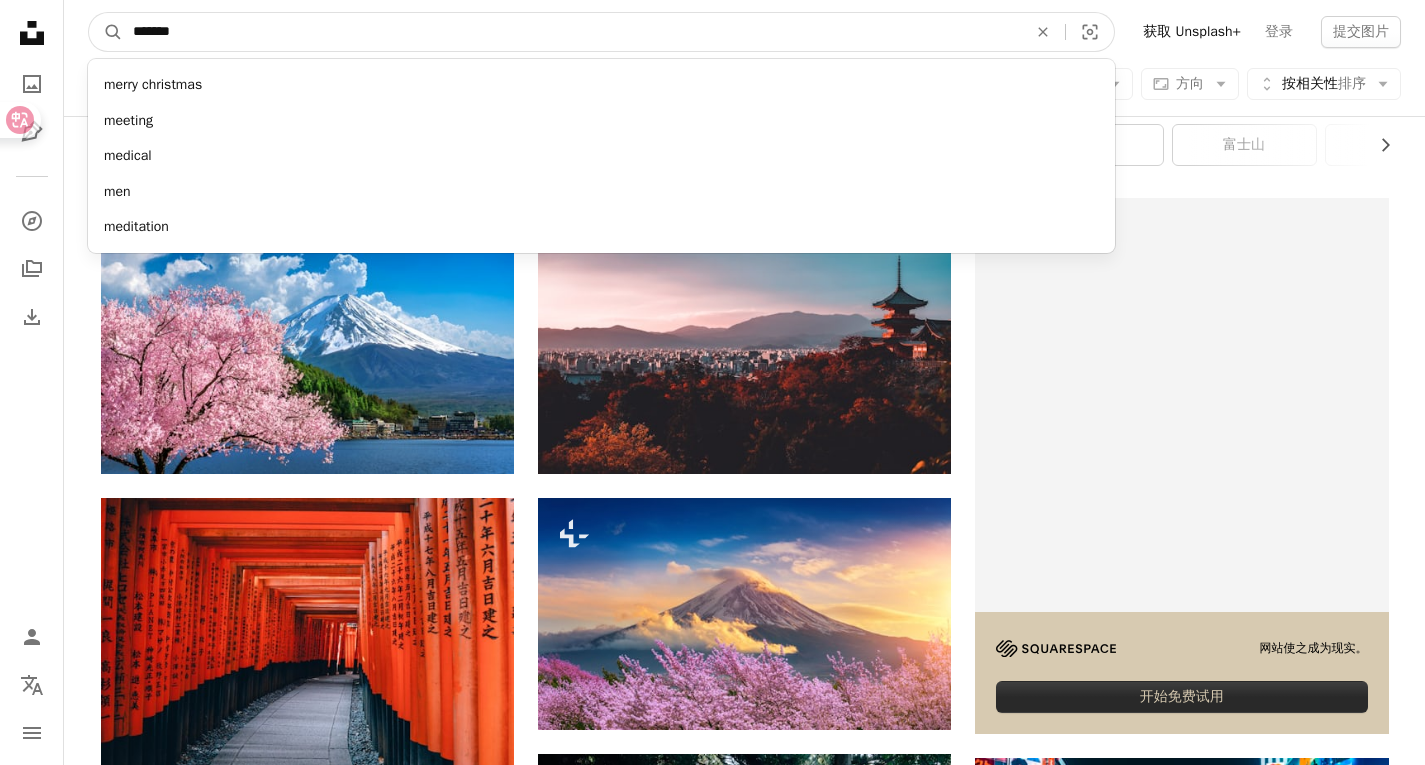 type on "**" 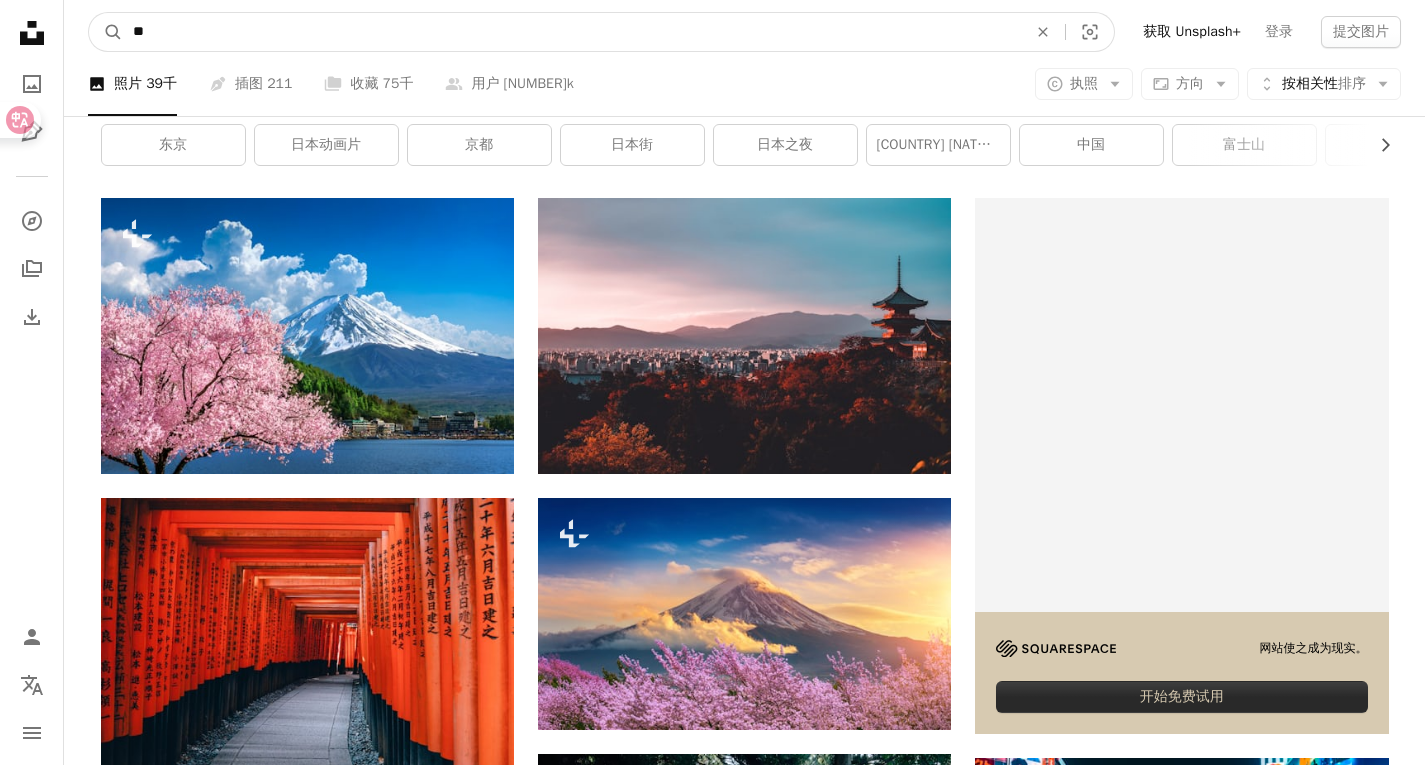 click on "A magnifying glass" at bounding box center (106, 32) 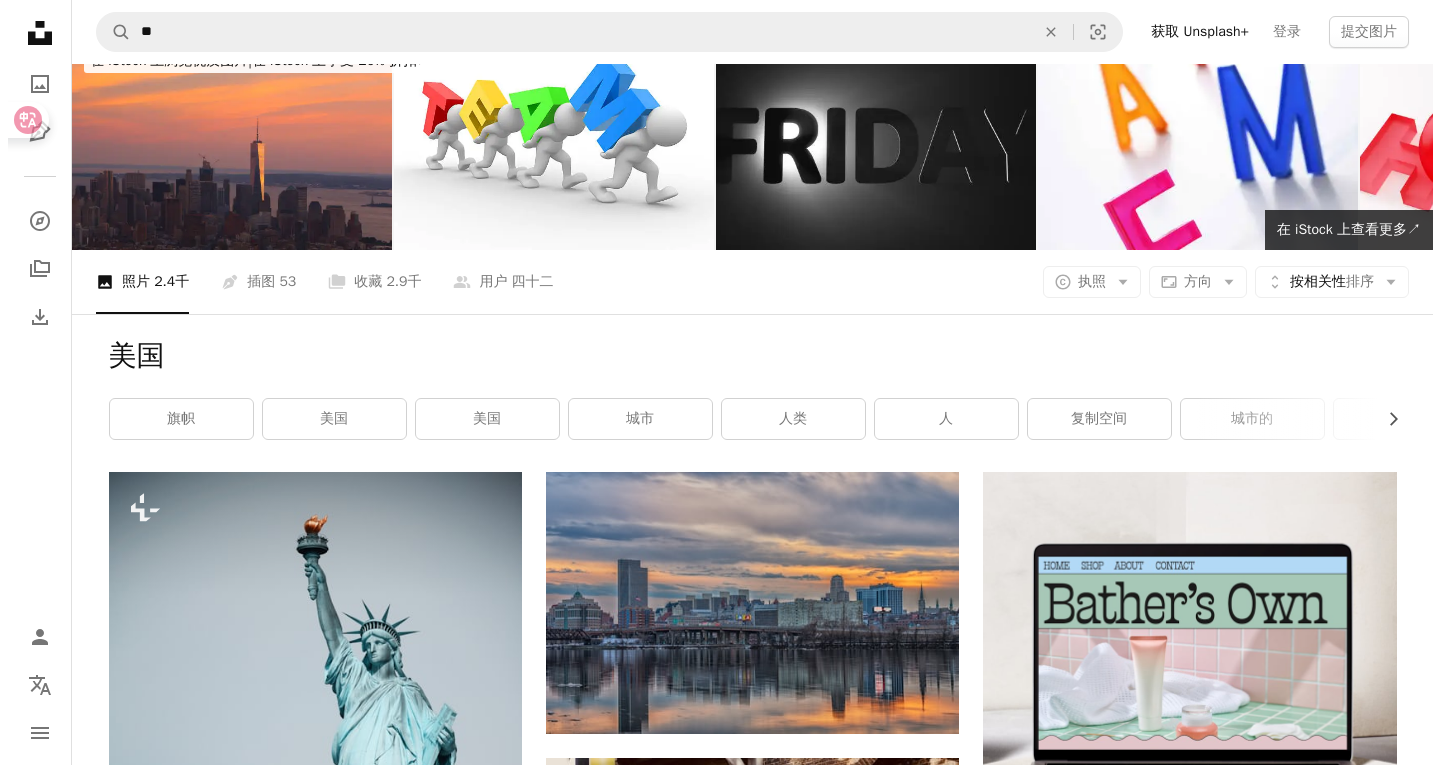 scroll, scrollTop: 0, scrollLeft: 0, axis: both 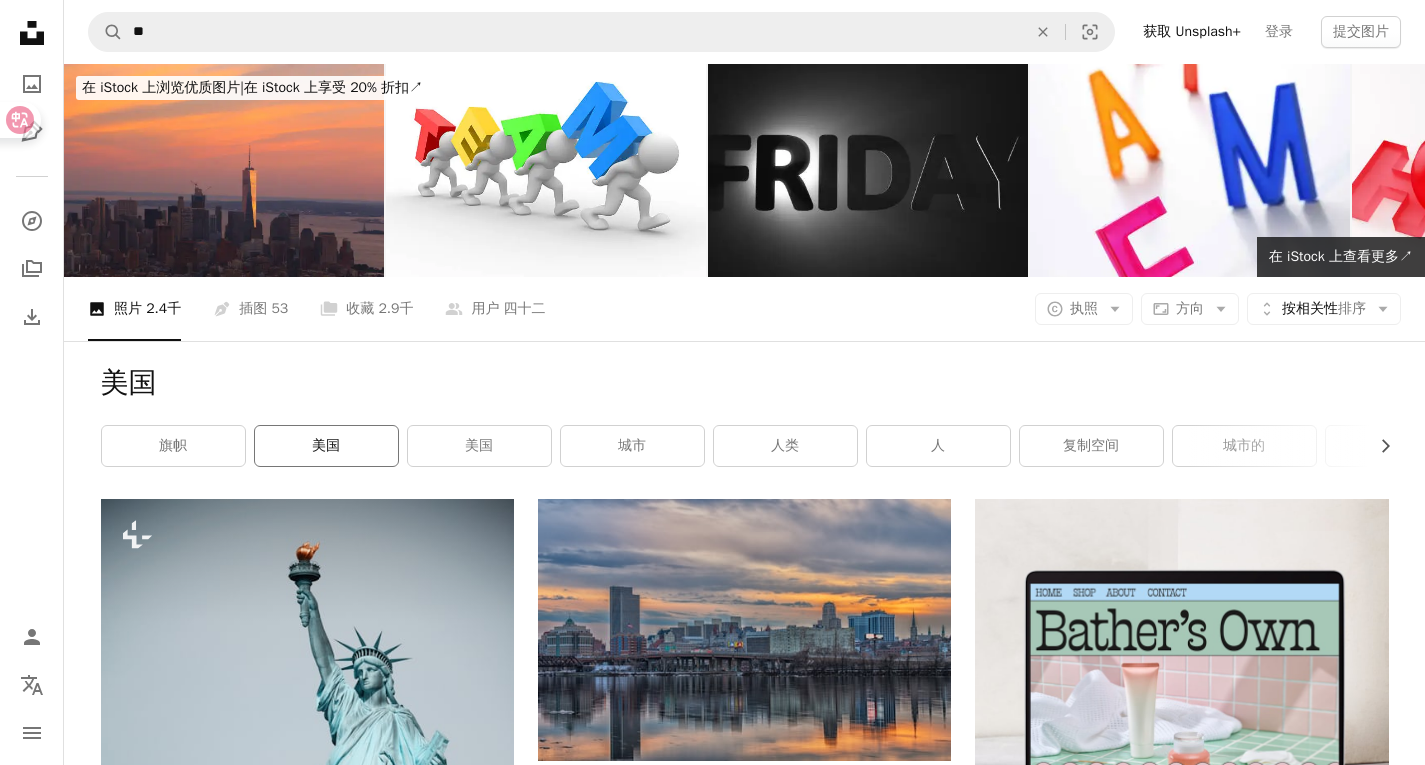 click on "美国" at bounding box center (326, 446) 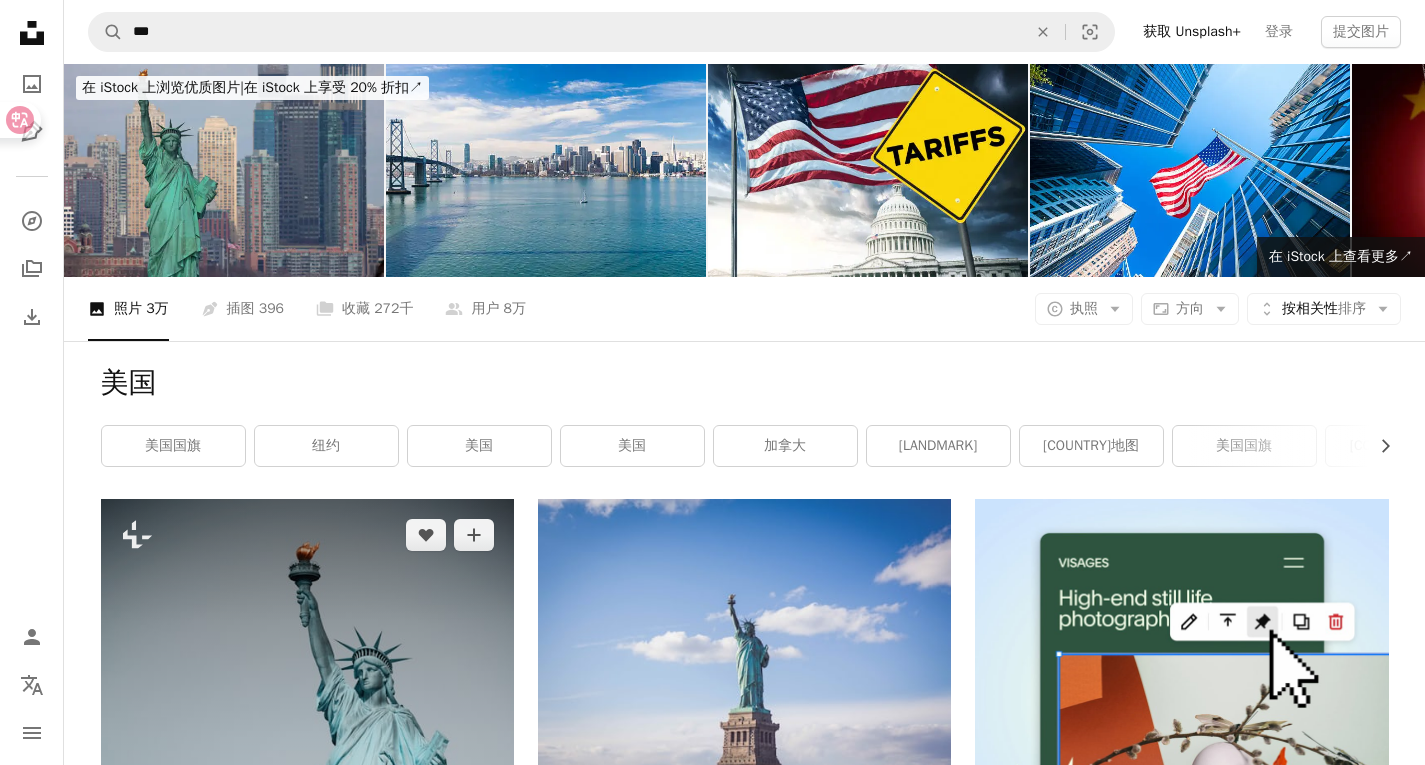 click at bounding box center [307, 809] 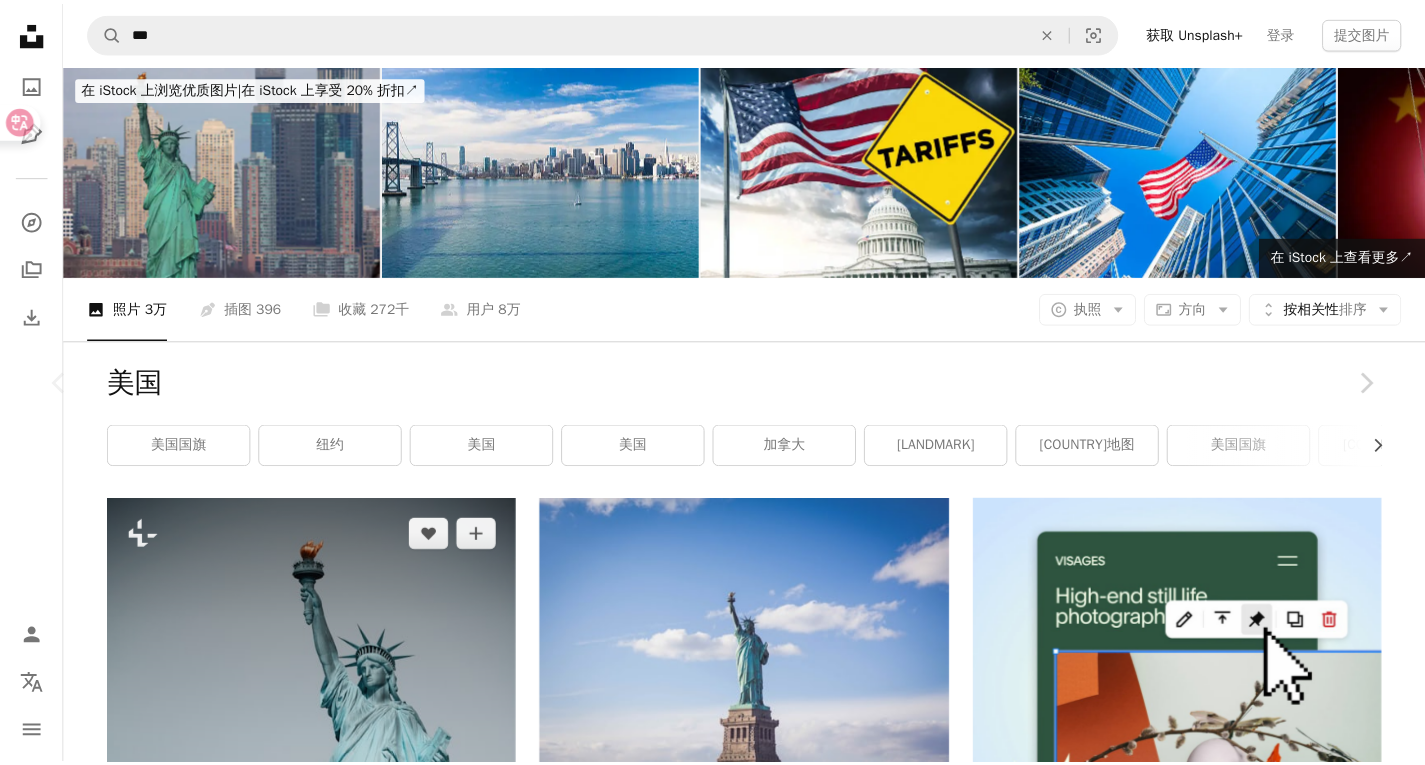 scroll, scrollTop: 63, scrollLeft: 0, axis: vertical 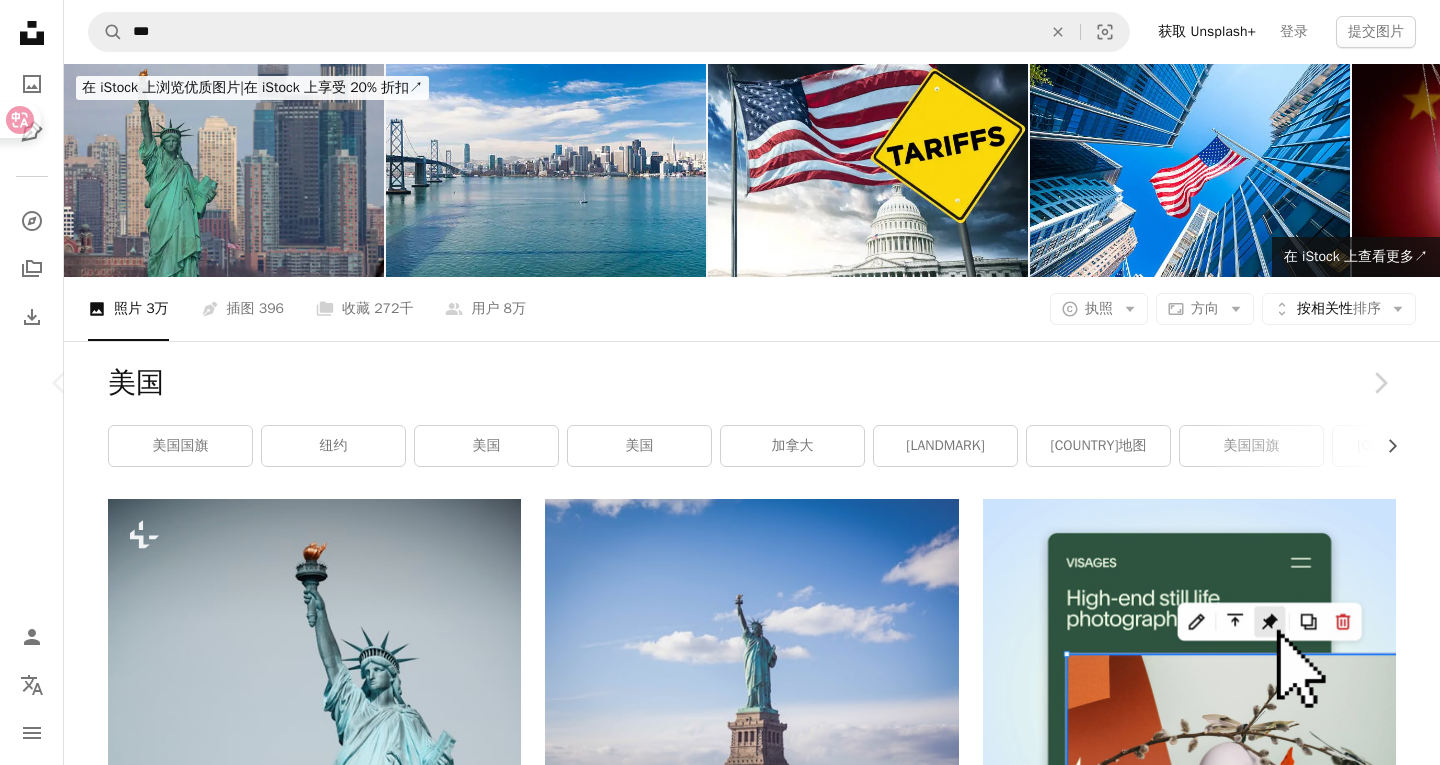 click on "An X shape" at bounding box center [20, 20] 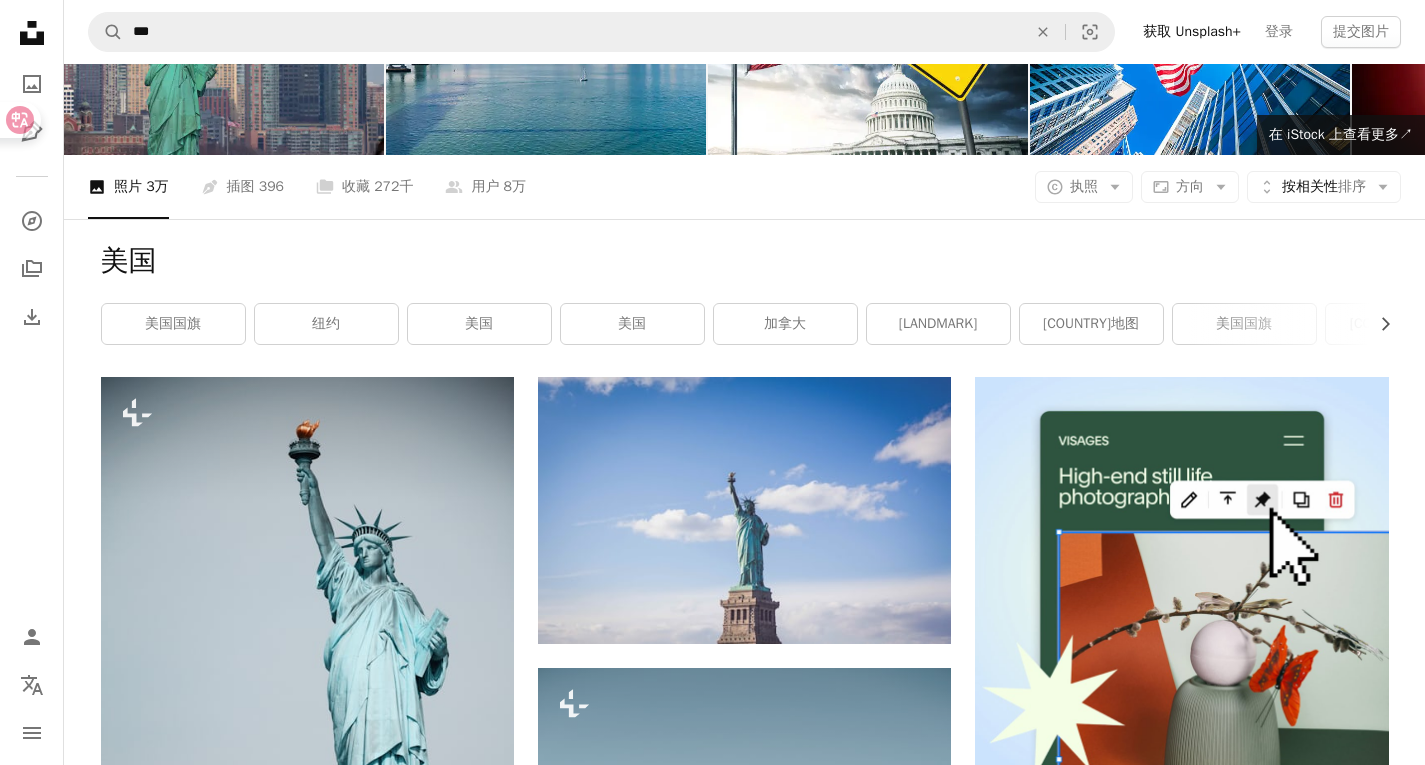 scroll, scrollTop: 144, scrollLeft: 0, axis: vertical 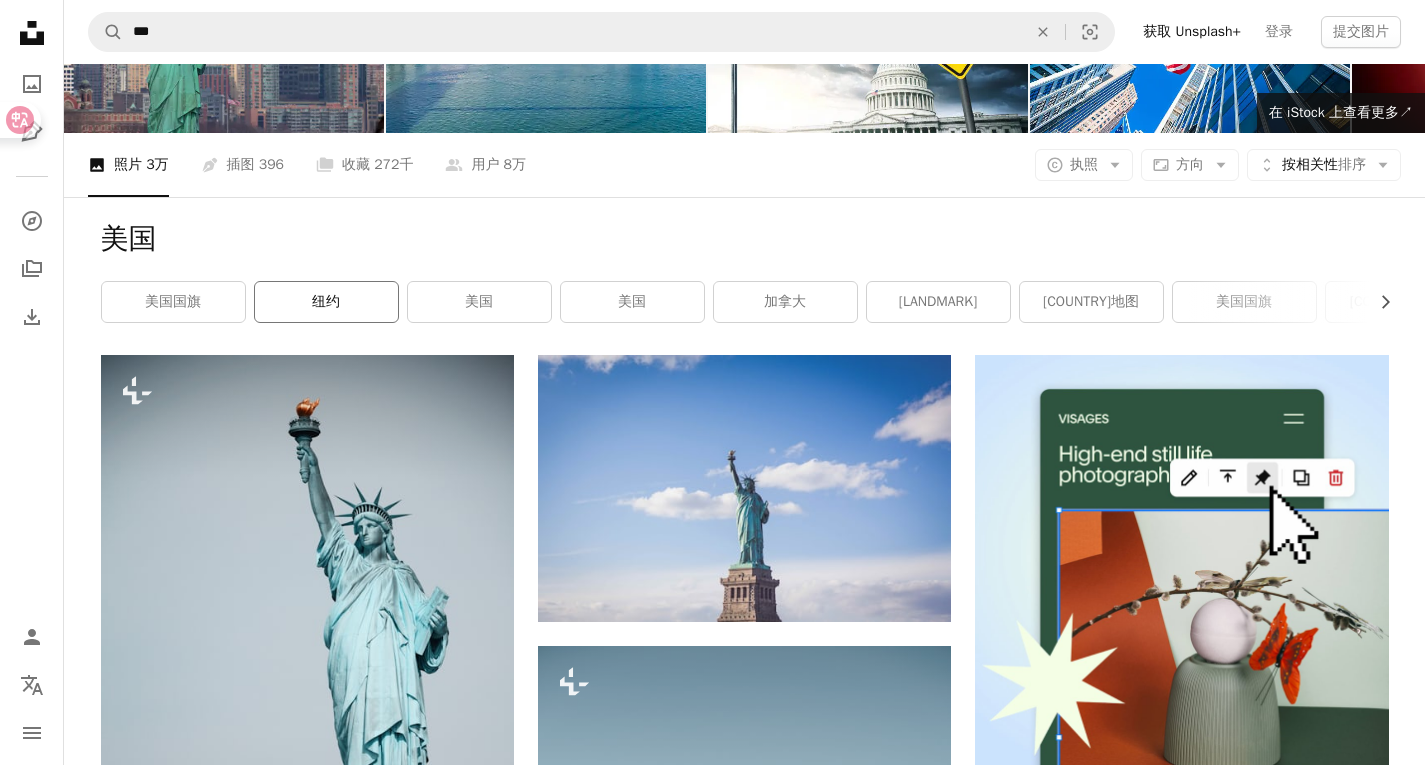 click on "纽约" at bounding box center [326, 302] 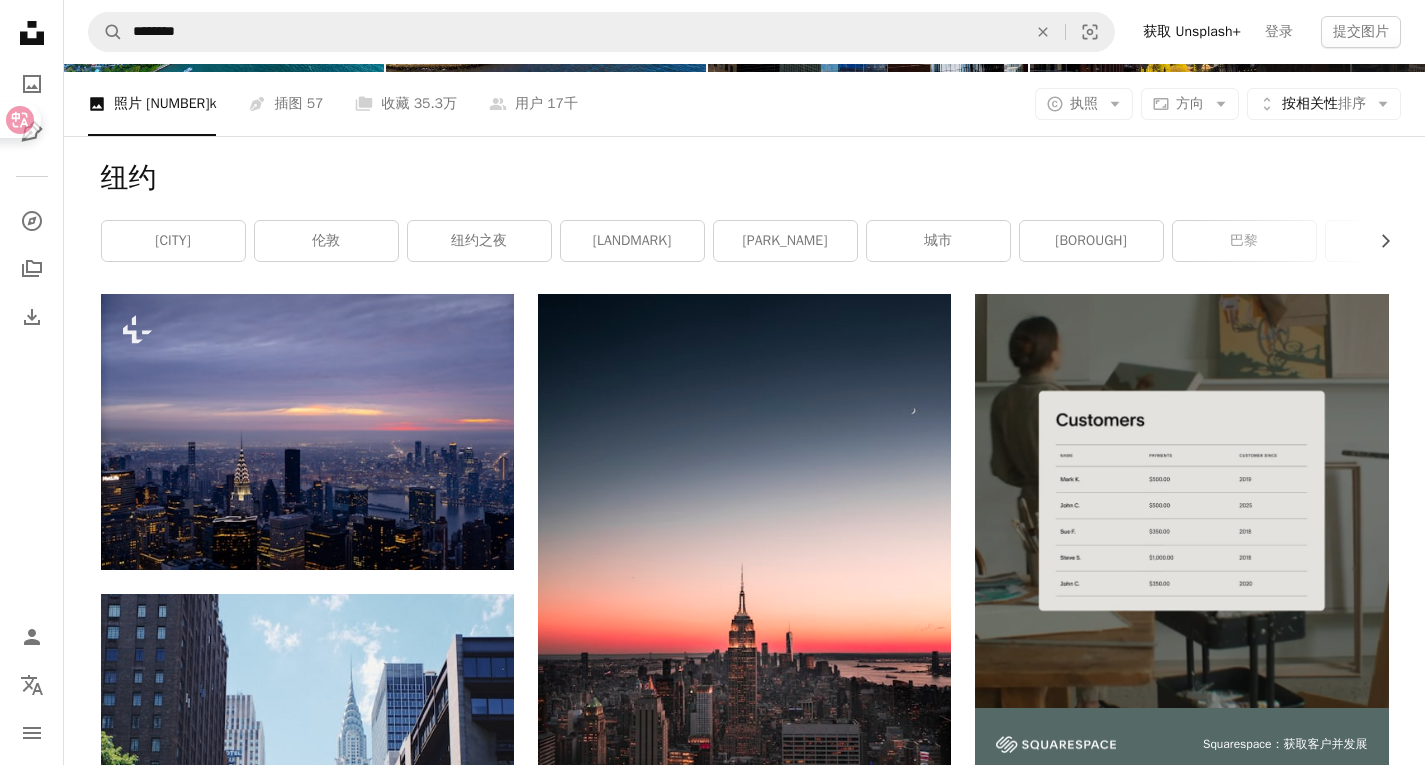 scroll, scrollTop: 201, scrollLeft: 0, axis: vertical 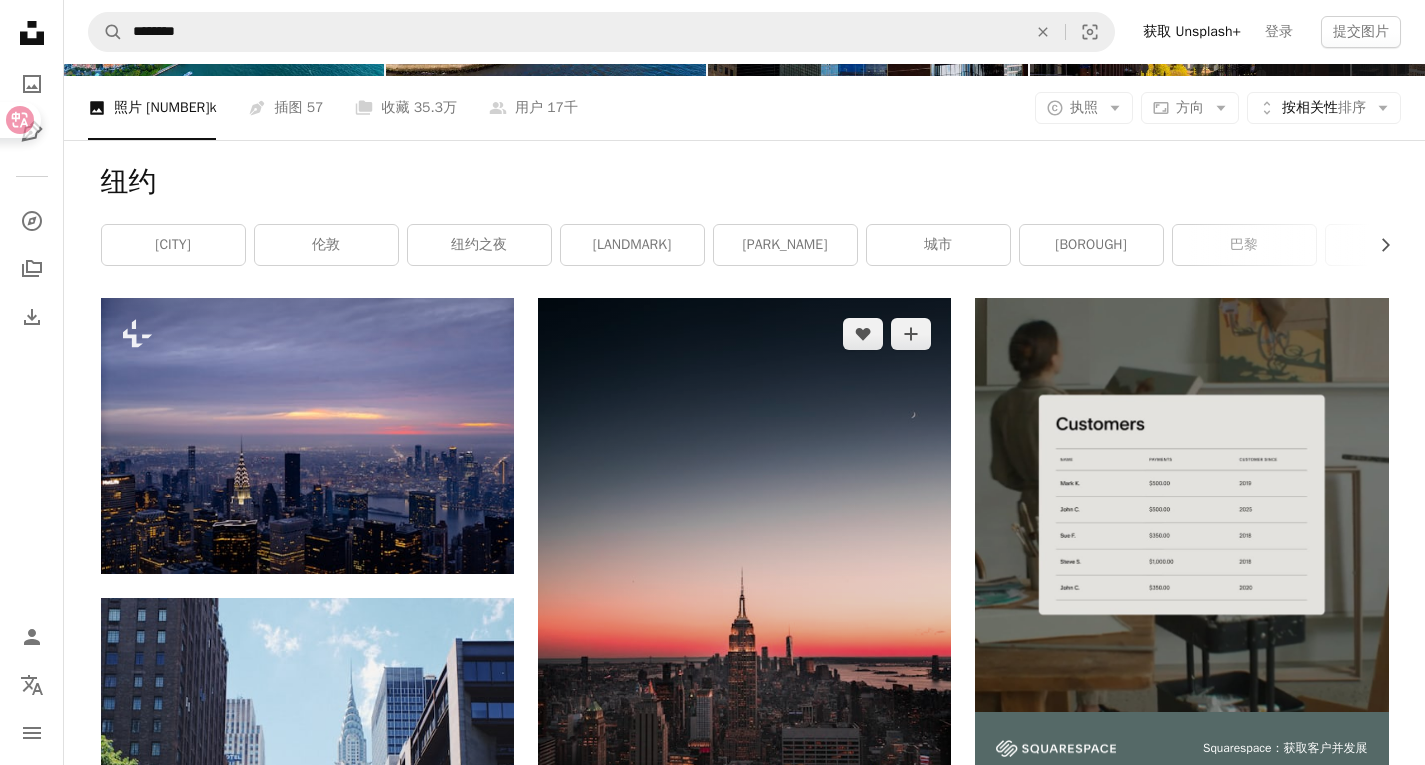 click at bounding box center [744, 608] 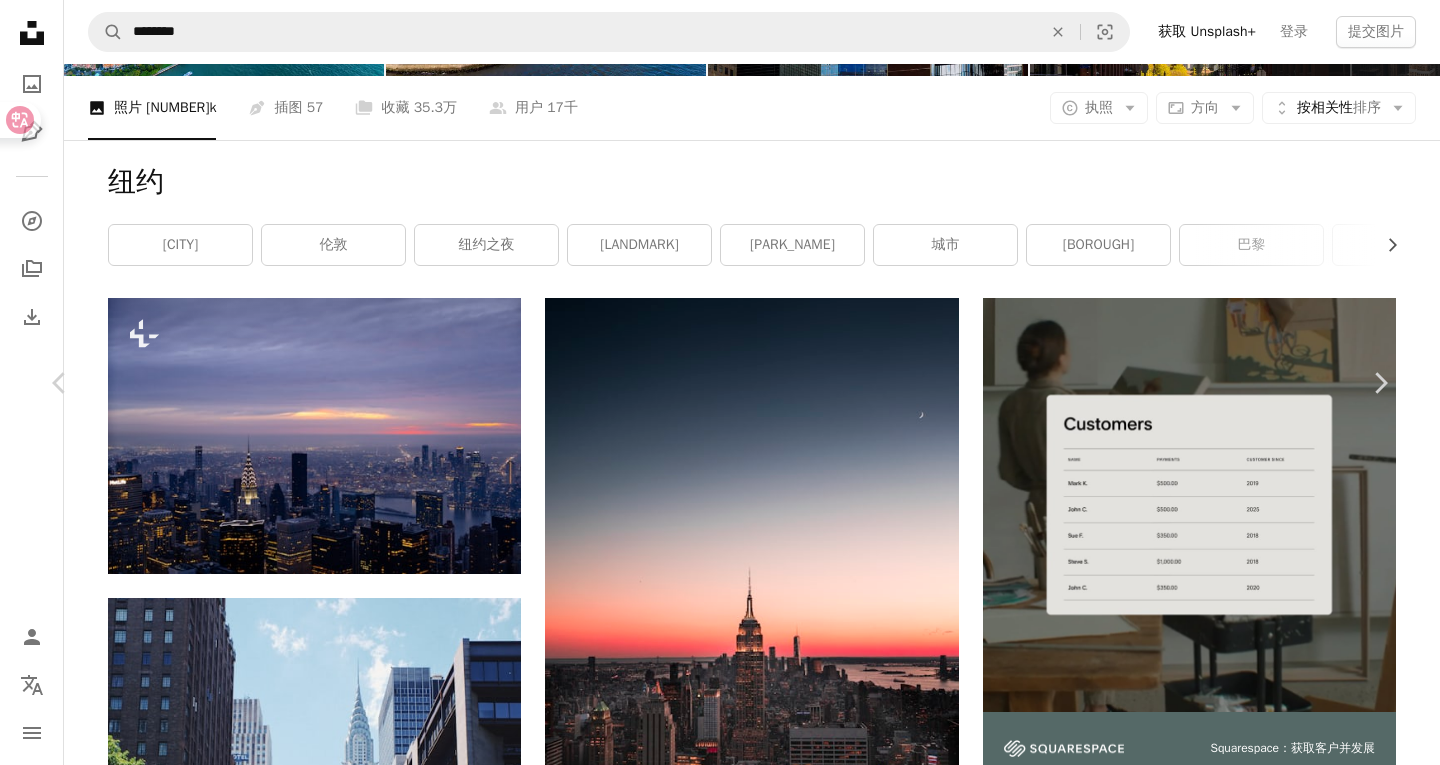 click on "免费下载" at bounding box center [1206, 4440] 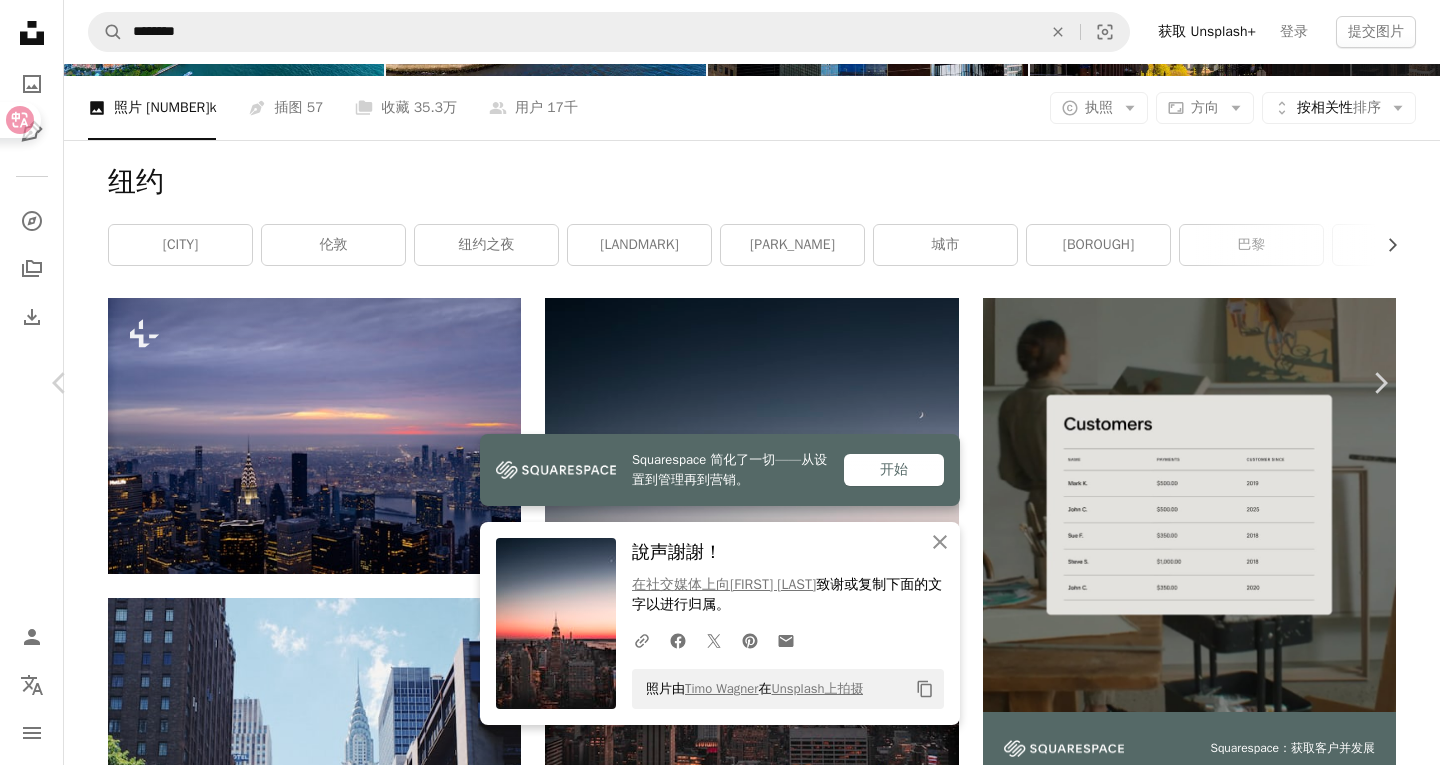 click on "An X shape" at bounding box center [20, 20] 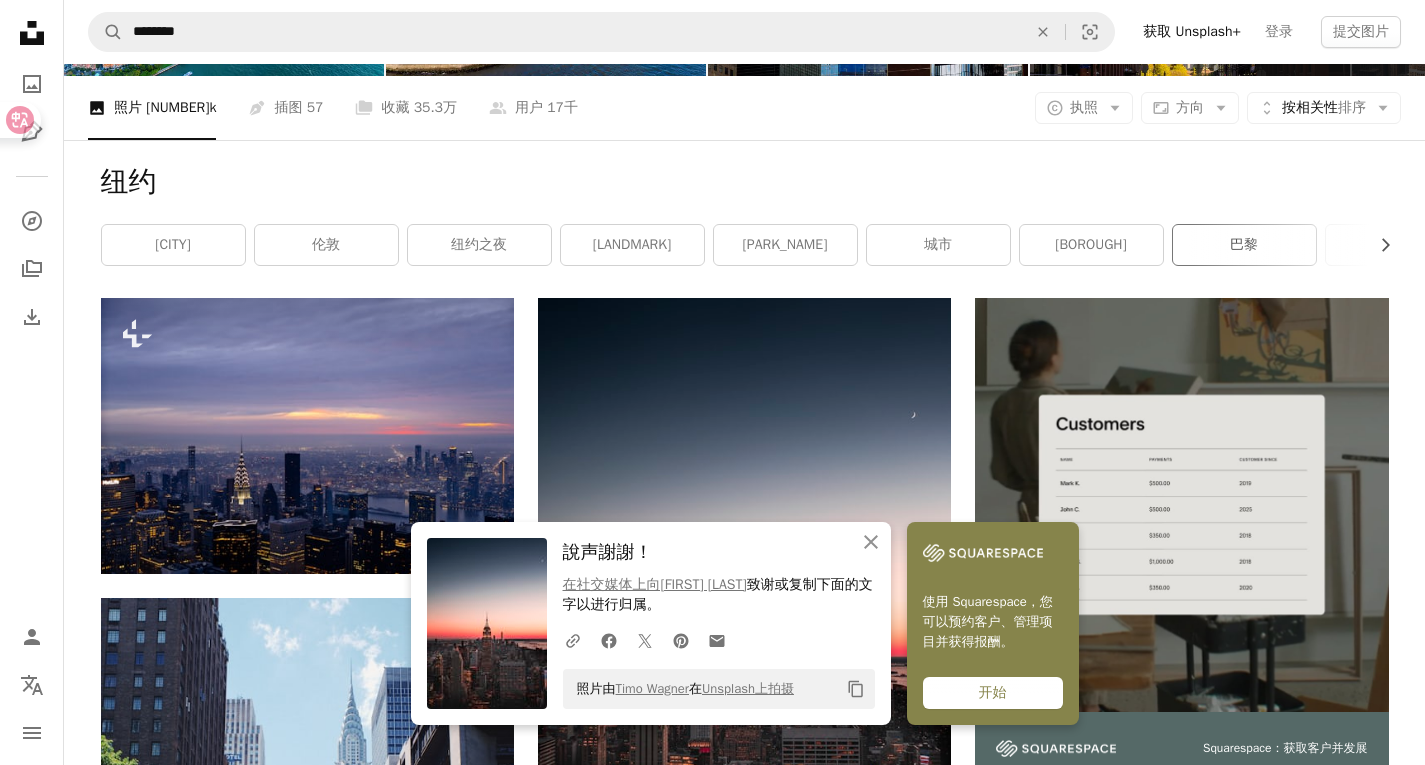 click on "巴黎" at bounding box center (1244, 245) 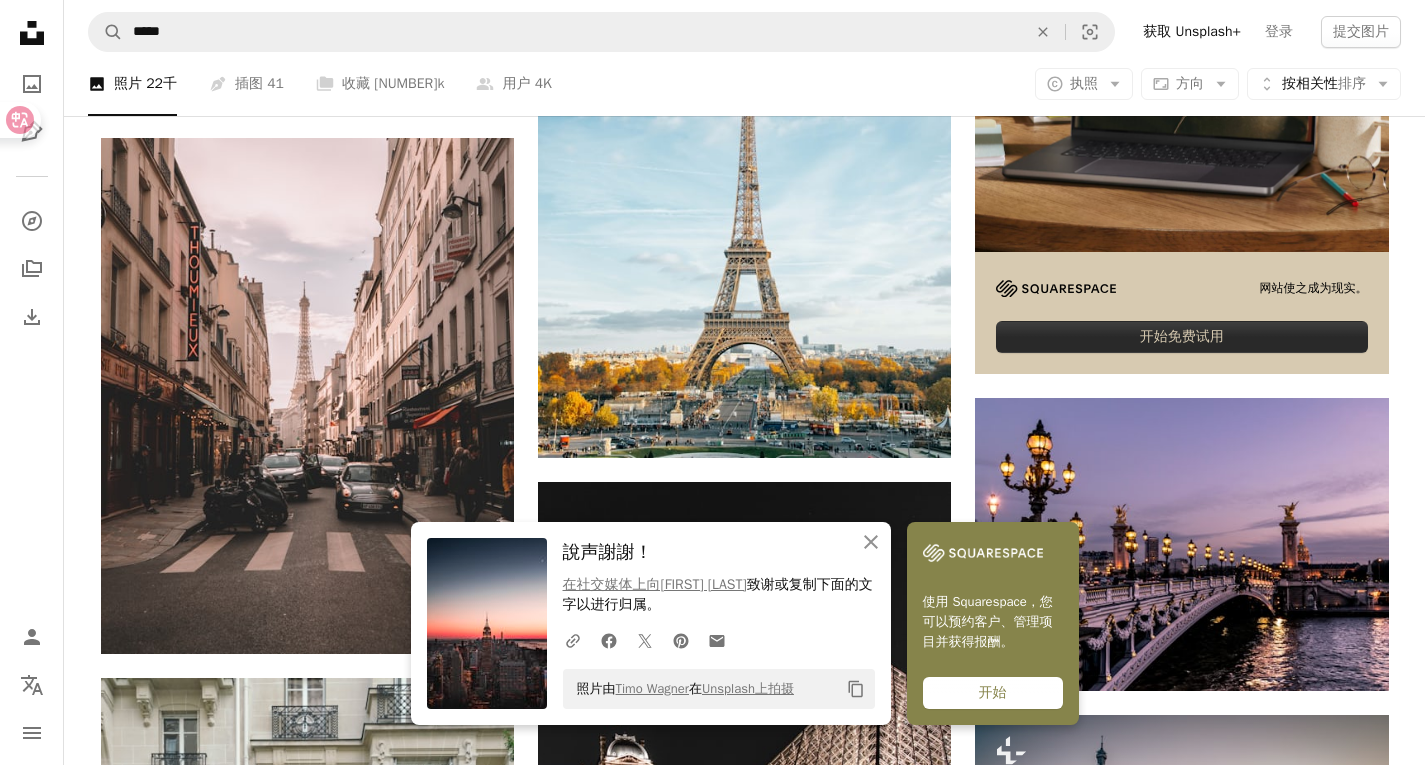scroll, scrollTop: 700, scrollLeft: 0, axis: vertical 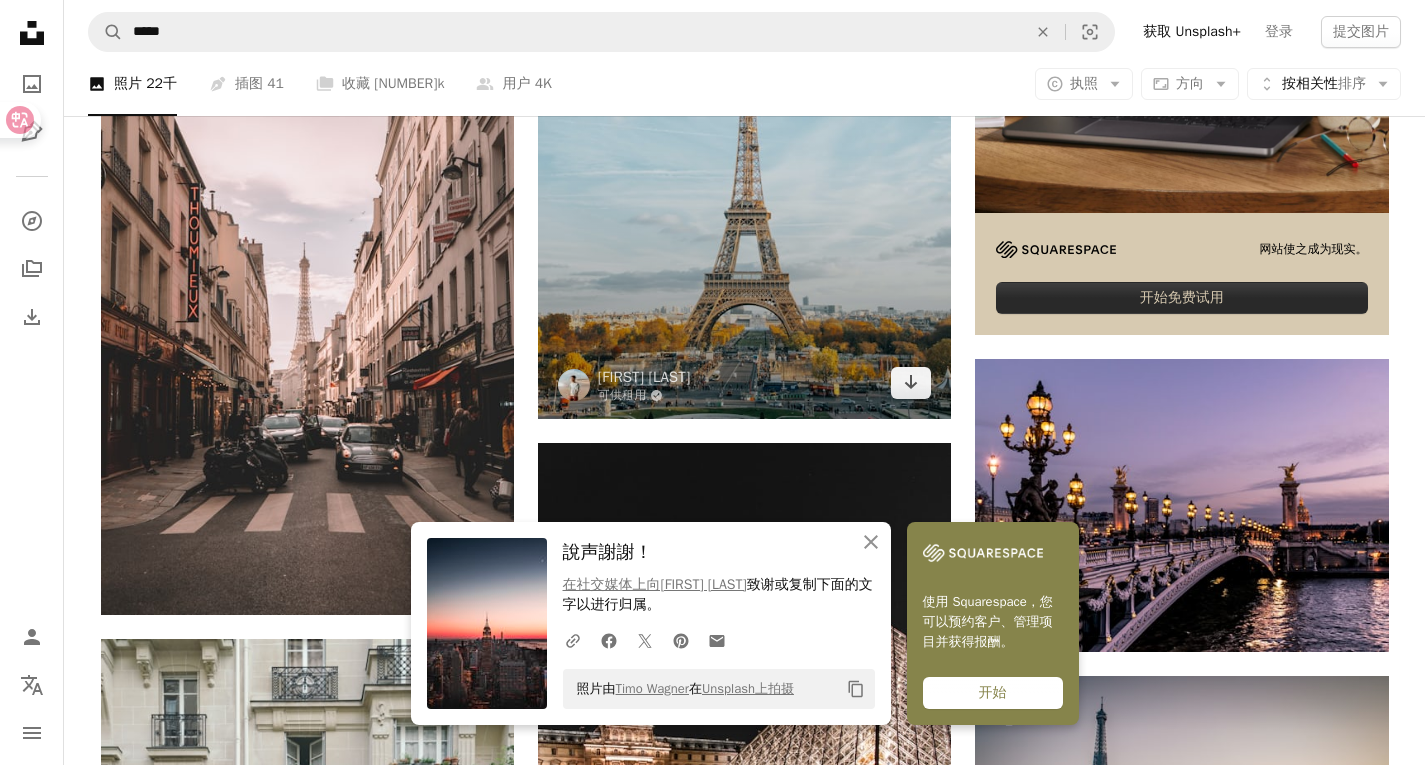 click at bounding box center (744, 109) 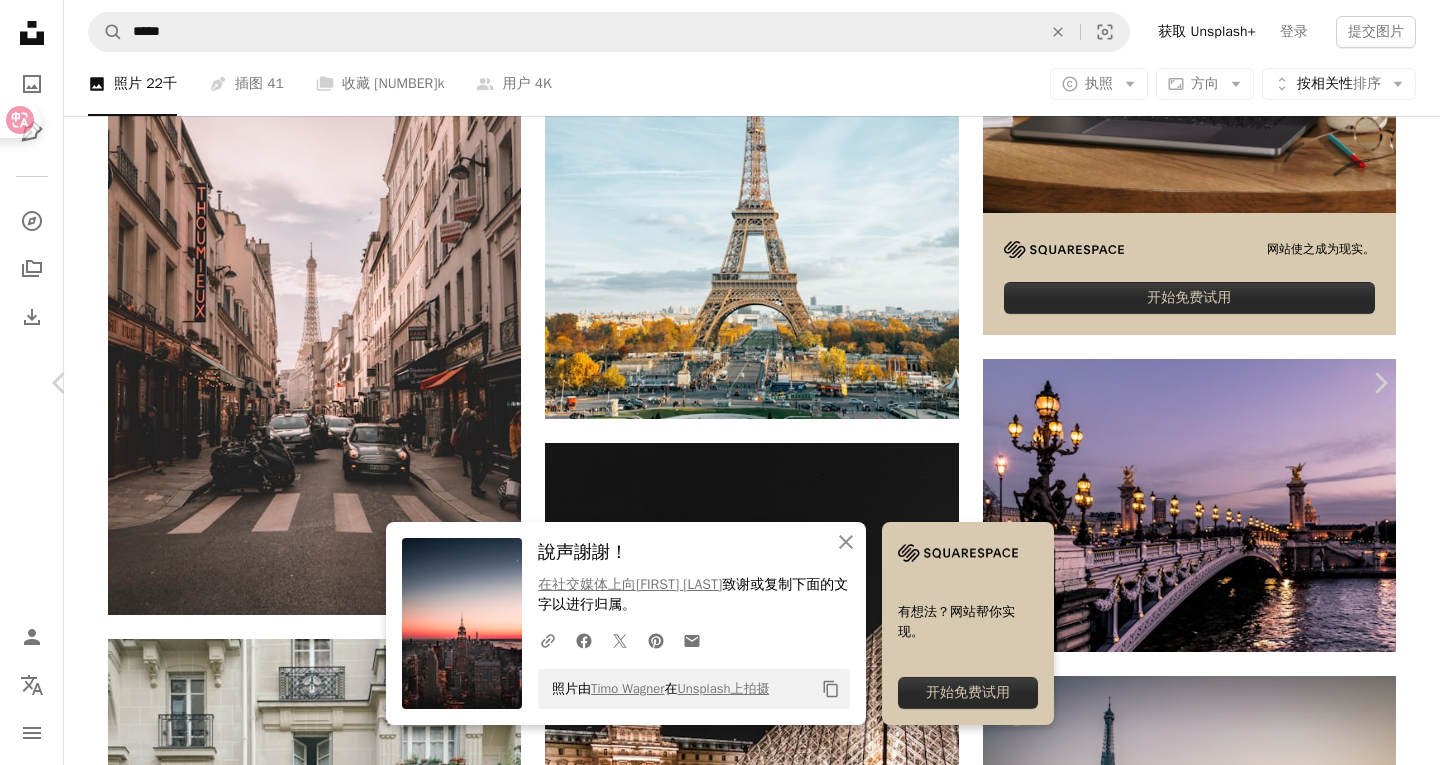 click on "An X shape" at bounding box center (20, 20) 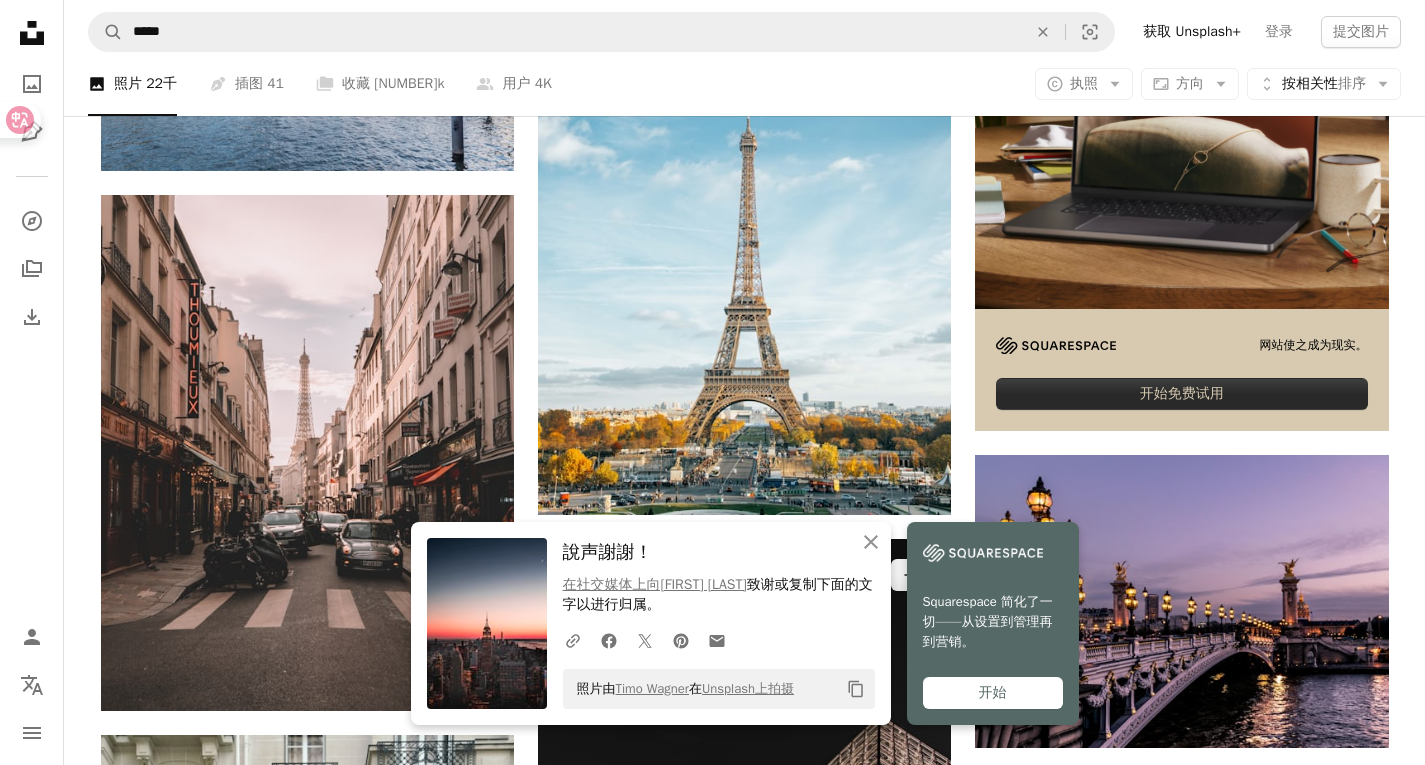 scroll, scrollTop: 600, scrollLeft: 0, axis: vertical 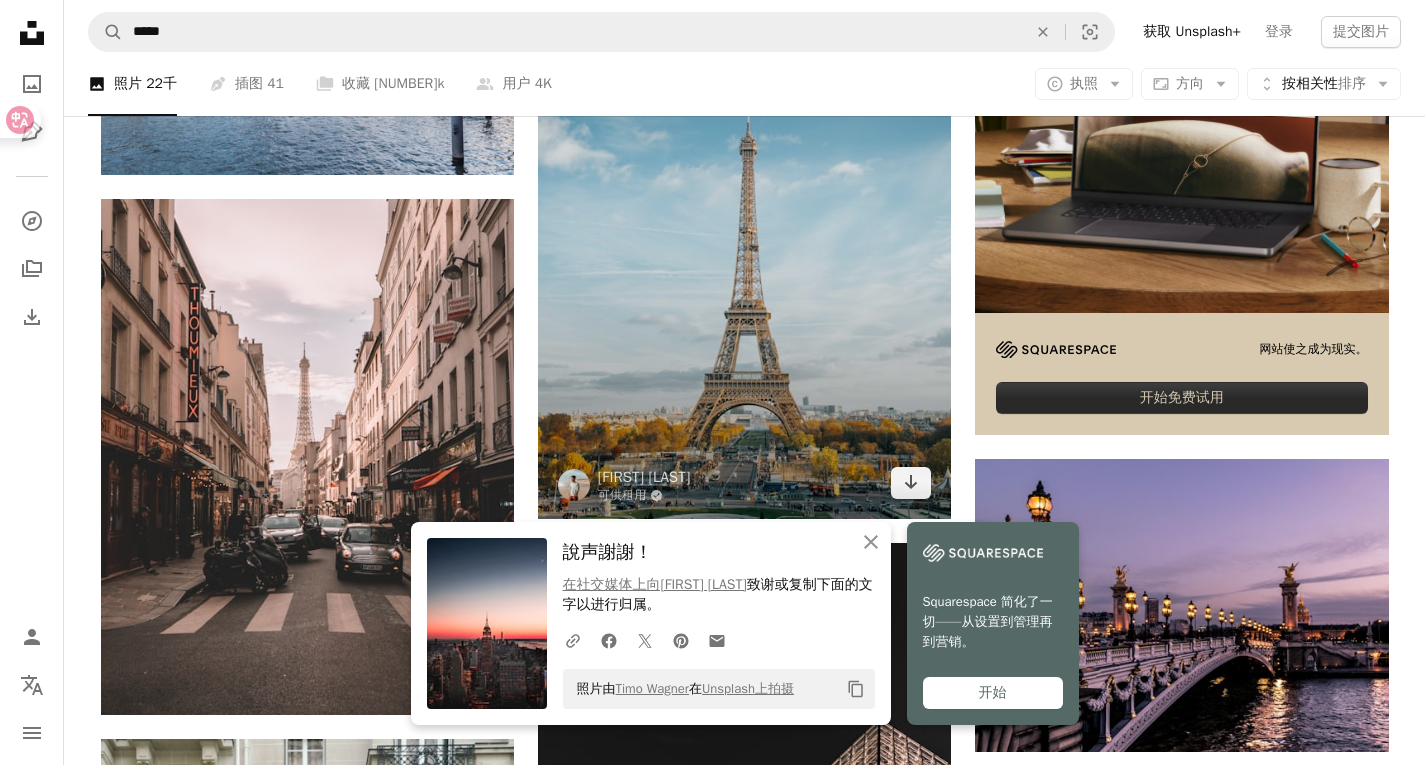 click at bounding box center [744, 209] 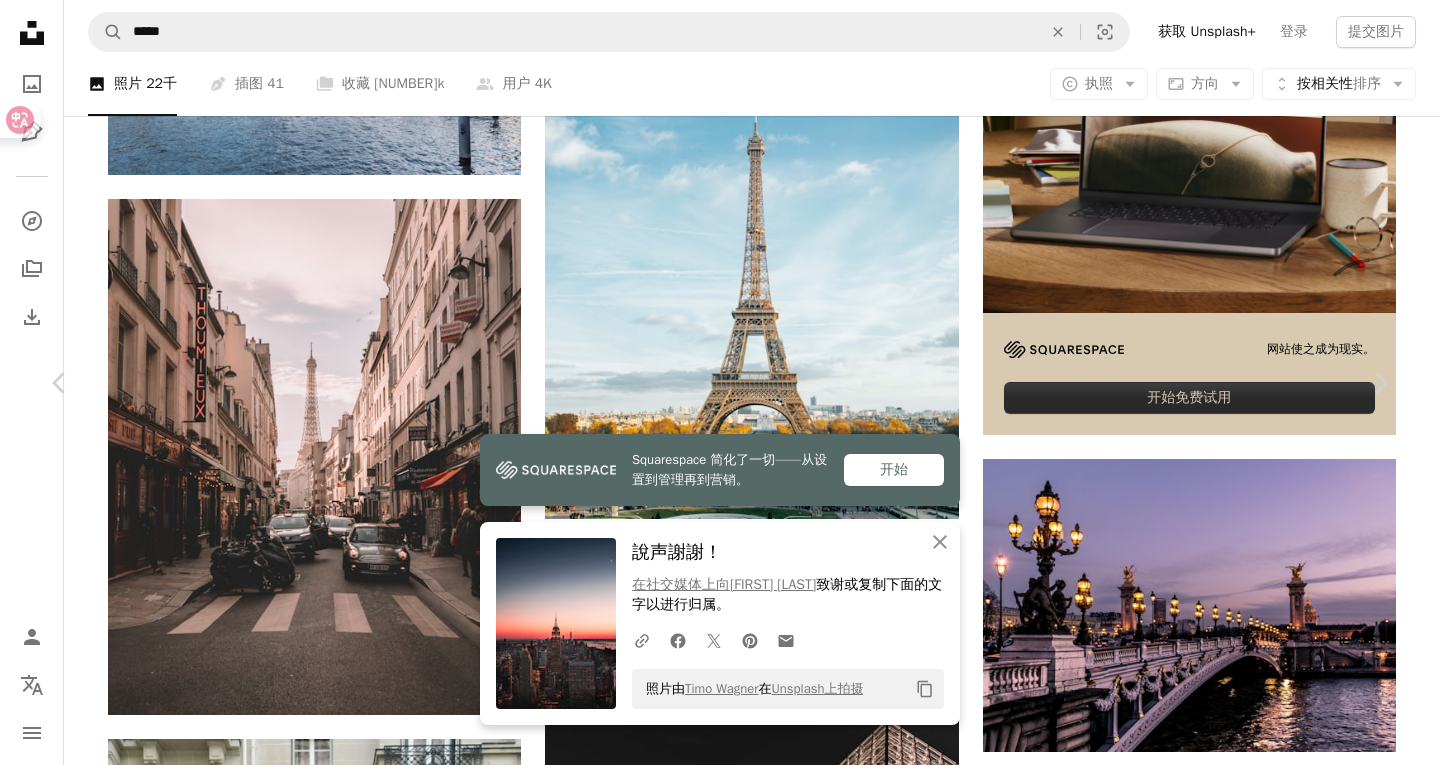 click on "免费下载" at bounding box center [1206, 4832] 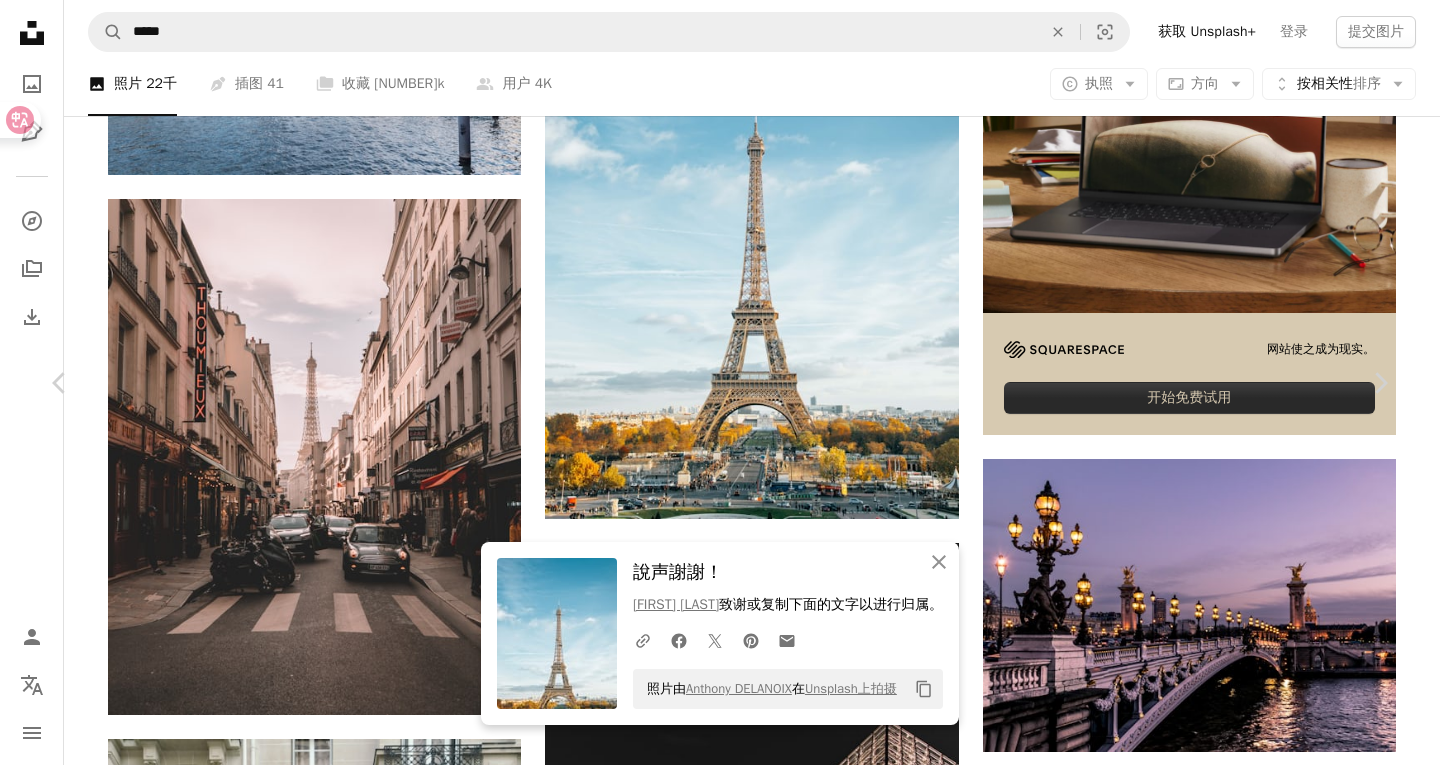 click on "An X shape" at bounding box center [20, 20] 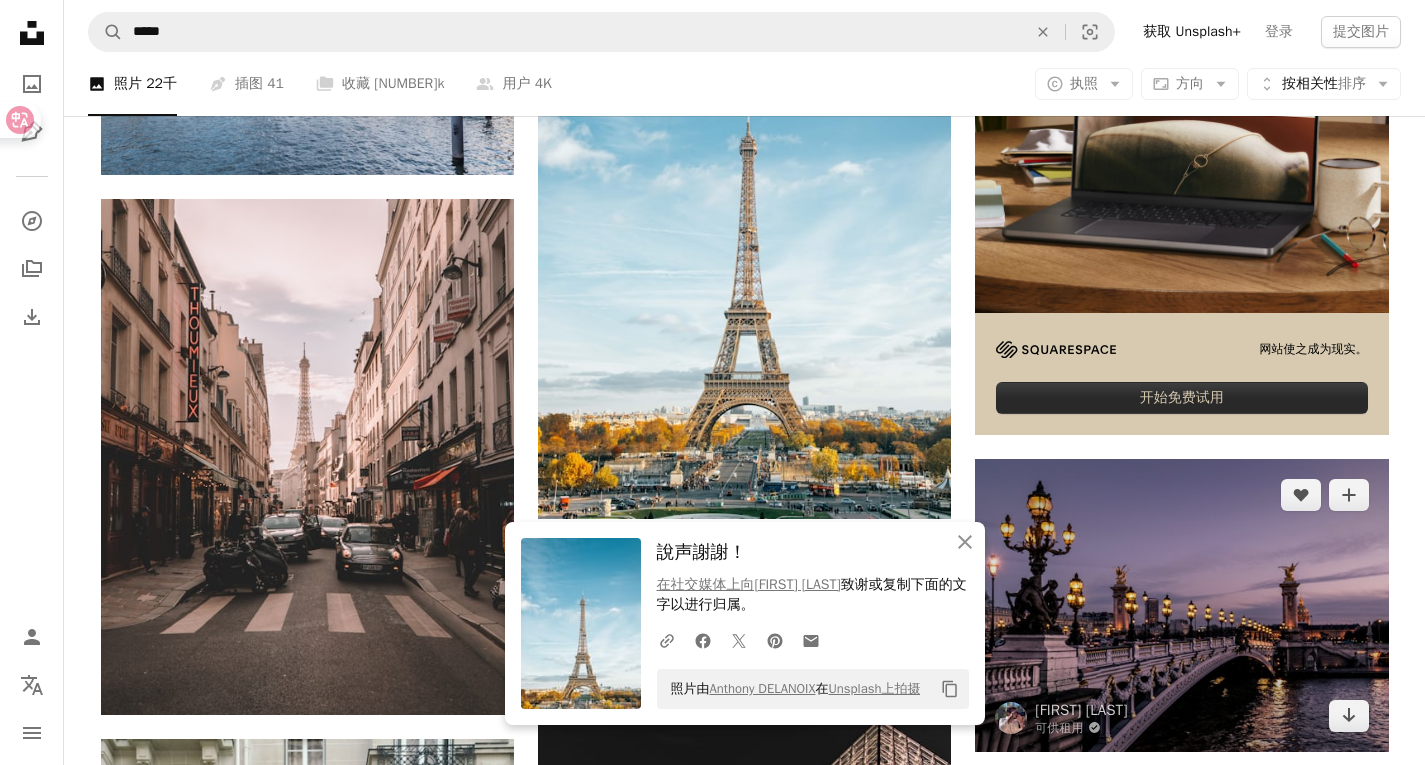 click at bounding box center (1181, 605) 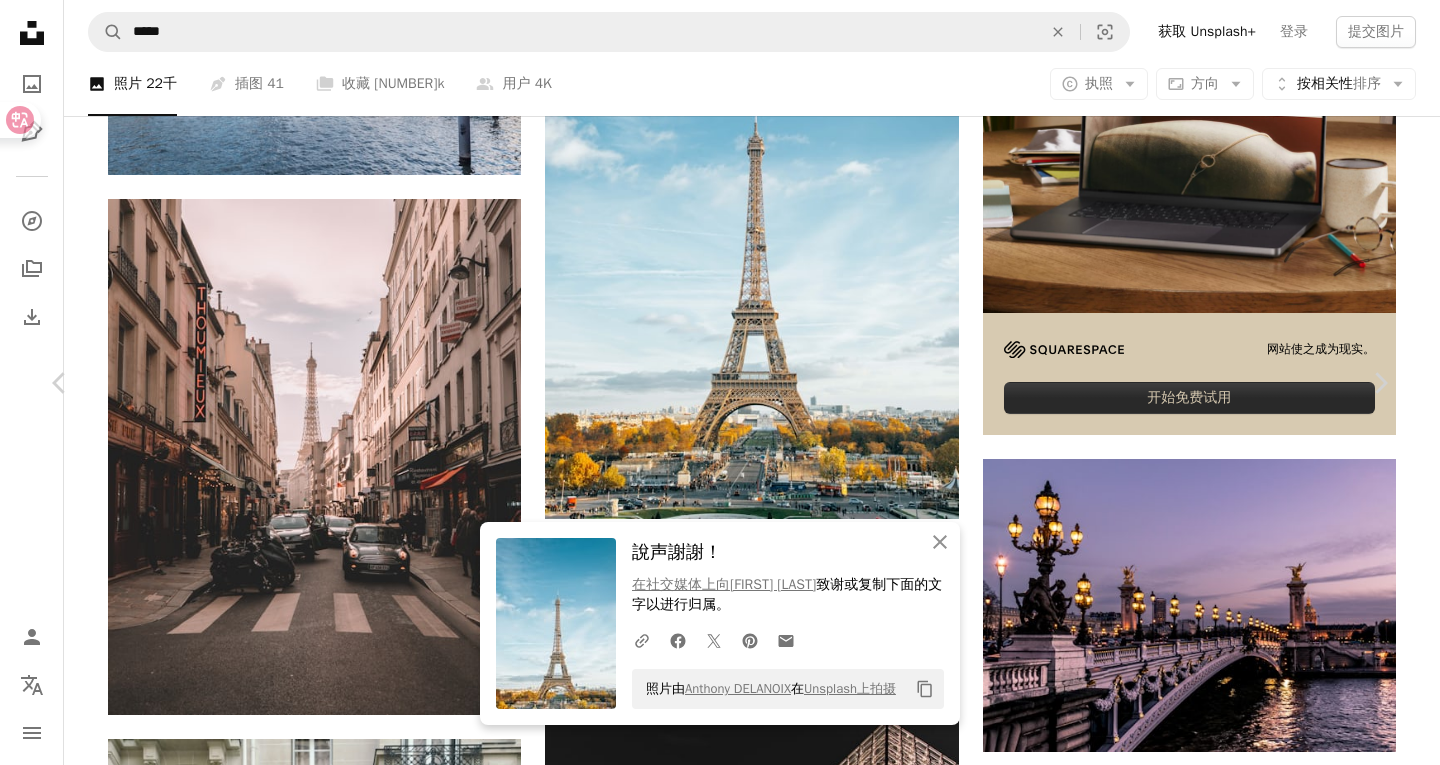click on "An X shape" at bounding box center [20, 20] 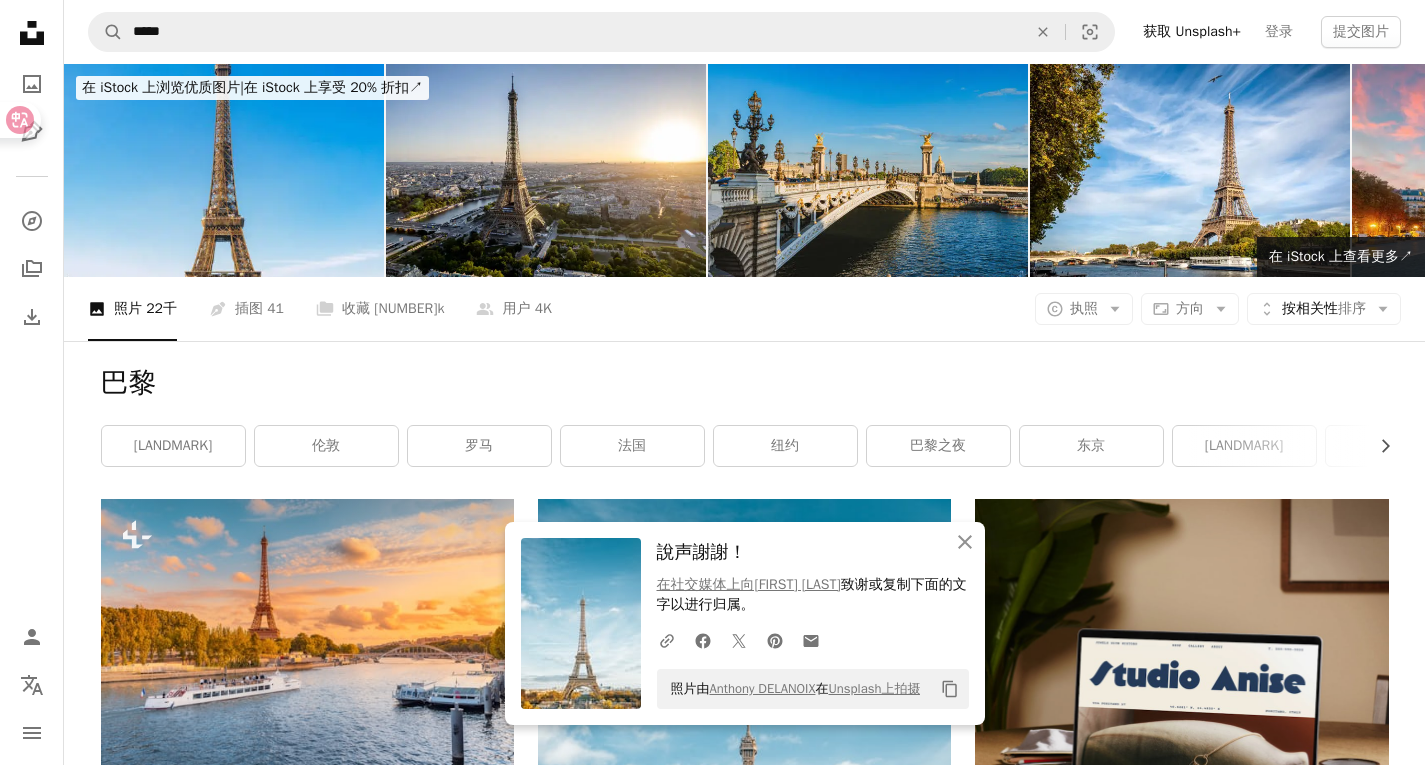 scroll, scrollTop: 0, scrollLeft: 0, axis: both 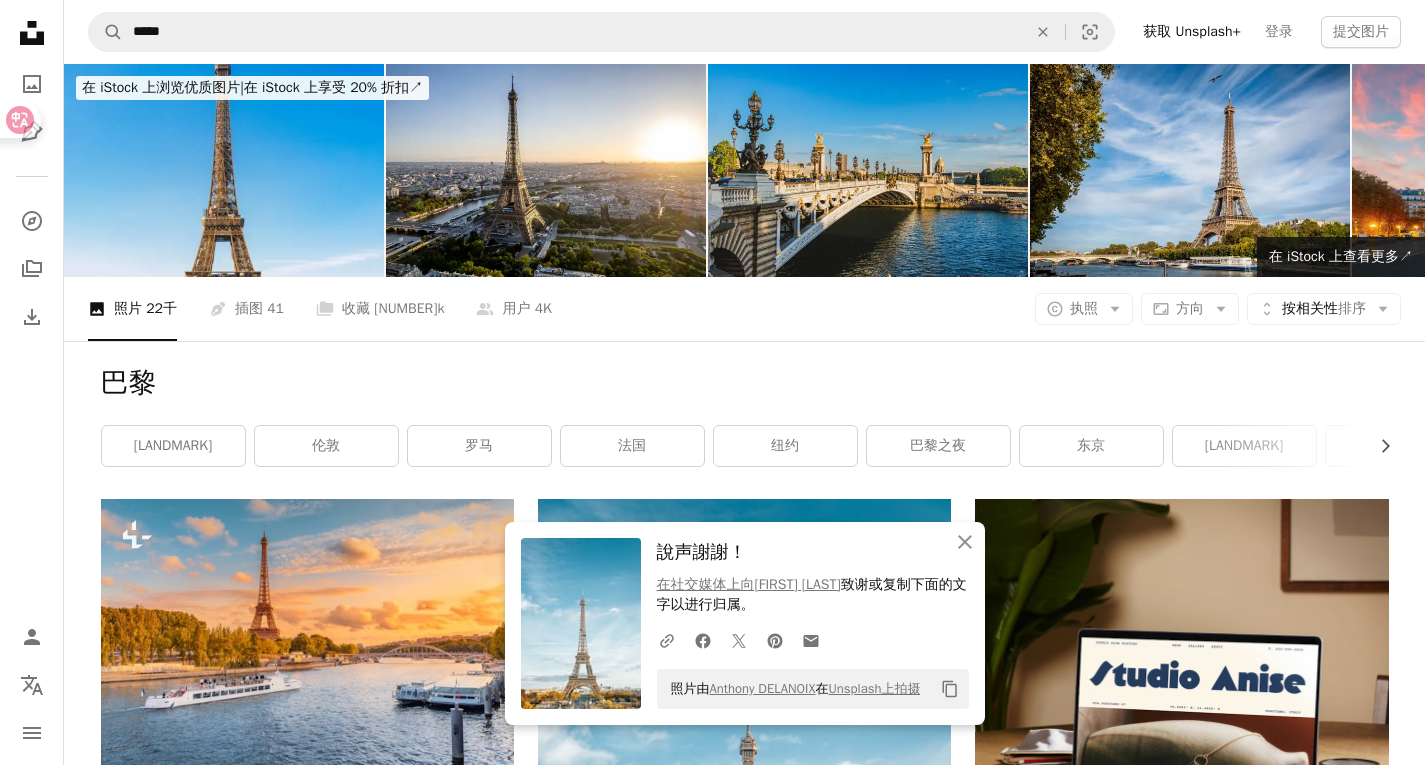 click at bounding box center (1190, 170) 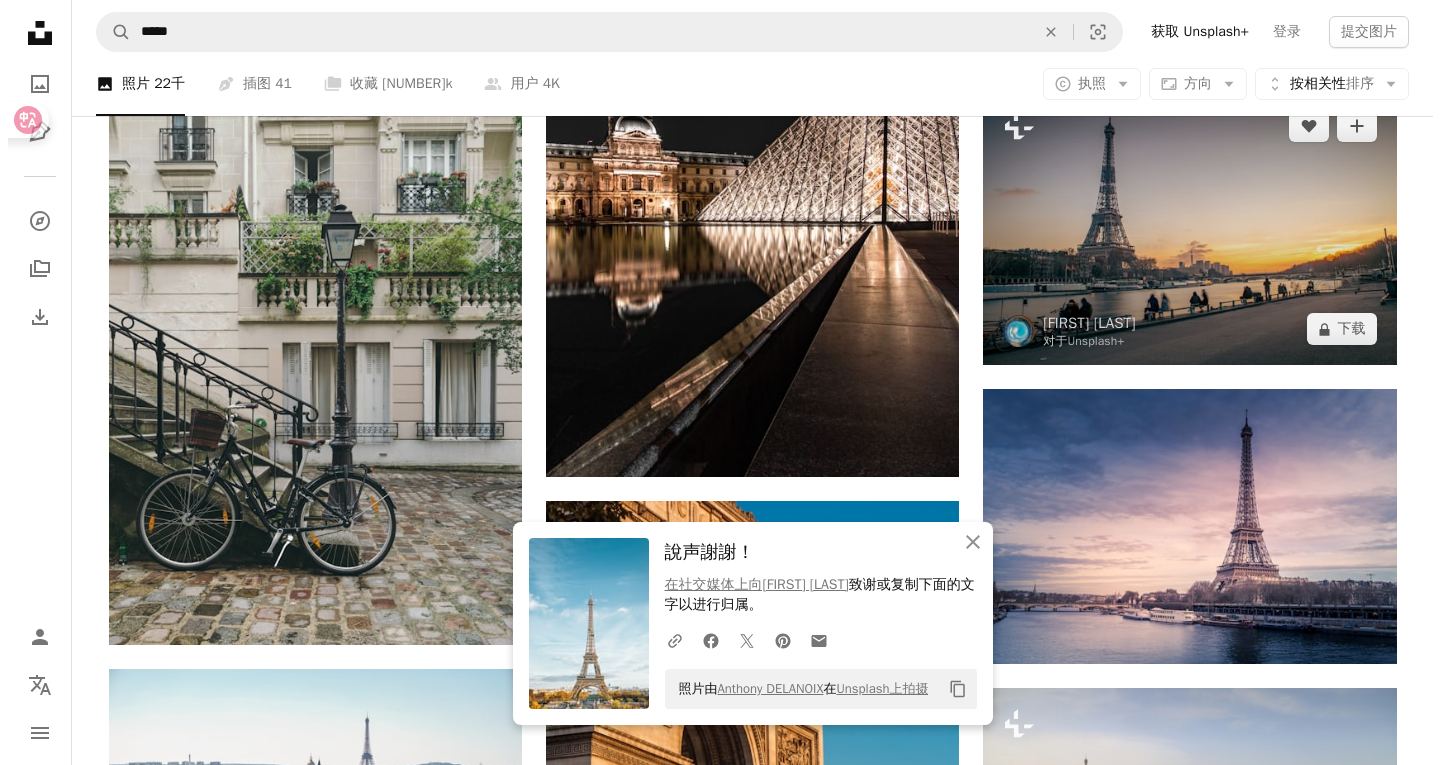 scroll, scrollTop: 1400, scrollLeft: 0, axis: vertical 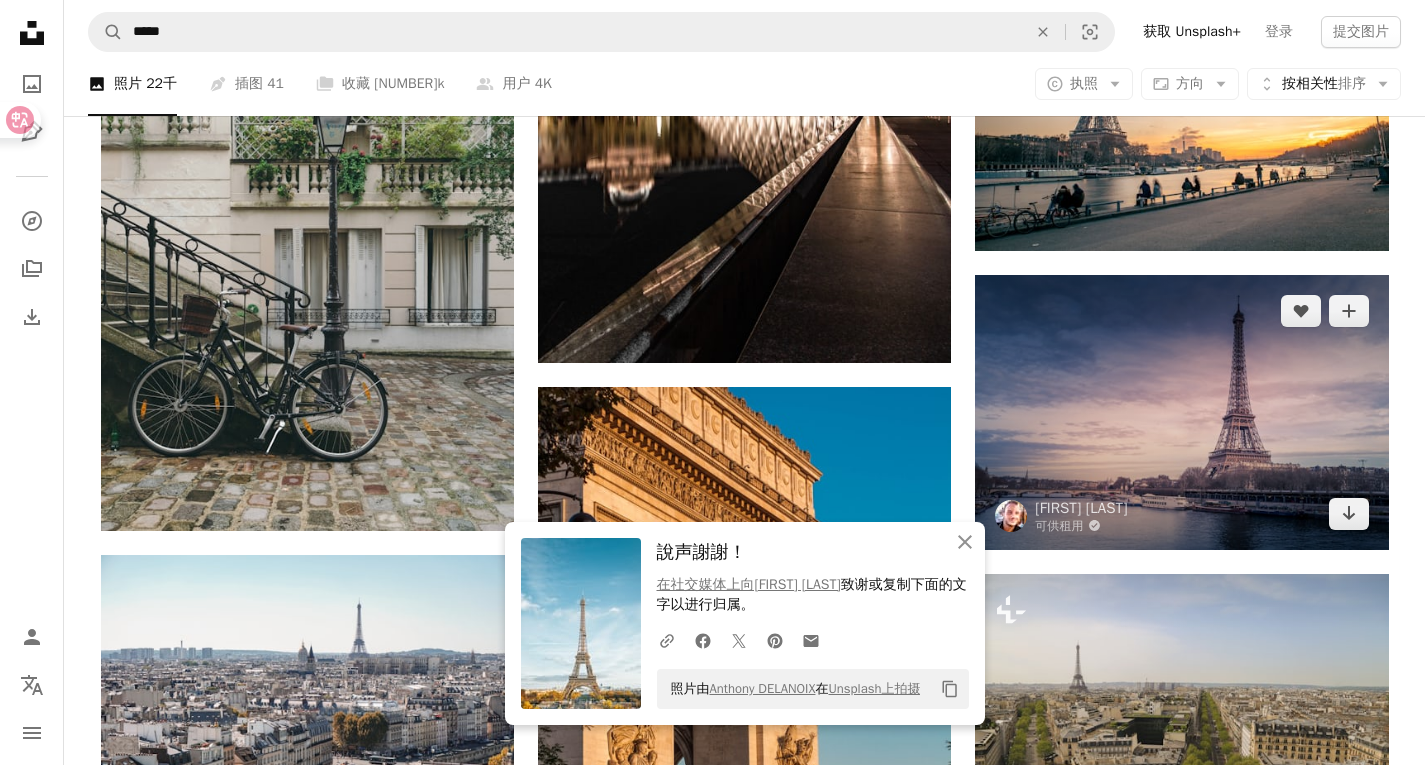 click at bounding box center (1181, 412) 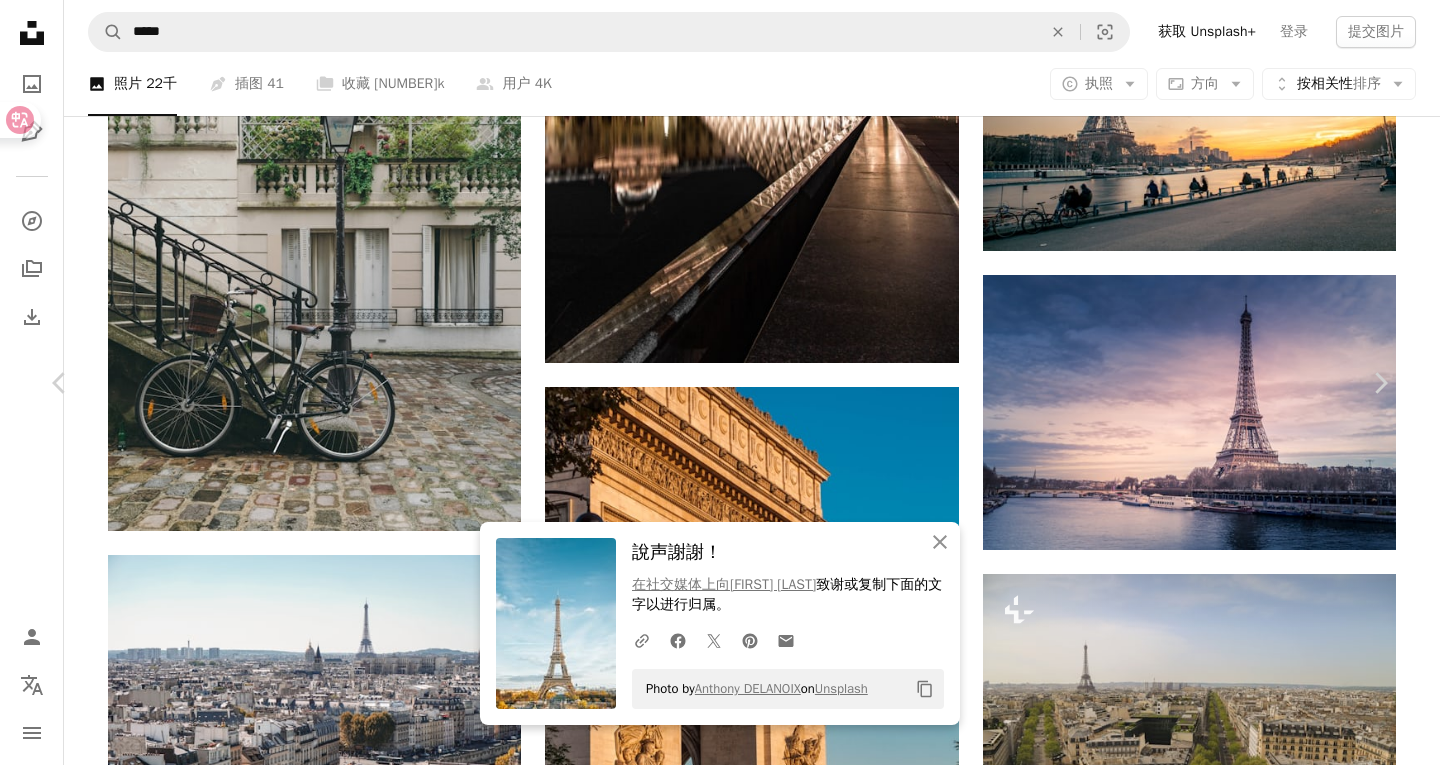 click at bounding box center [712, 4368] 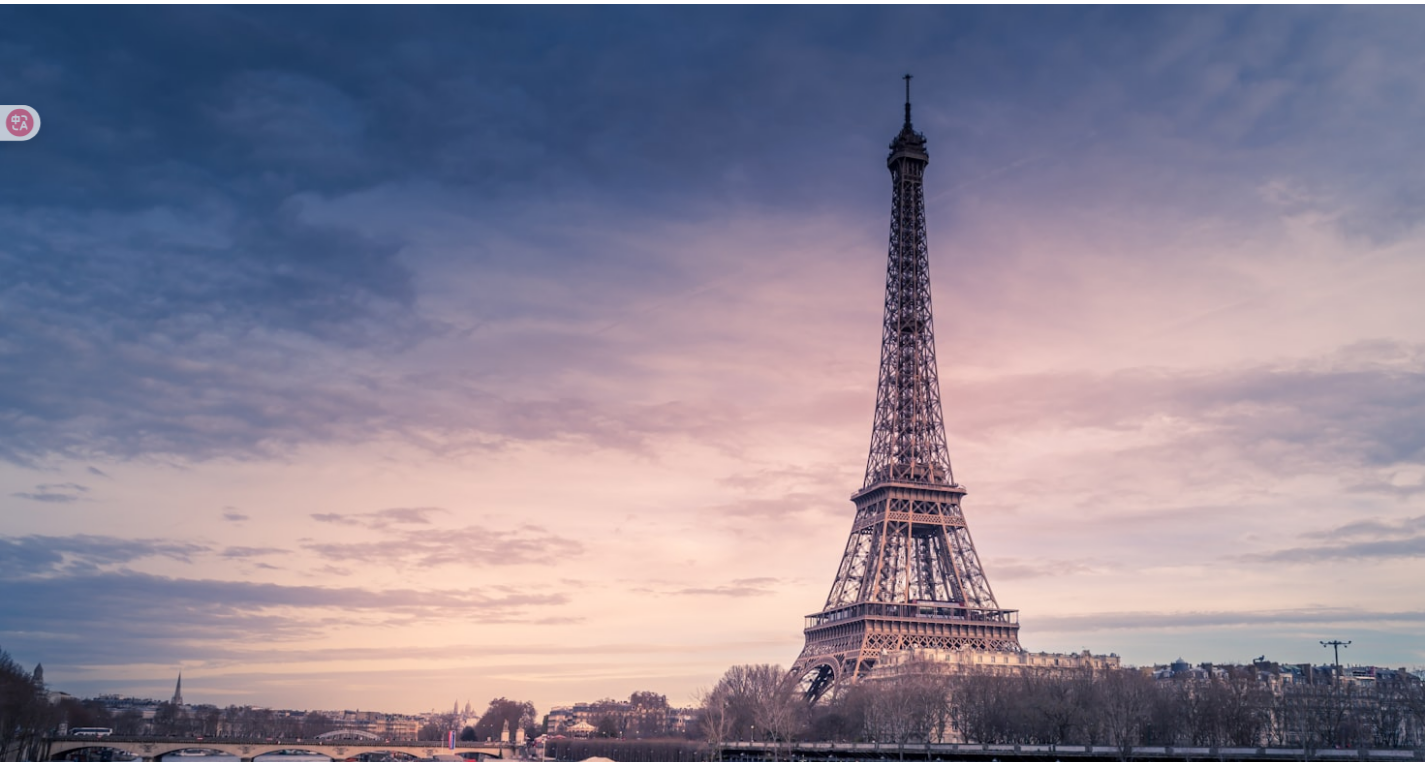scroll, scrollTop: 87, scrollLeft: 0, axis: vertical 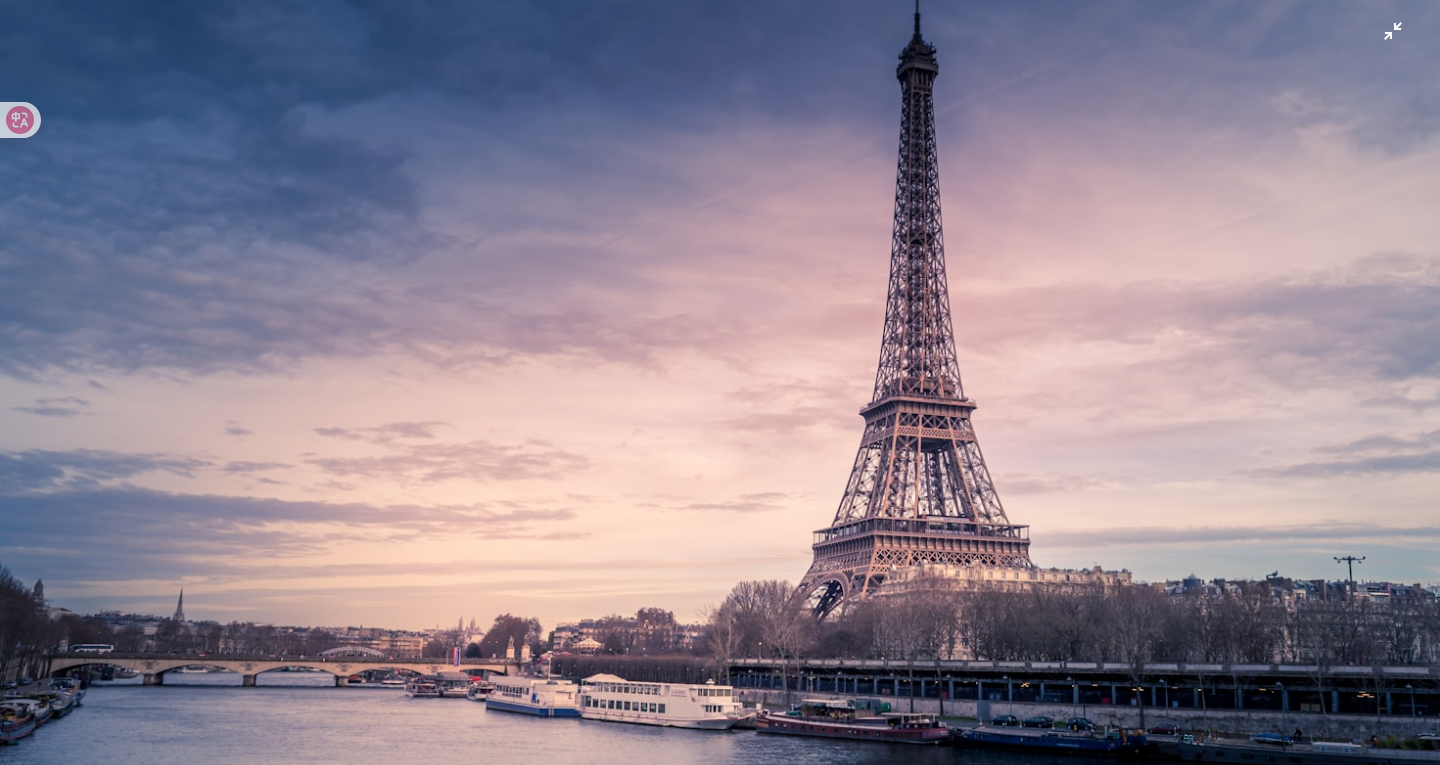 click at bounding box center [720, 391] 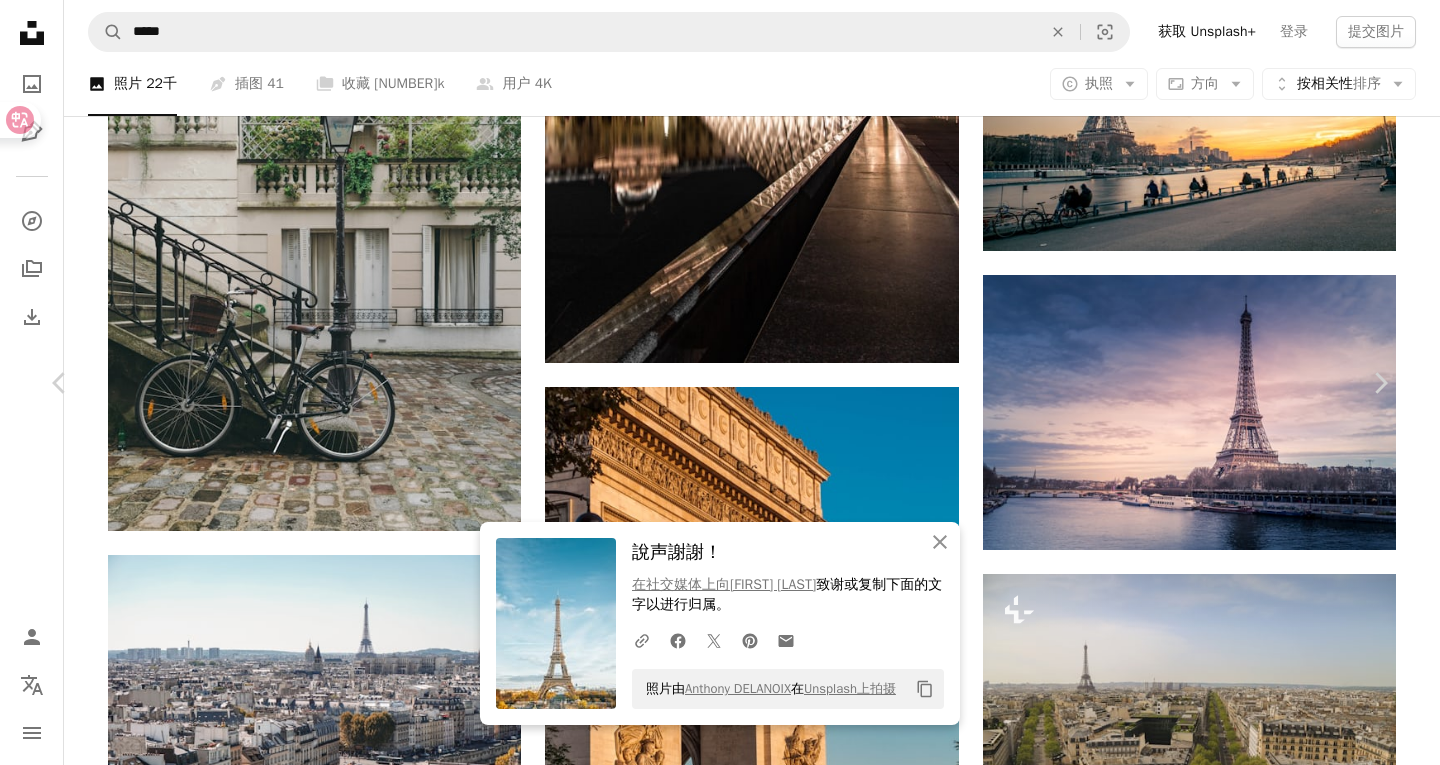 click on "An X shape" at bounding box center [20, 20] 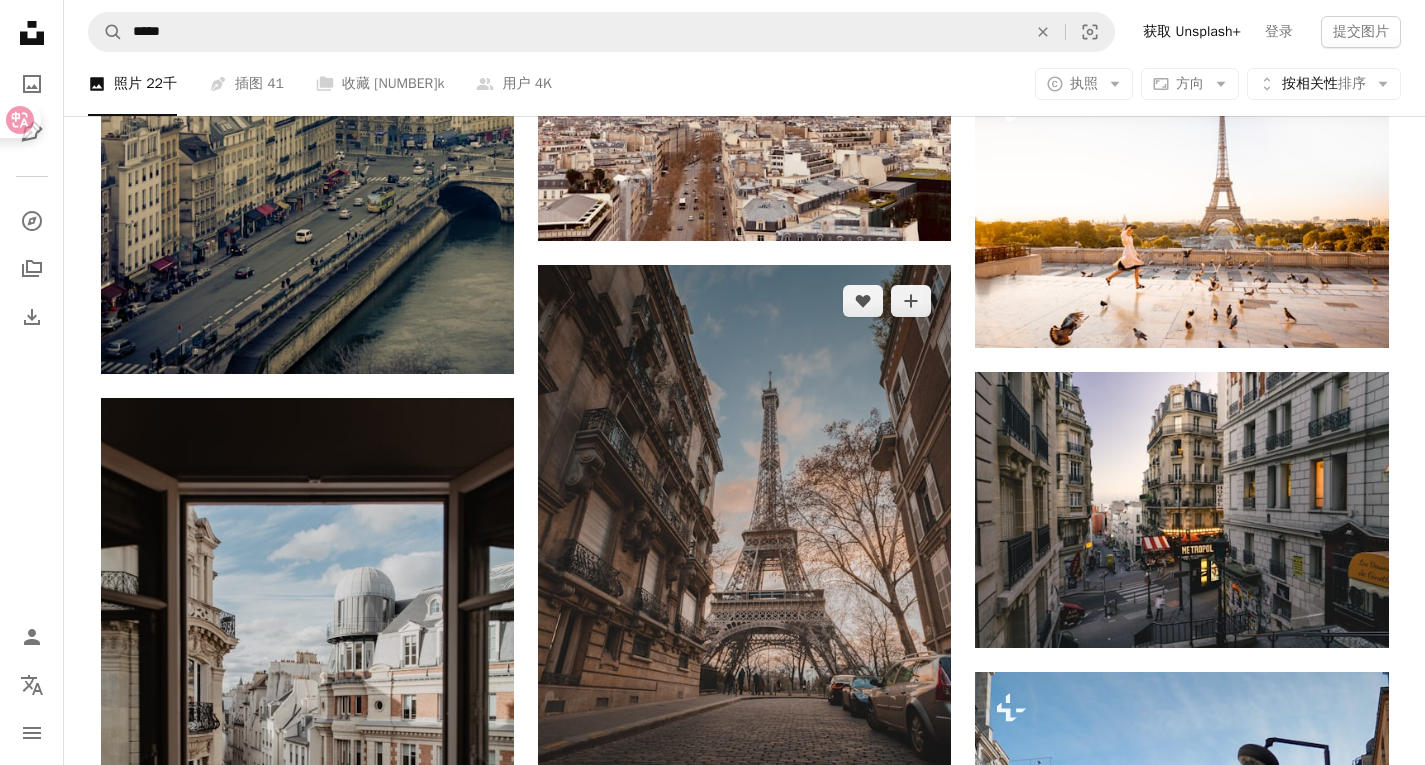 scroll, scrollTop: 2400, scrollLeft: 0, axis: vertical 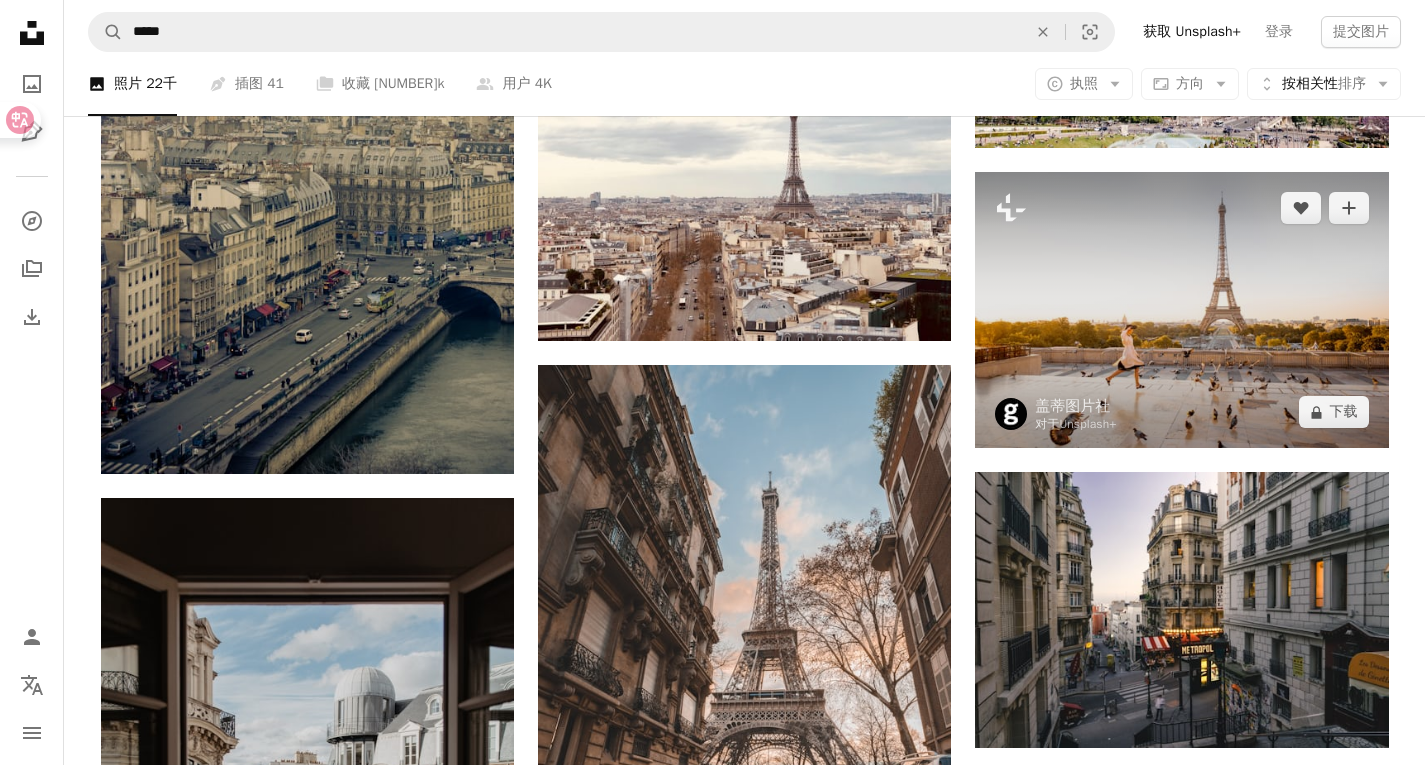 click at bounding box center (1181, 310) 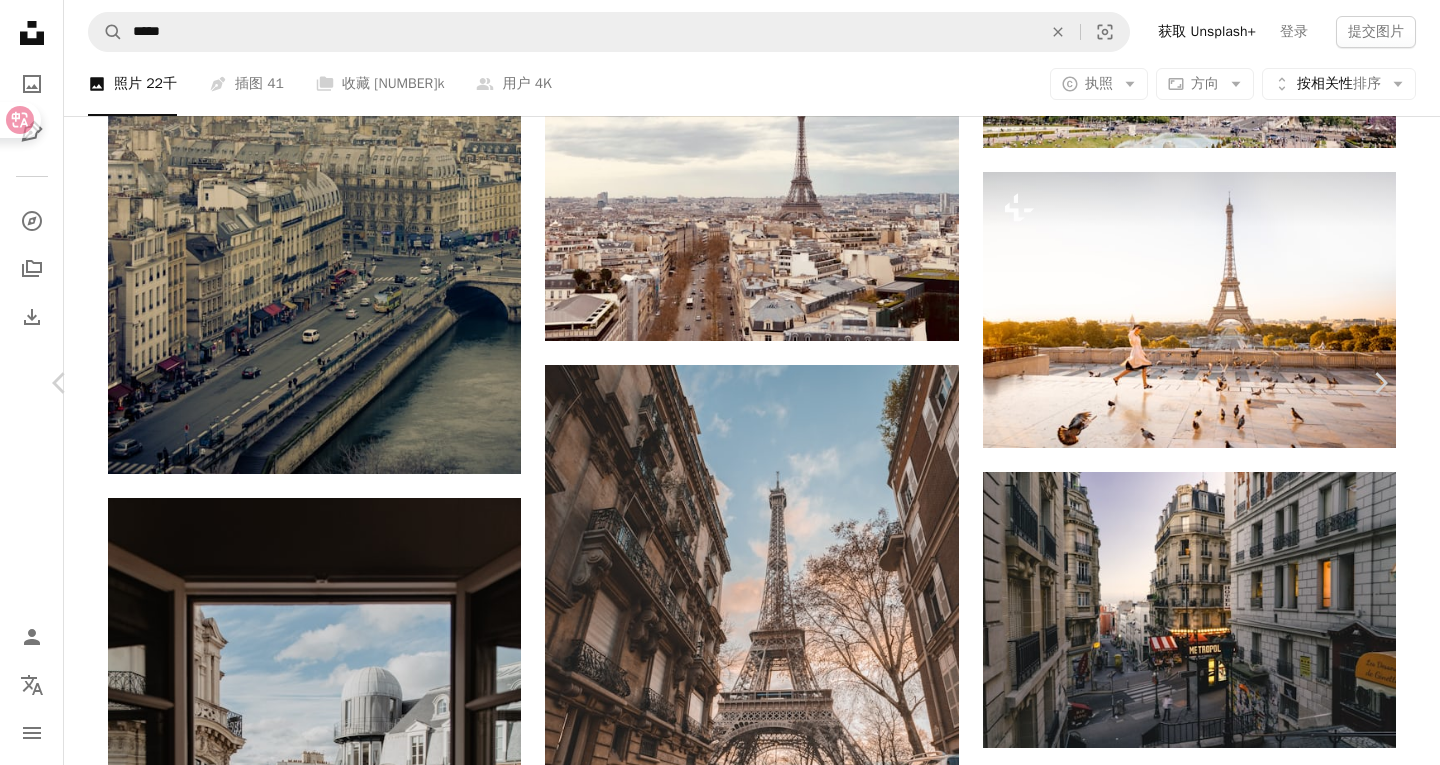 click on "An X shape" at bounding box center (20, 20) 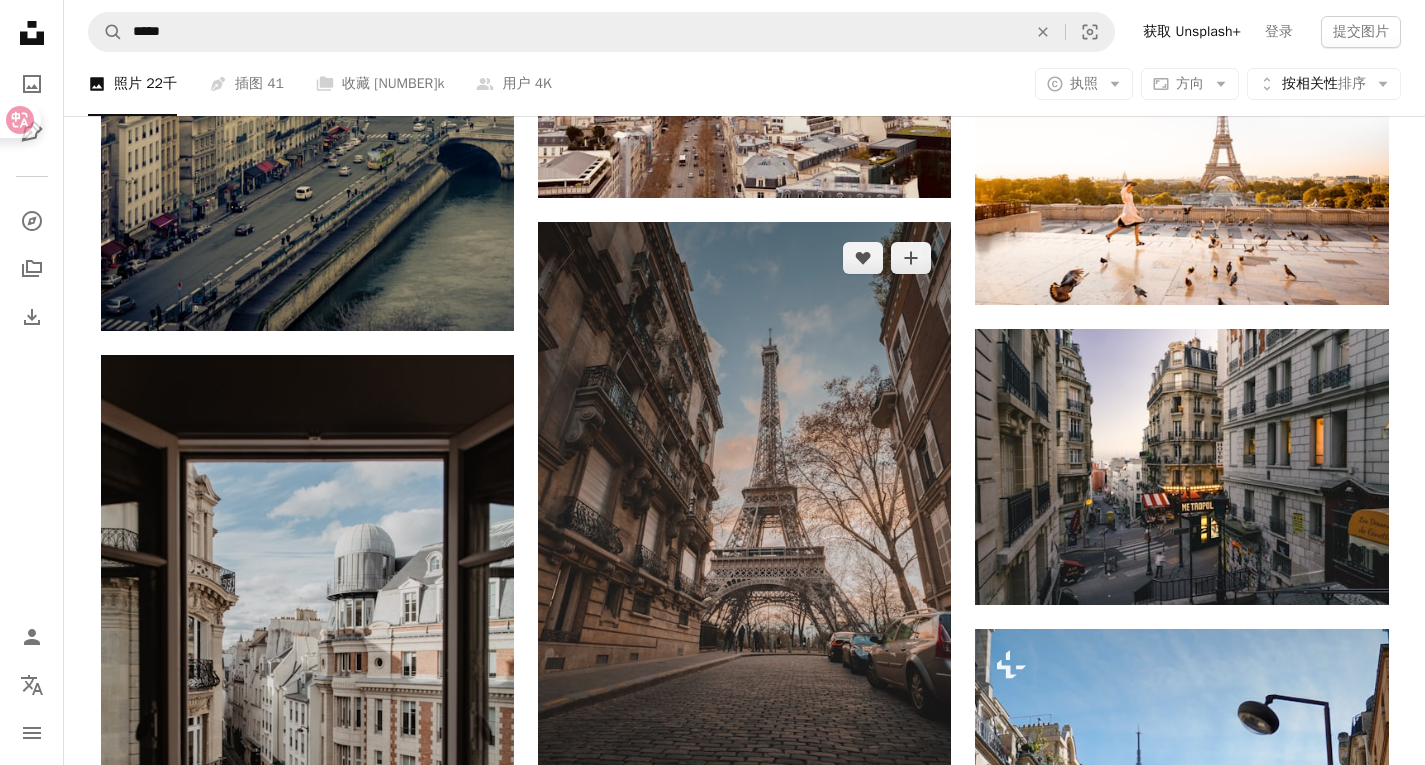 scroll, scrollTop: 2500, scrollLeft: 0, axis: vertical 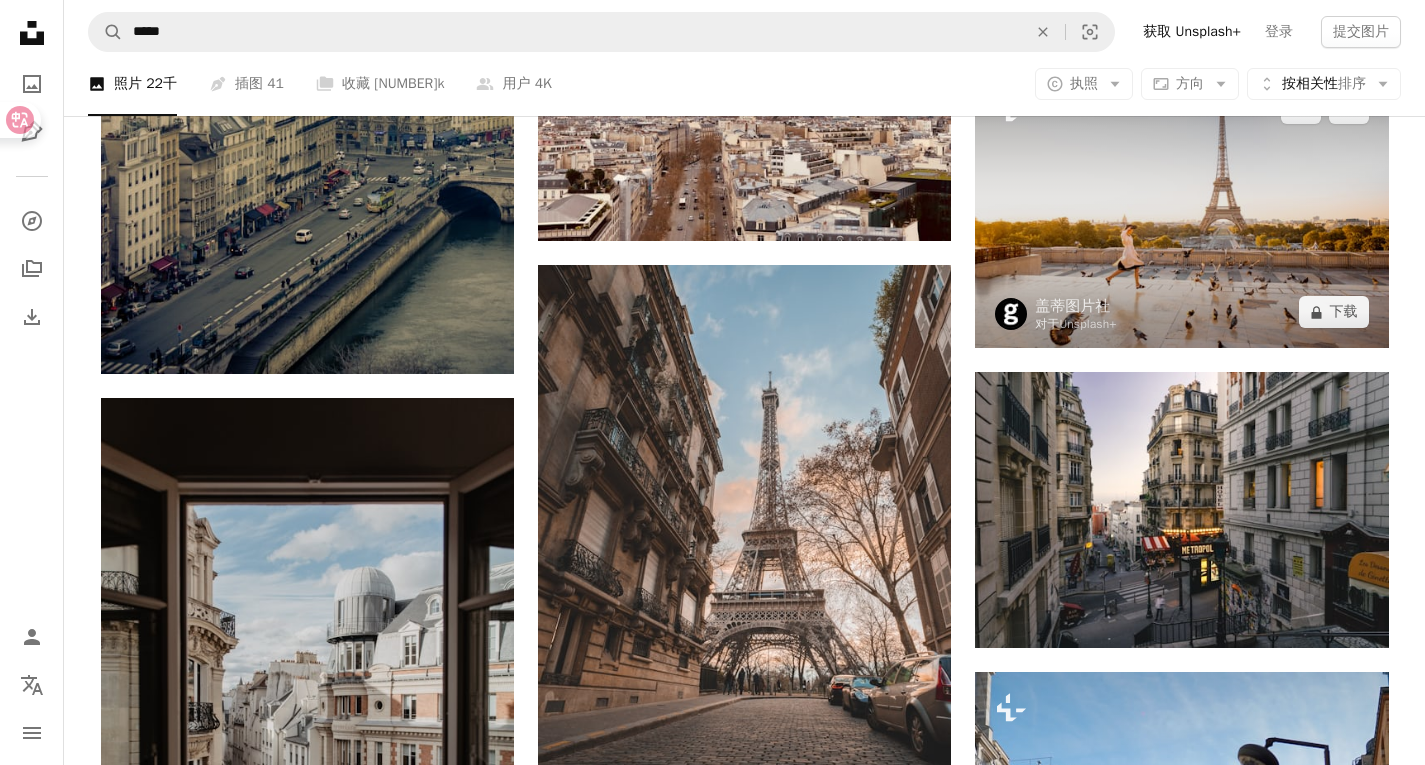click at bounding box center (1181, 210) 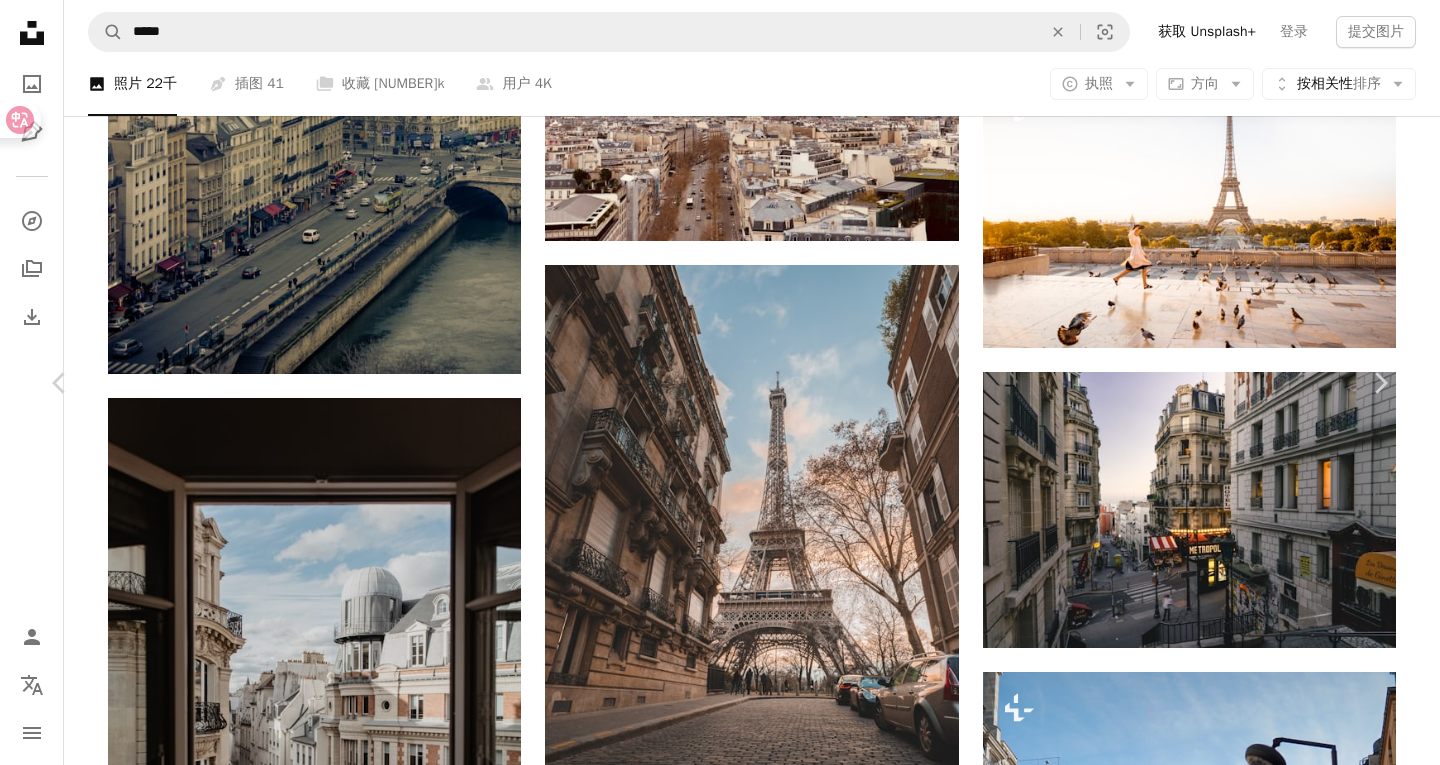 click on "An X shape" at bounding box center (20, 20) 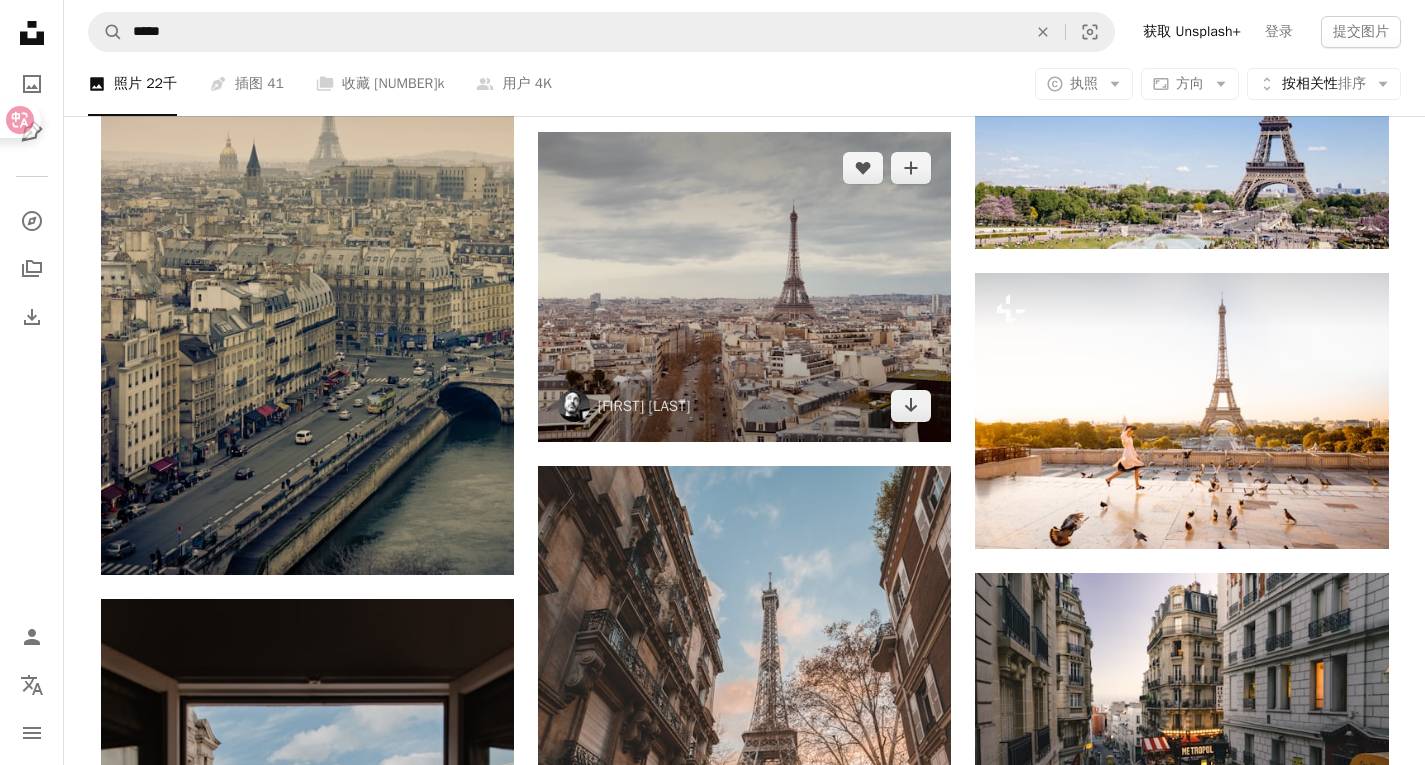 scroll, scrollTop: 2300, scrollLeft: 0, axis: vertical 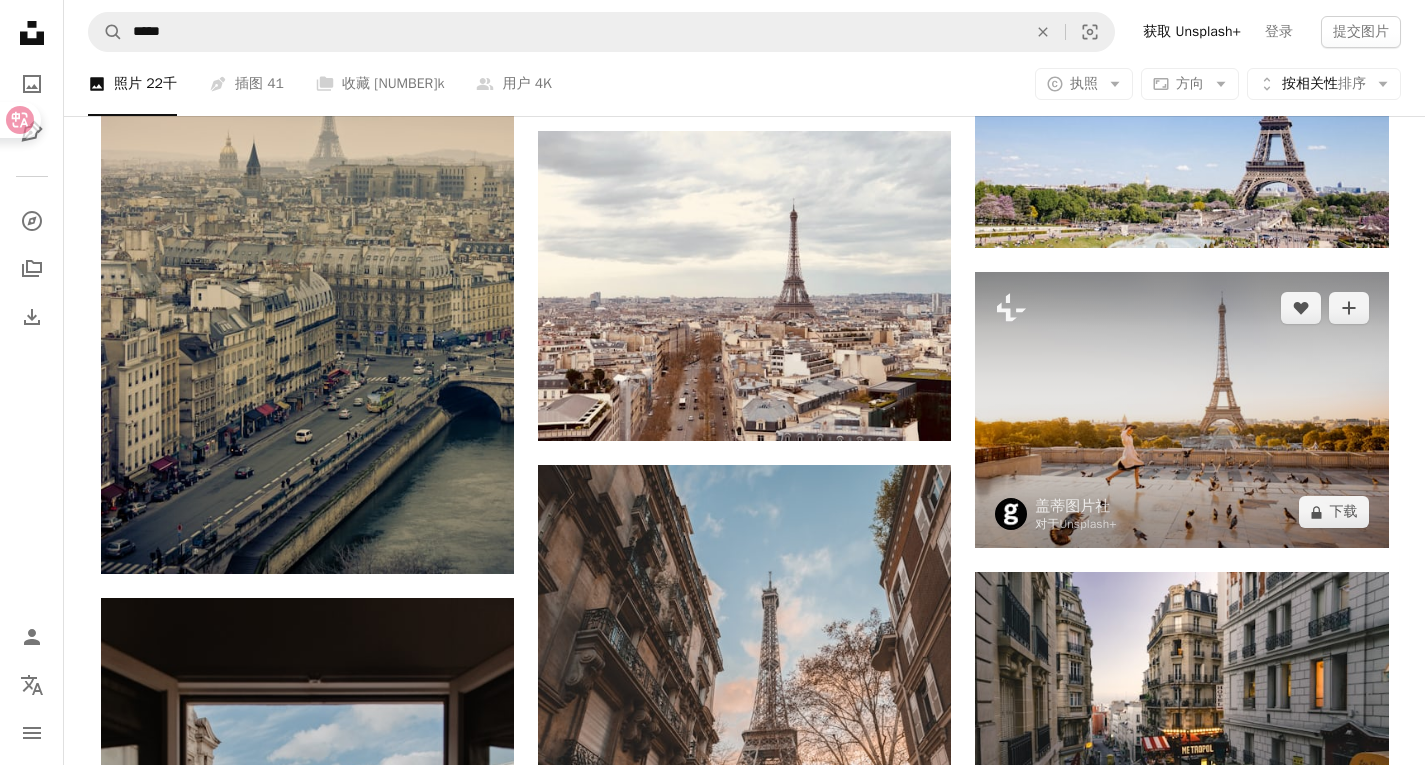 click at bounding box center [1181, 410] 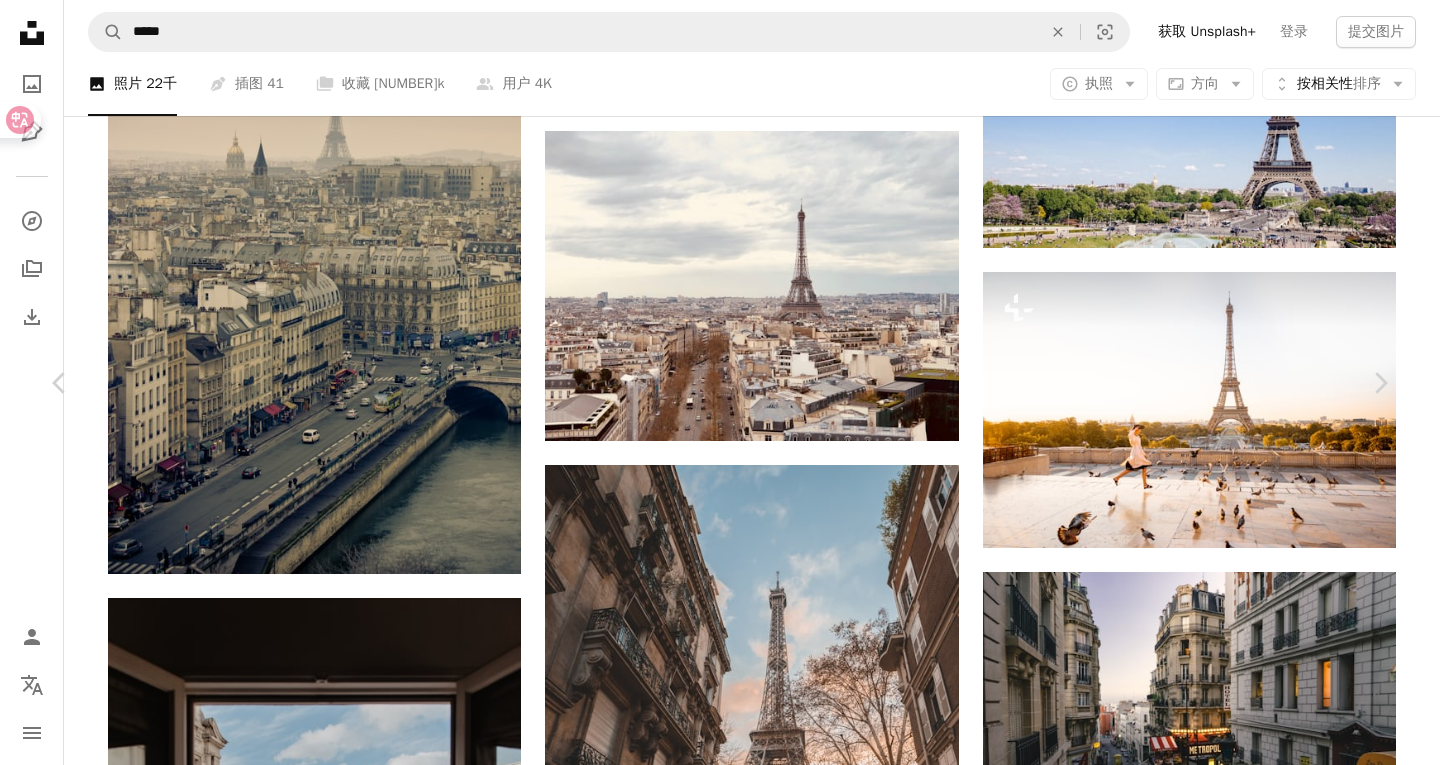 click on "An X shape Chevron left Chevron right 盖蒂图片社 对于 Unsplash+ A heart A plus sign 编辑图像   Plus sign for Unsplash+ A lock   下载 Zoom in 精选于 旅行 A forward-right arrow 分享 More Actions Calendar outlined 发布日期 [DATE] Safety 根据 Unsplash+ 许可授权 城市 人们 美丽 跑步 紫色的 [LANDMARK] 欧洲 浪漫 背景 户外 鸽子 飞行 假期 生活方式 [COUNTRY]文化 免费素材照片 来自本系列 Chevron right Plus sign for Unsplash+ Plus sign for Unsplash+ Plus sign for Unsplash+ 相关图片 Plus sign for Unsplash+ A heart A plus sign 盖蒂图片社 对于 Unsplash+ A lock   下载 Plus sign for Unsplash+ A heart A plus sign 盖蒂图片社 对于 Unsplash+ A lock   下载 Plus sign for Unsplash+ A heart A plus sign [FIRST] [LAST] 对于 Unsplash+ A lock   下载 Plus sign for Unsplash+ A heart A plus sign [LAST] [FIRST] 对于 Unsplash+ A lock   下载 Plus sign for Unsplash+ A heart A plus sign 盖蒂图片社 对于 A lock" at bounding box center [720, 3467] 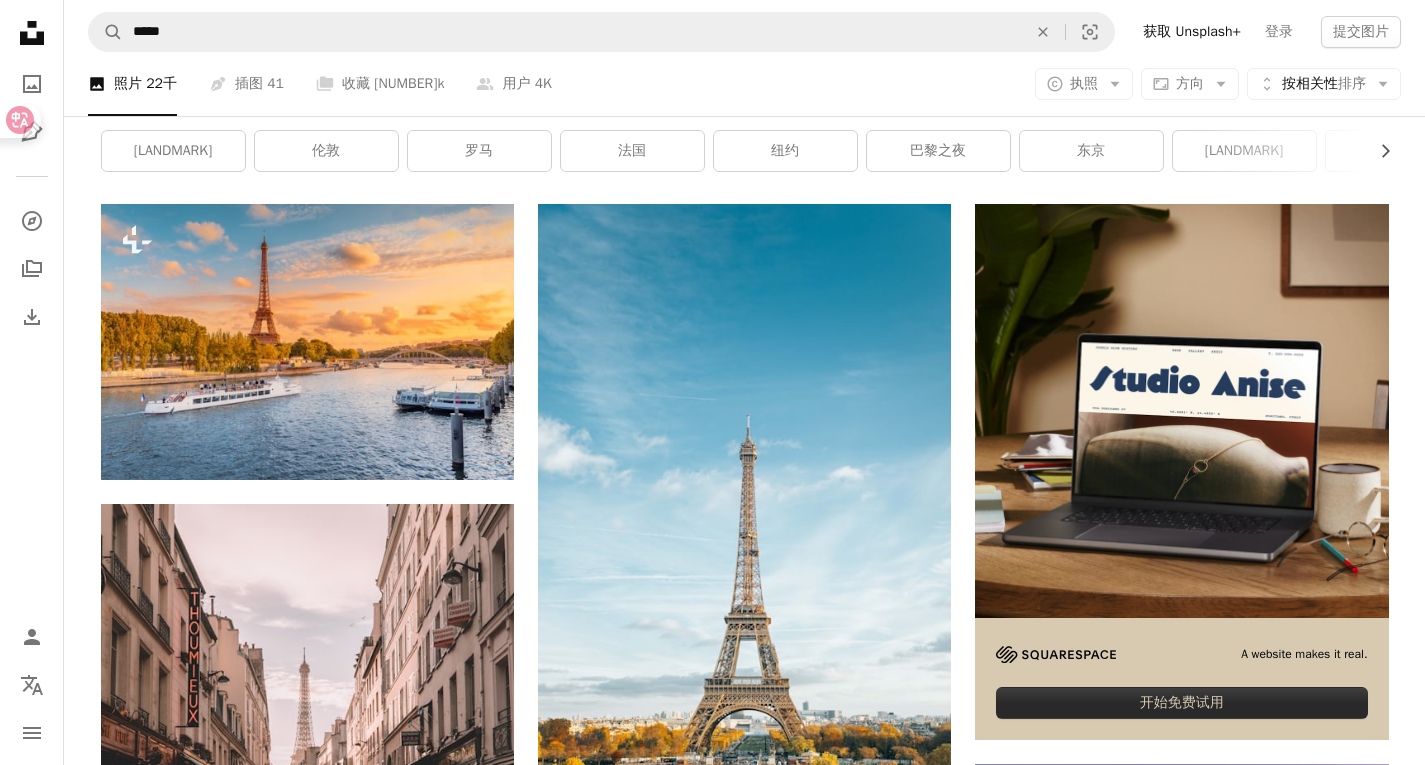 scroll, scrollTop: 0, scrollLeft: 0, axis: both 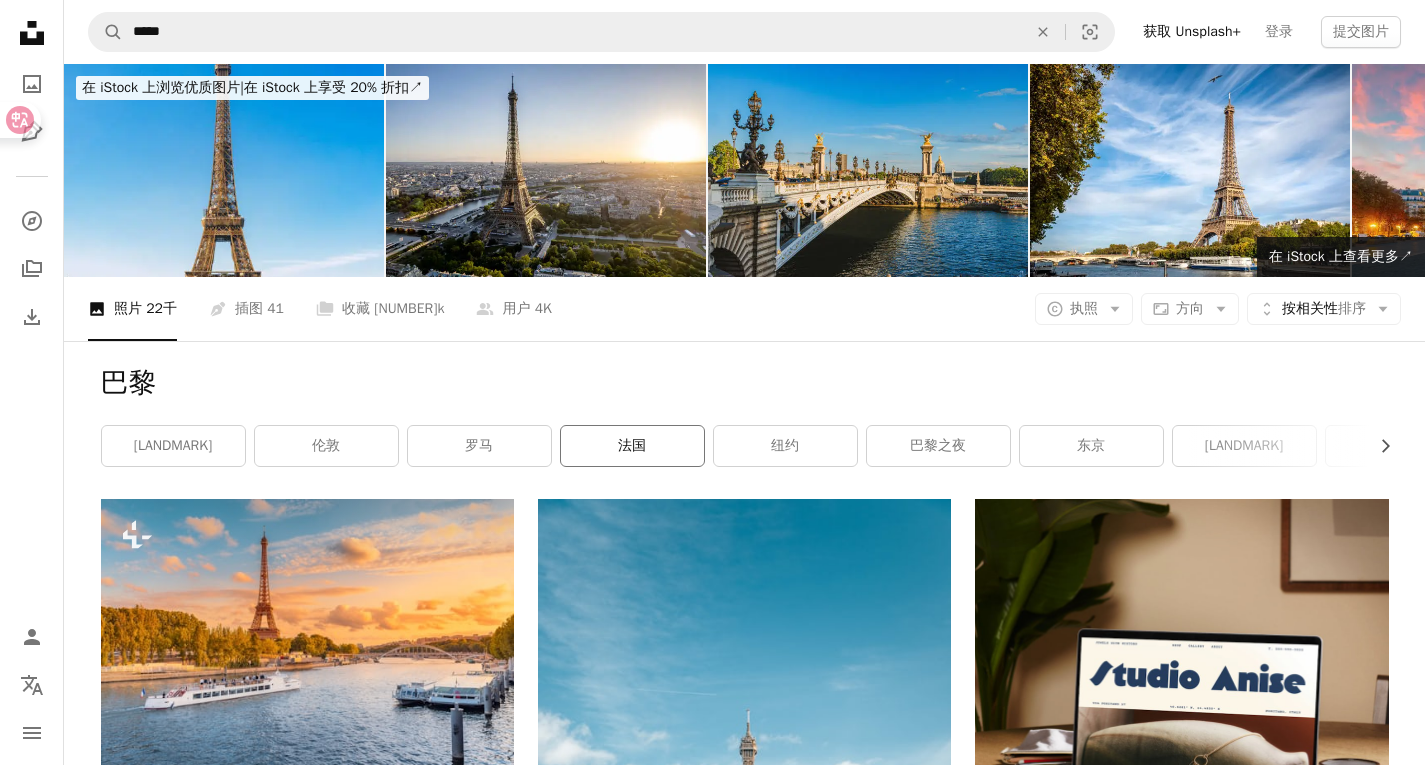 click on "法国" at bounding box center [632, 446] 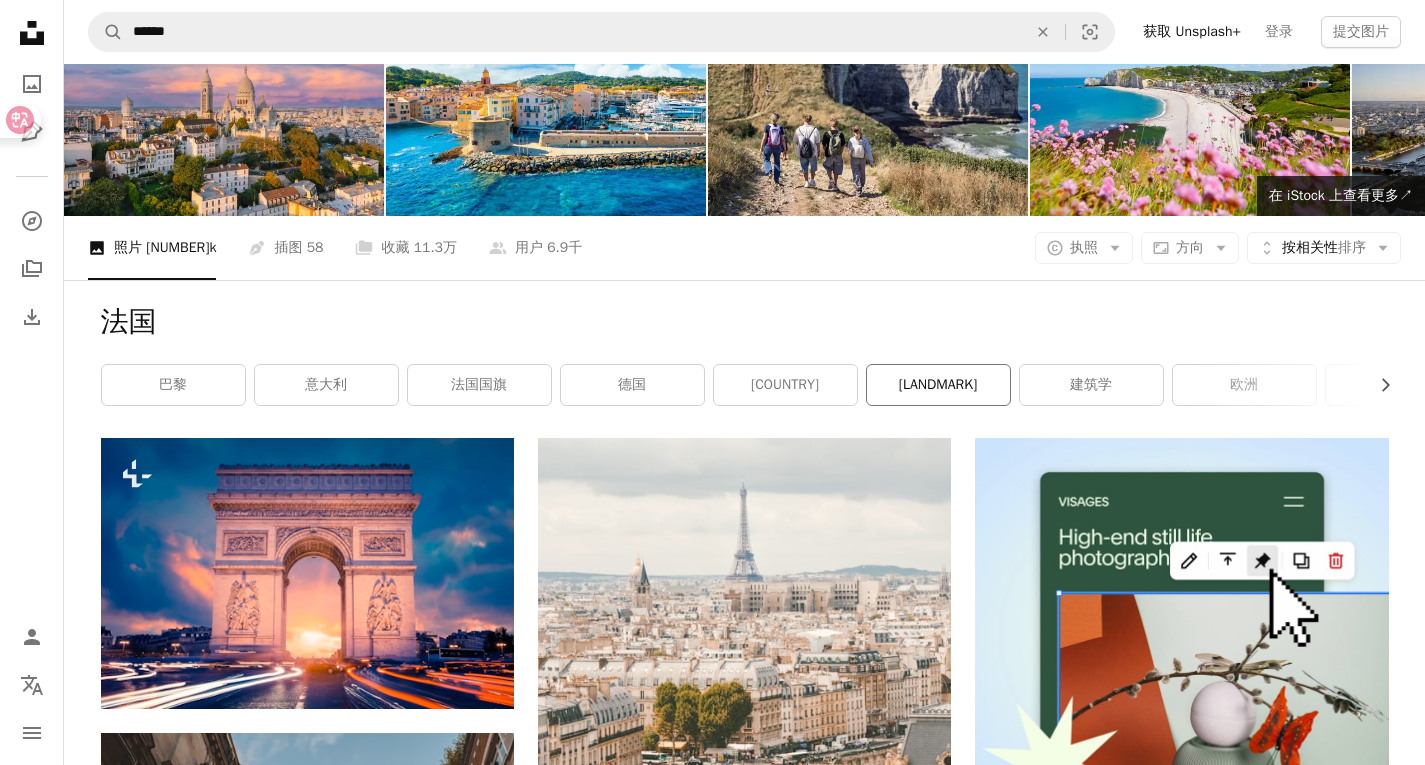 scroll, scrollTop: 0, scrollLeft: 0, axis: both 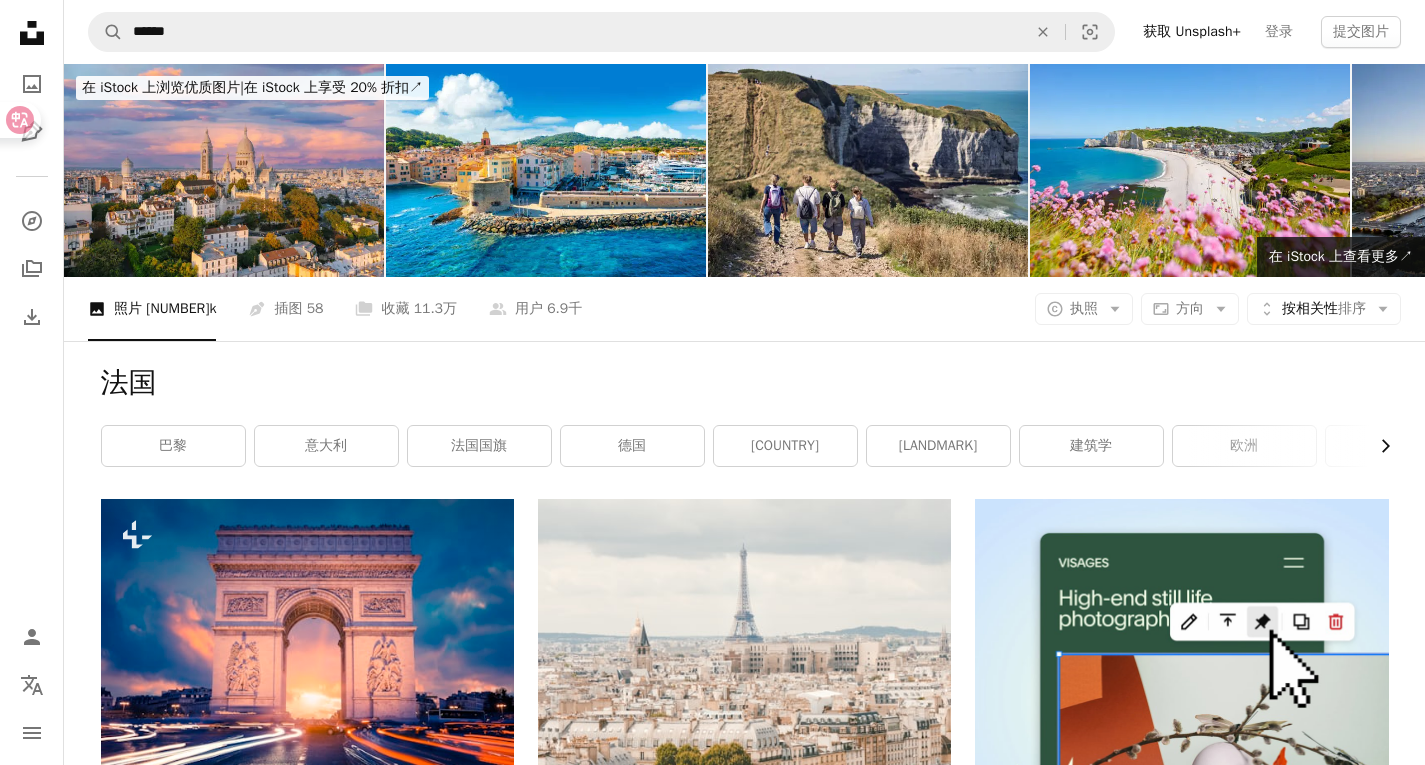 click on "Chevron right" 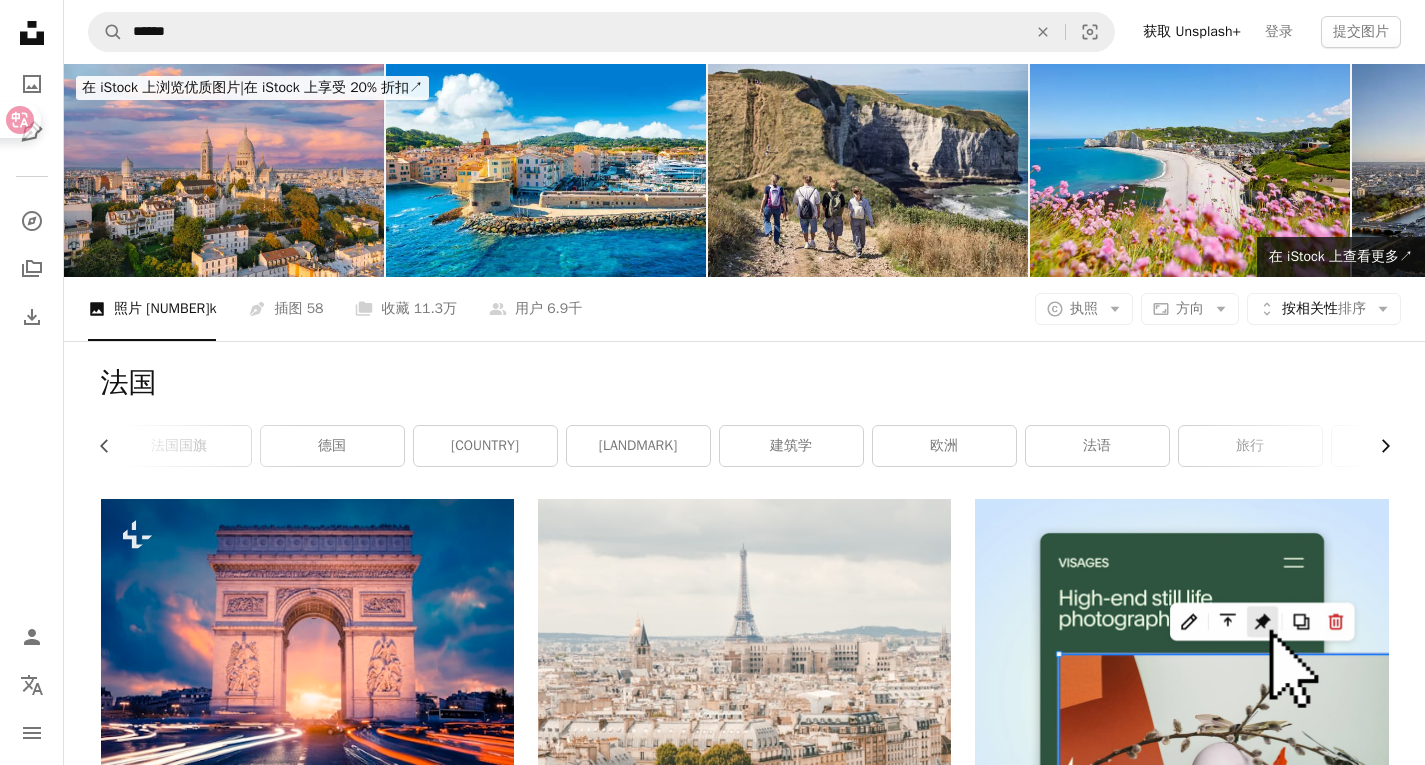 click on "Chevron right" 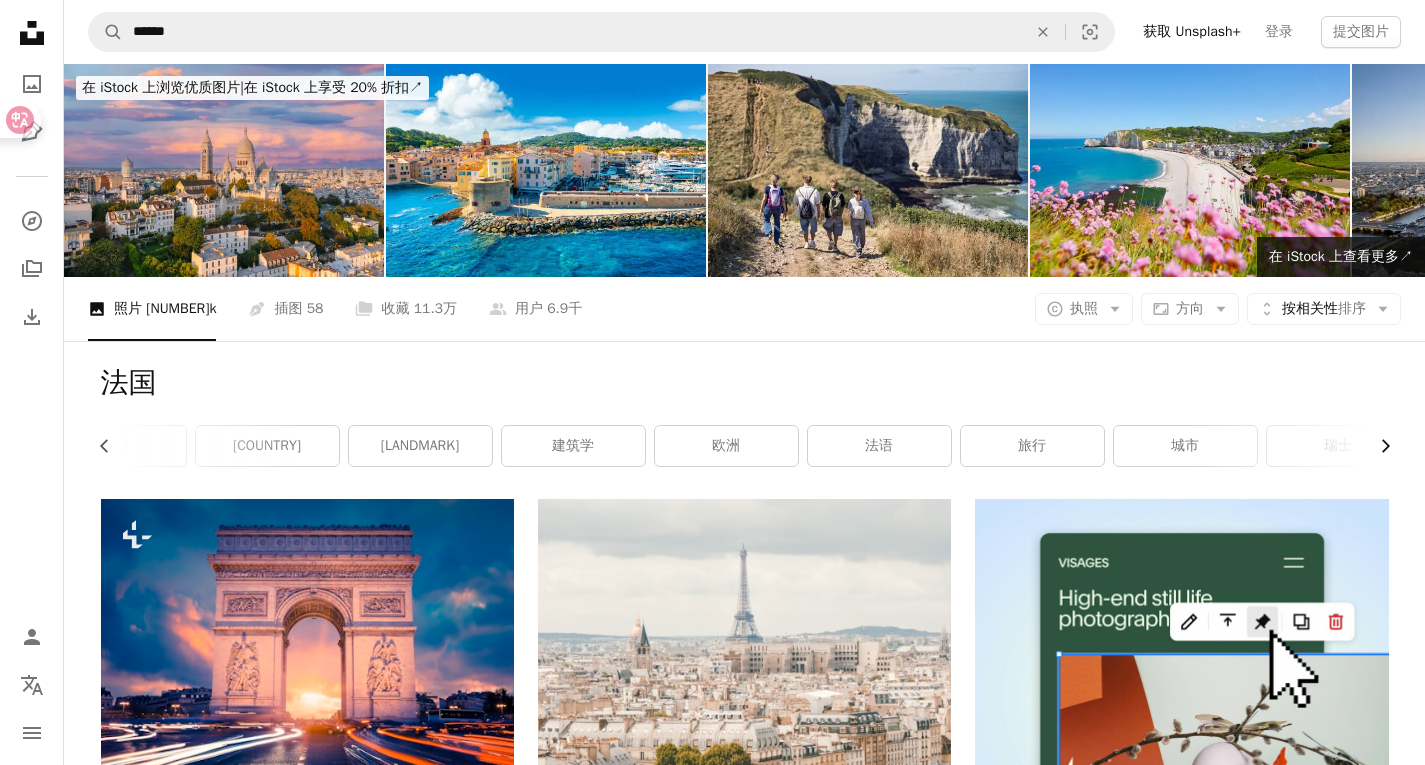 scroll, scrollTop: 0, scrollLeft: 540, axis: horizontal 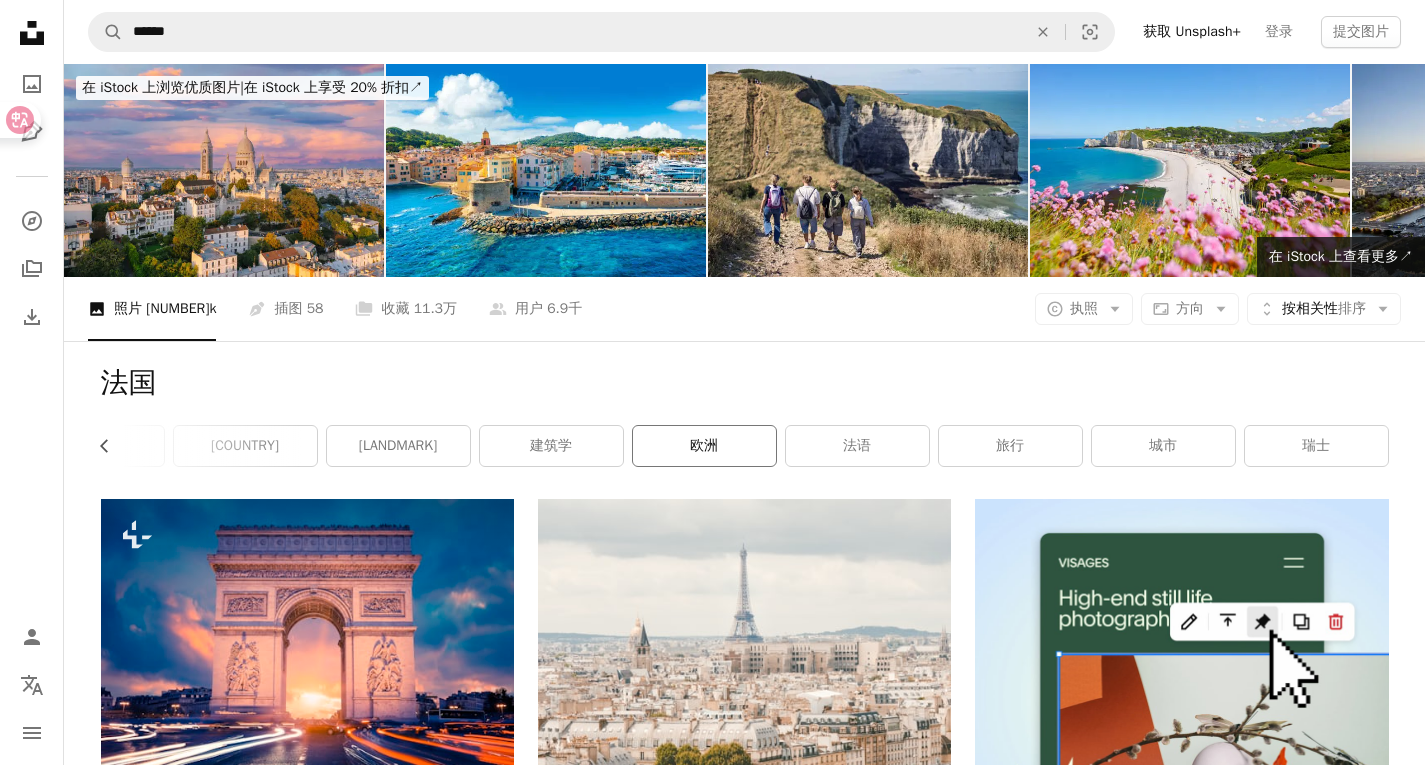 click on "欧洲" at bounding box center (704, 446) 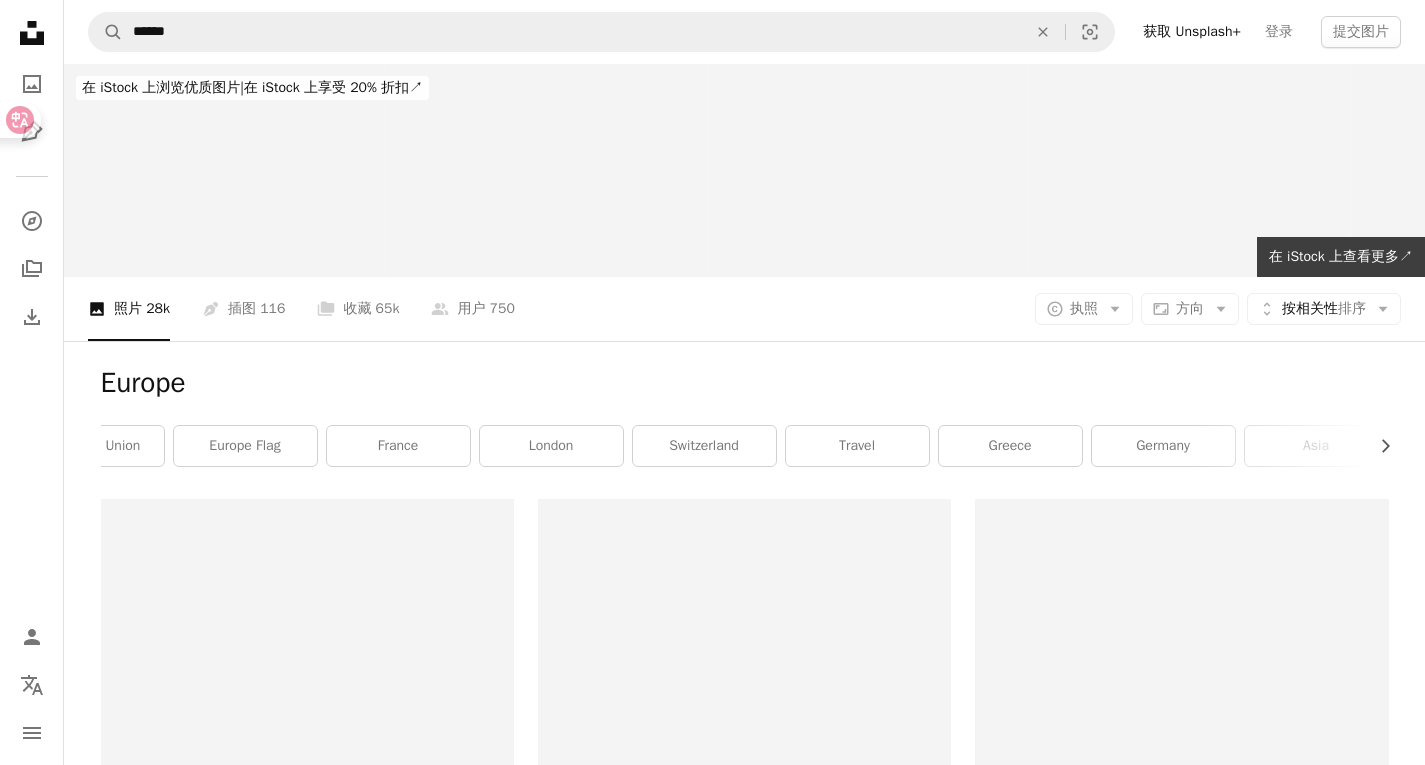 scroll, scrollTop: 0, scrollLeft: 0, axis: both 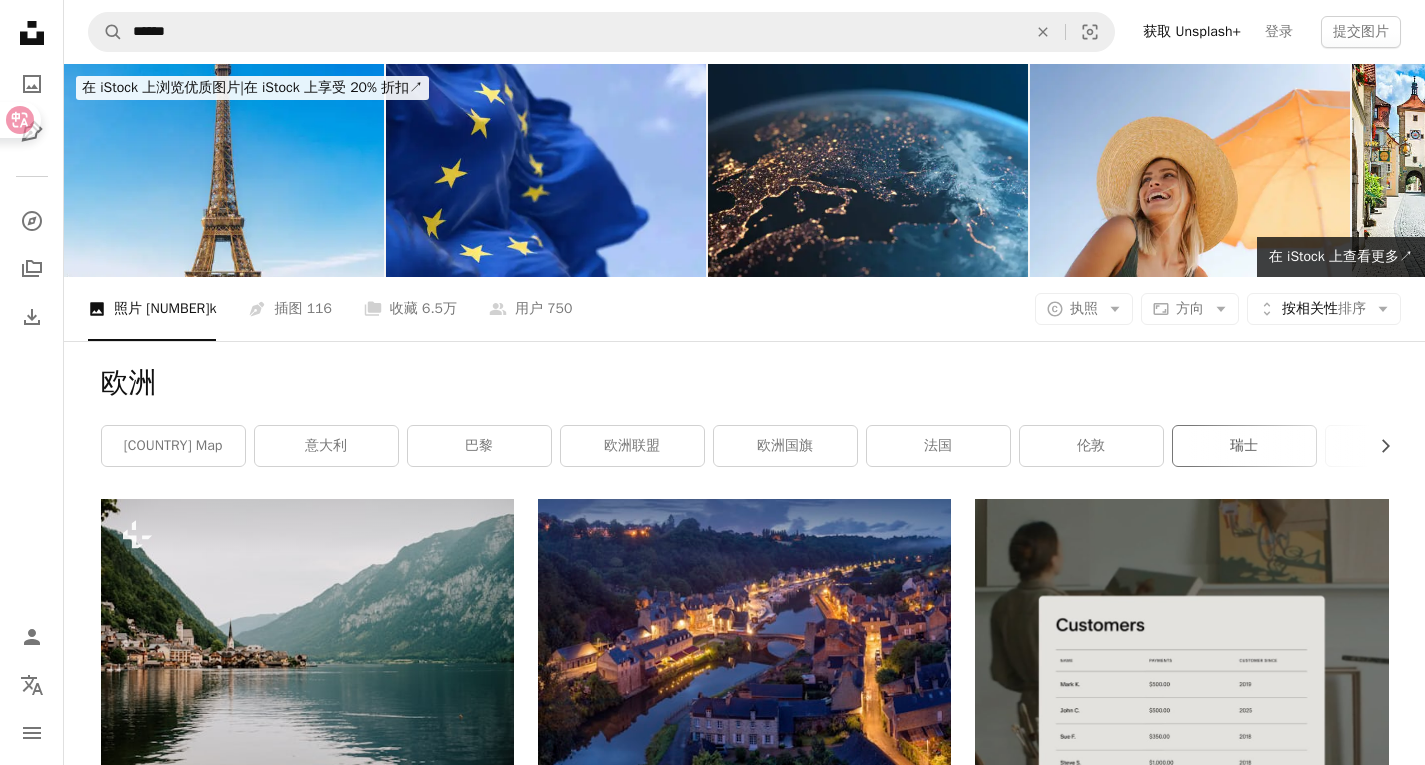 click on "瑞士" at bounding box center (1244, 446) 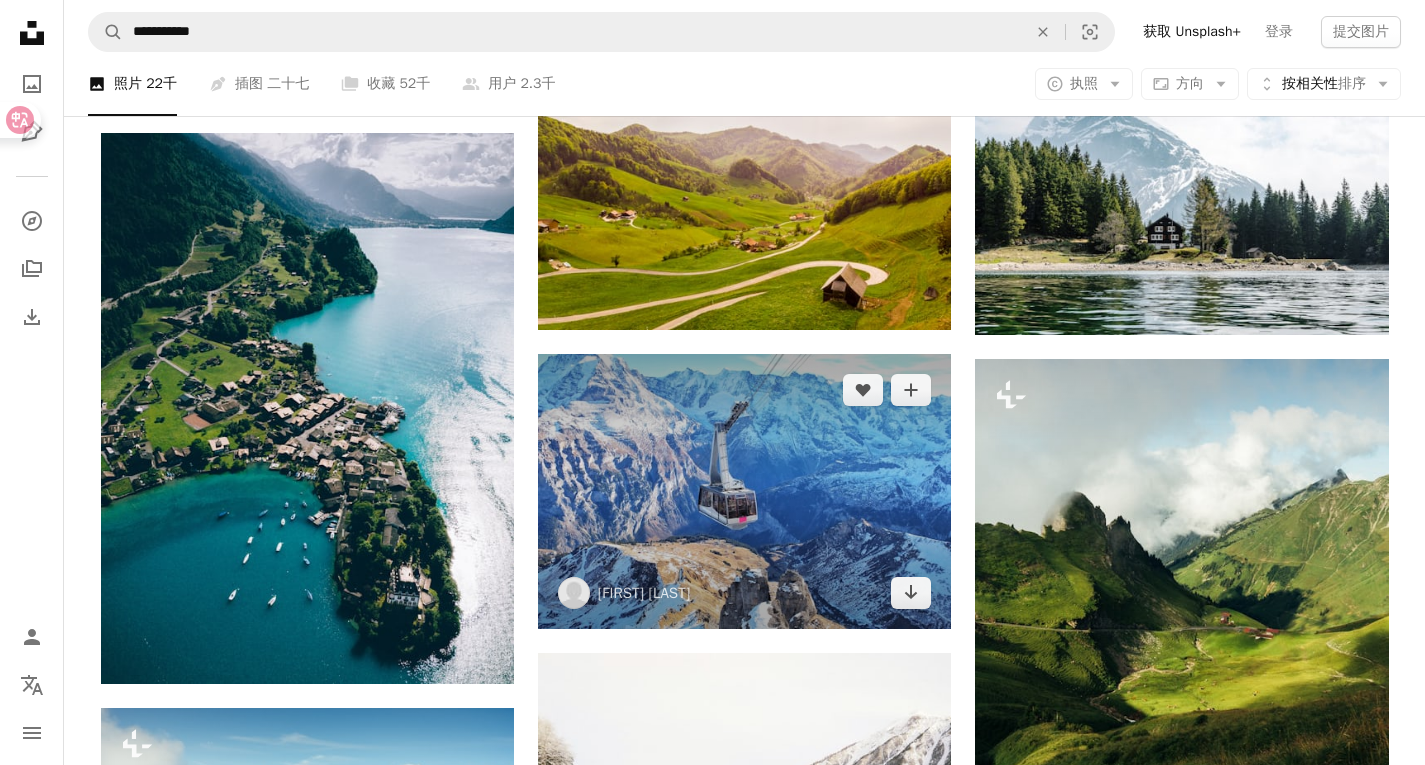 scroll, scrollTop: 1100, scrollLeft: 0, axis: vertical 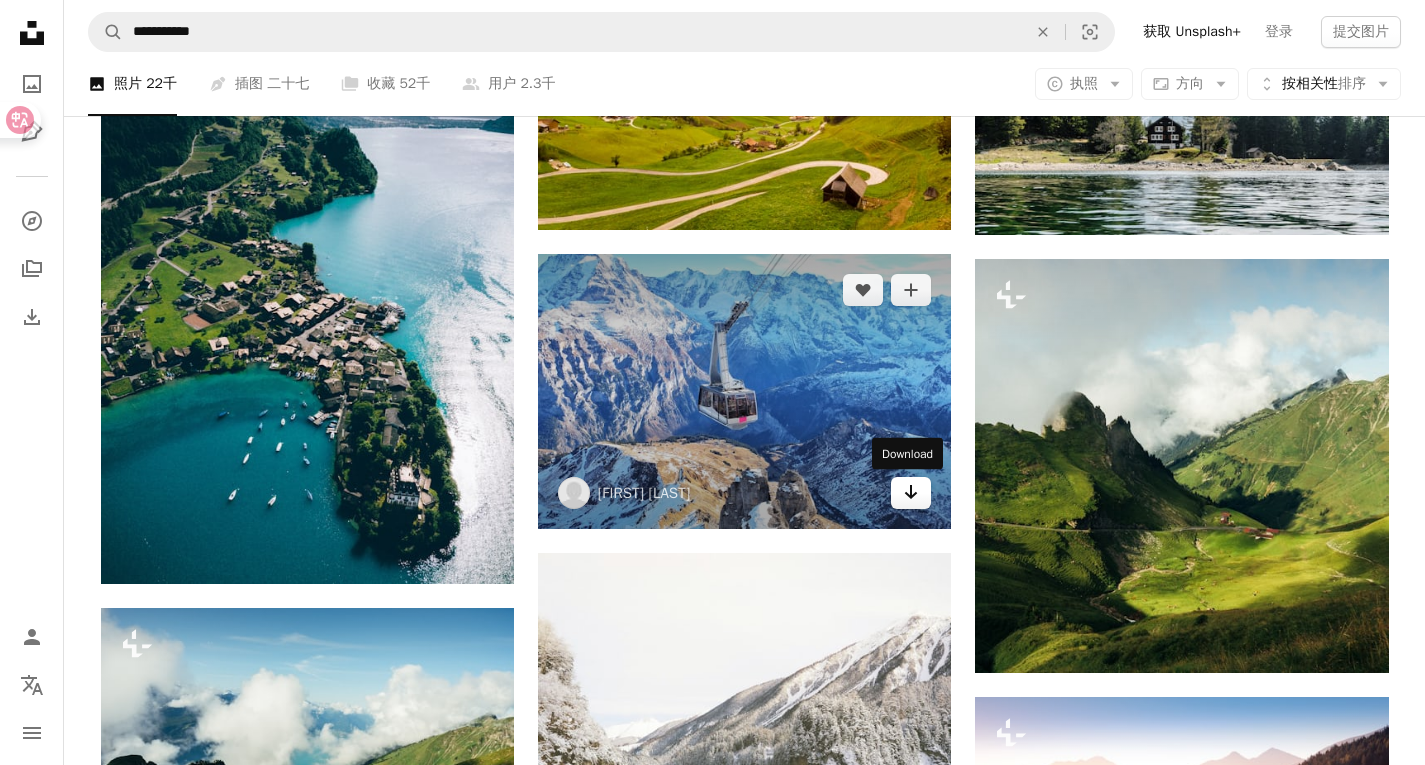 click on "Arrow pointing down" 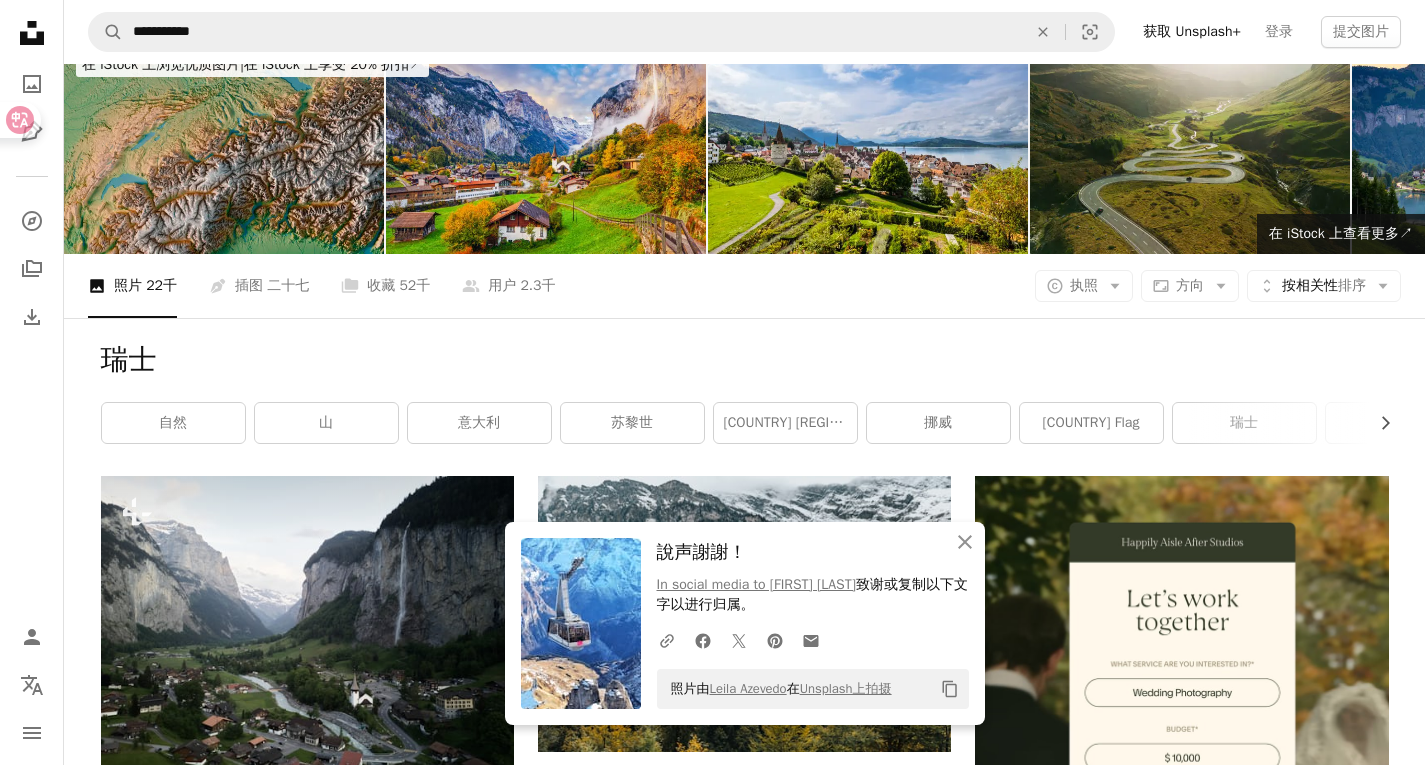scroll, scrollTop: 0, scrollLeft: 0, axis: both 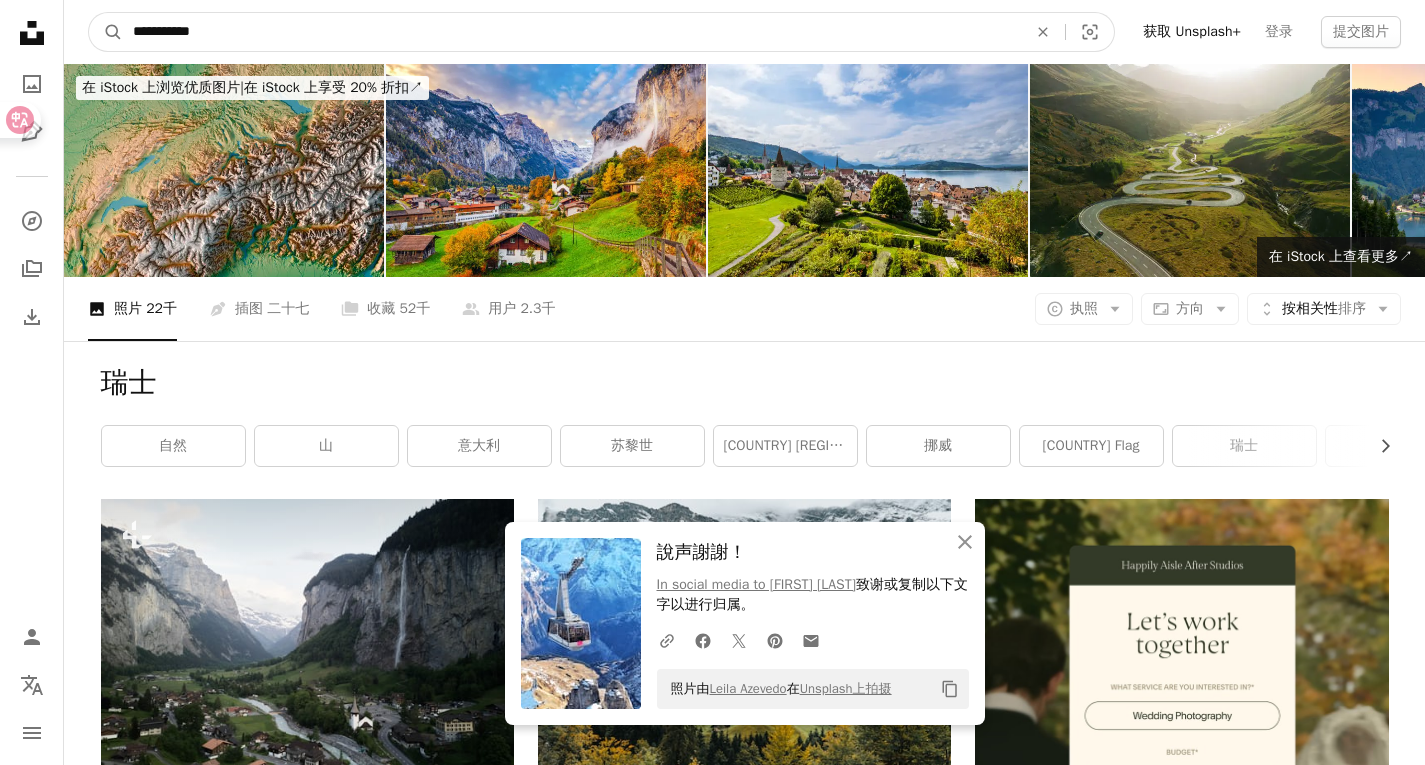 click on "**********" at bounding box center (572, 32) 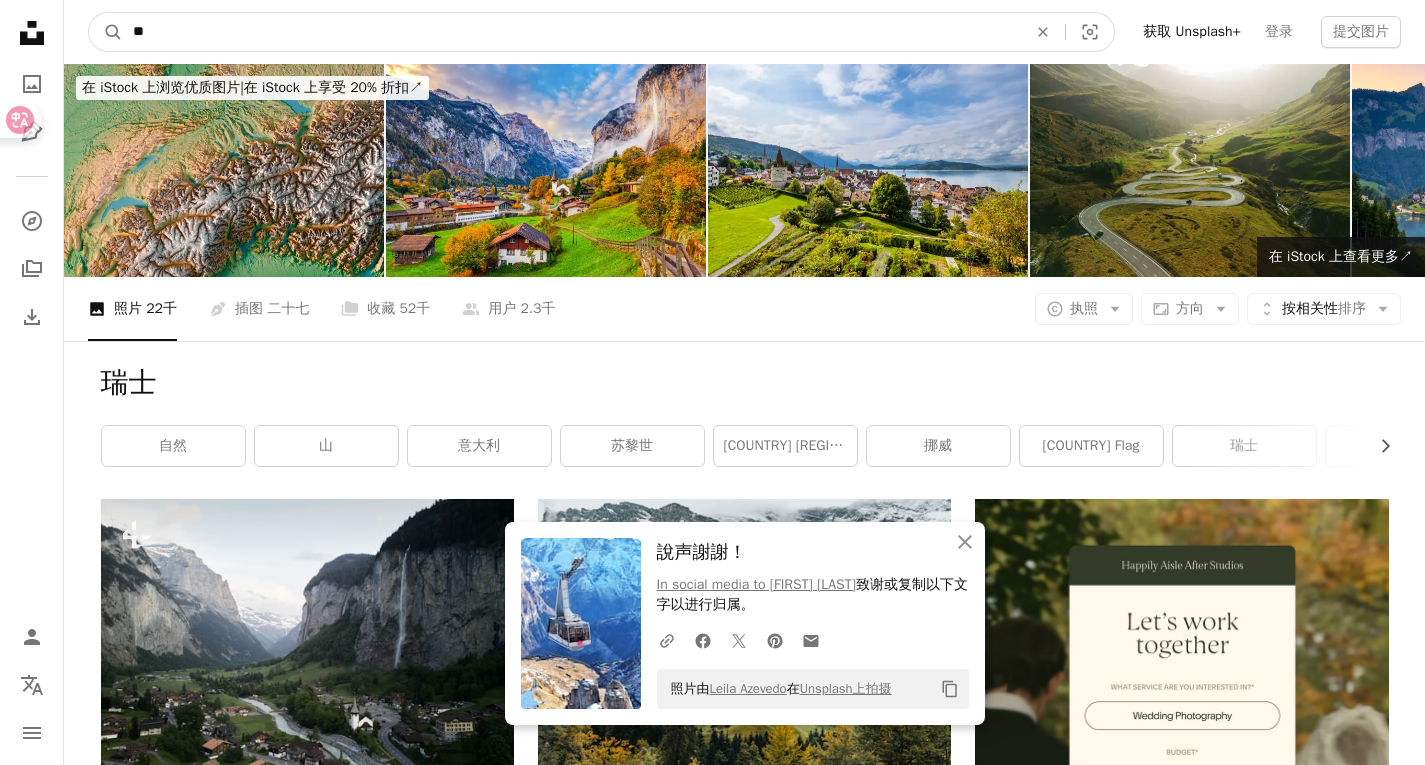 type on "*" 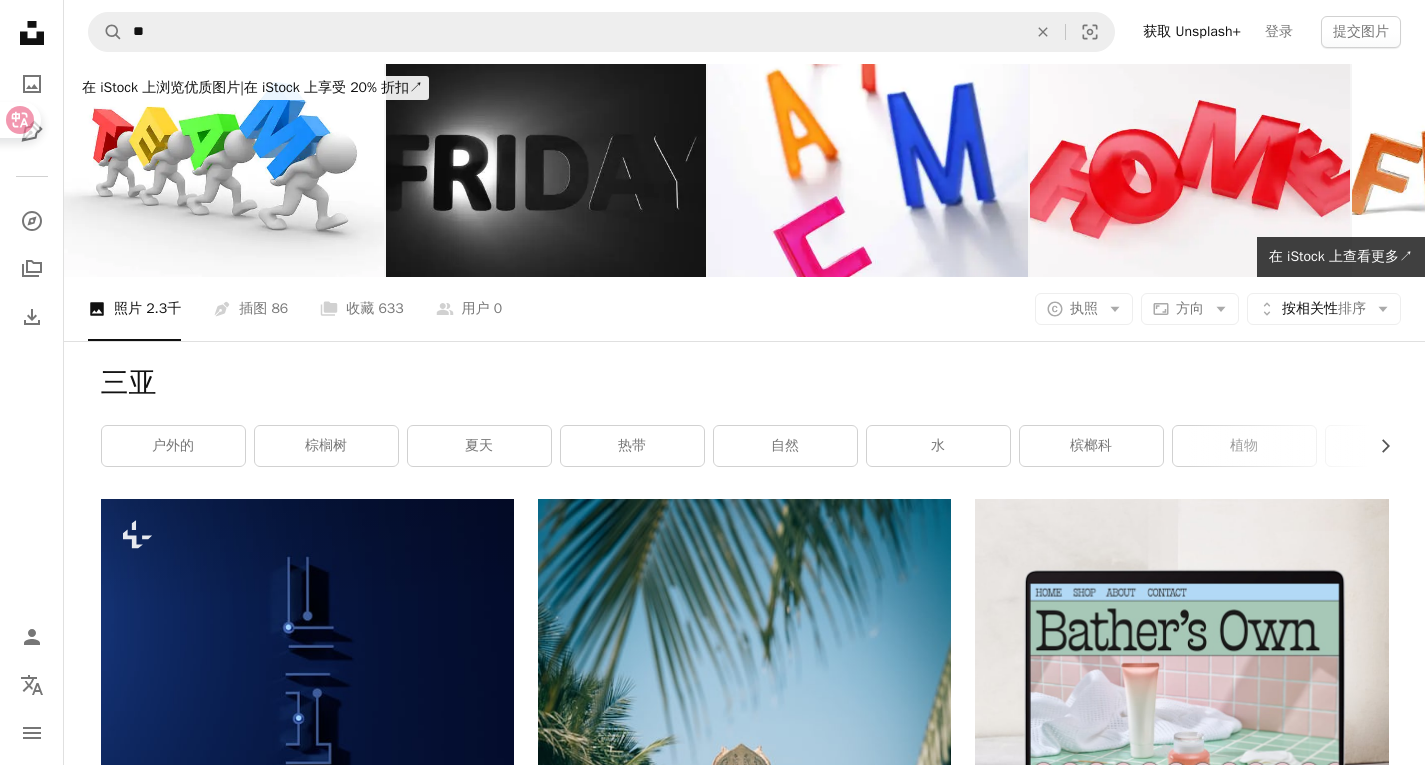 scroll, scrollTop: 0, scrollLeft: 0, axis: both 